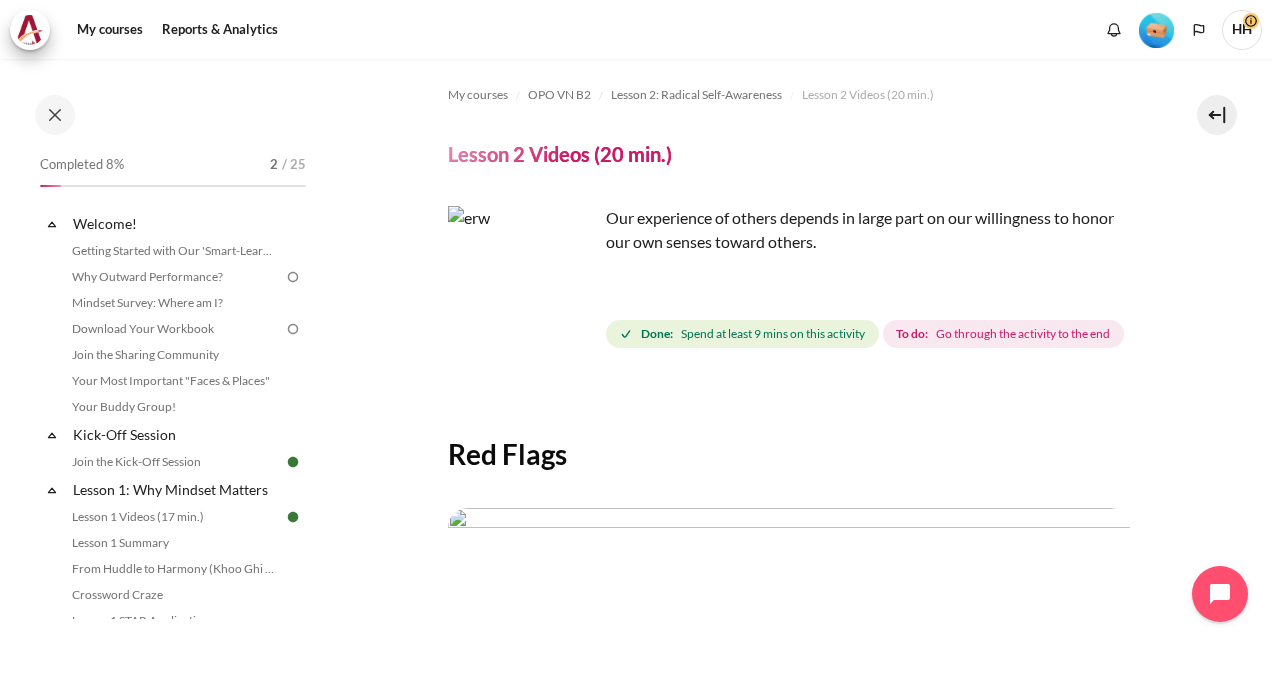 scroll, scrollTop: 0, scrollLeft: 0, axis: both 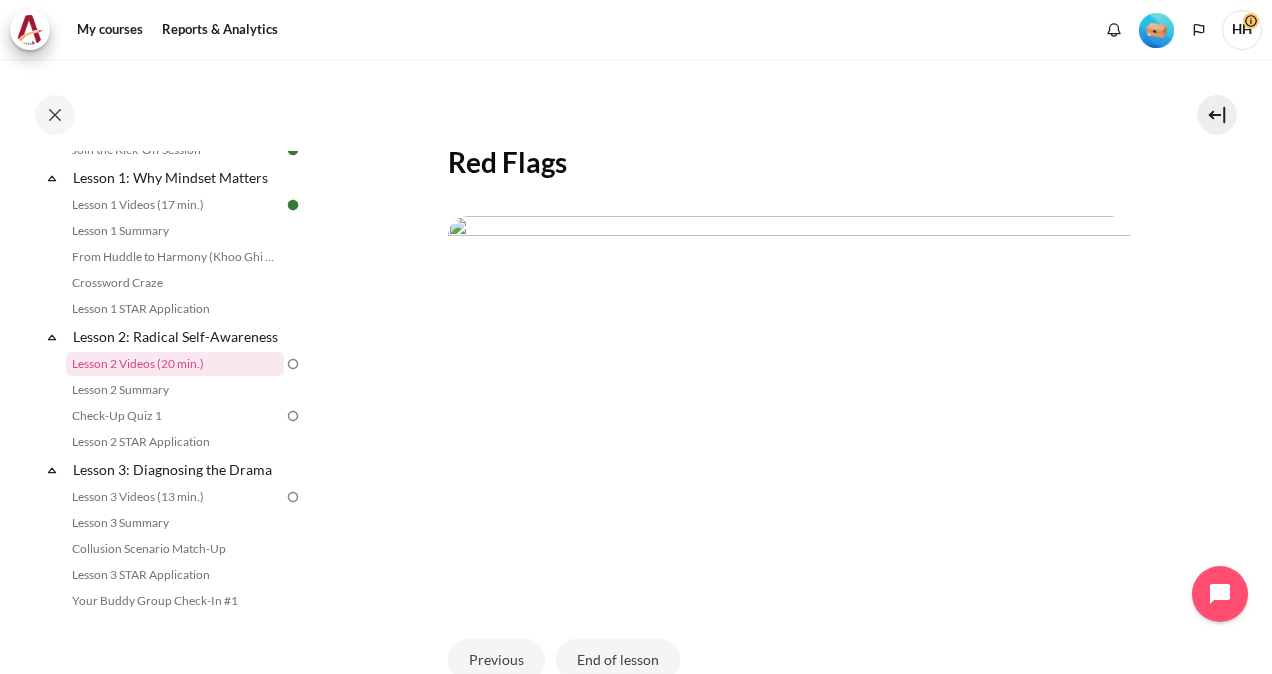 drag, startPoint x: 1260, startPoint y: 490, endPoint x: 1258, endPoint y: 508, distance: 18.110771 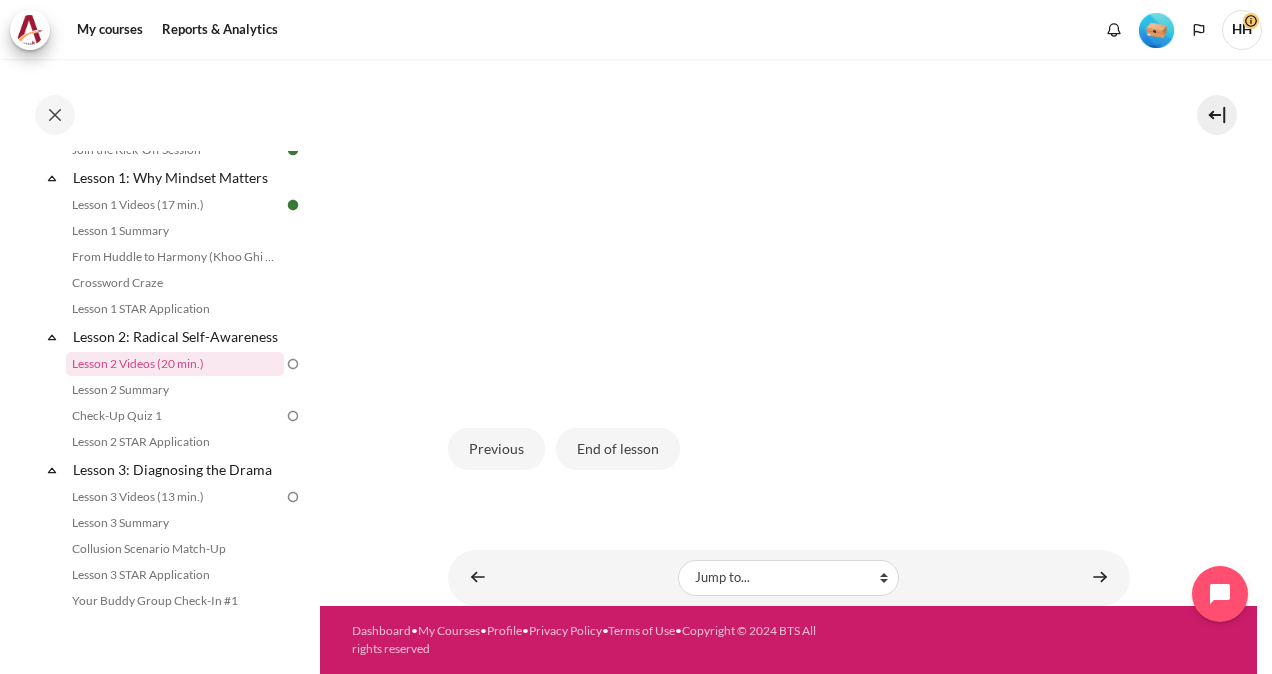 scroll, scrollTop: 510, scrollLeft: 0, axis: vertical 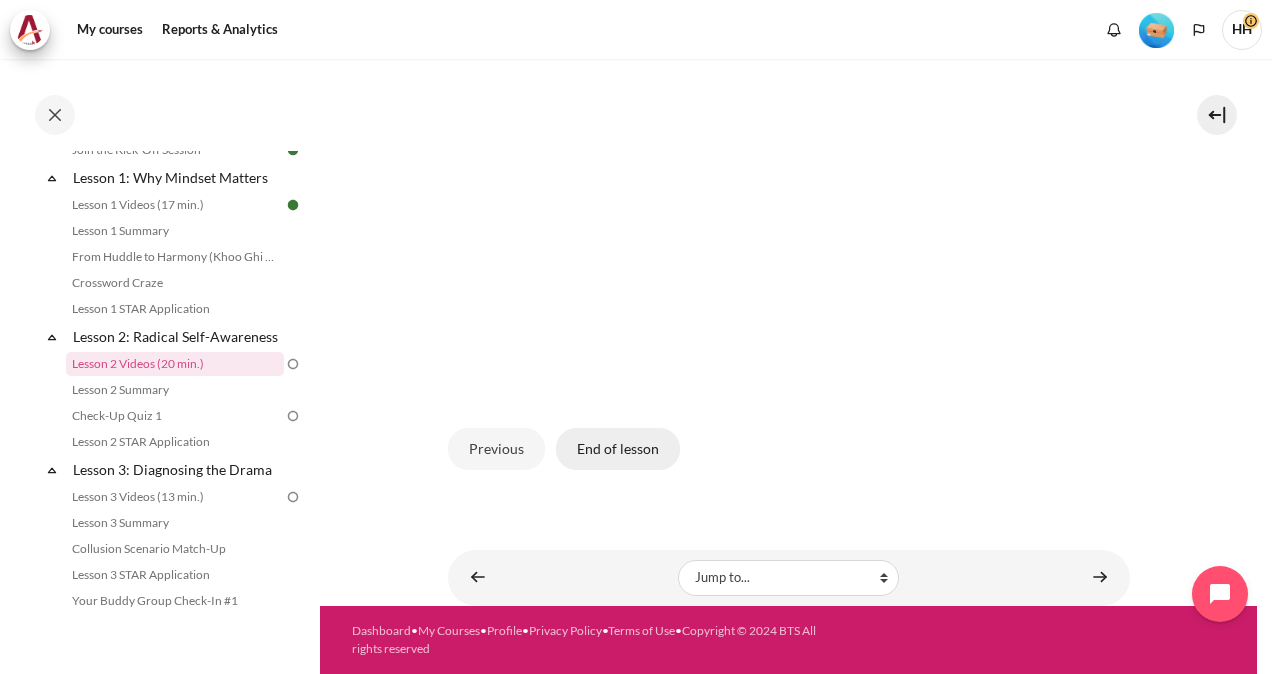 click on "End of lesson" at bounding box center (618, 449) 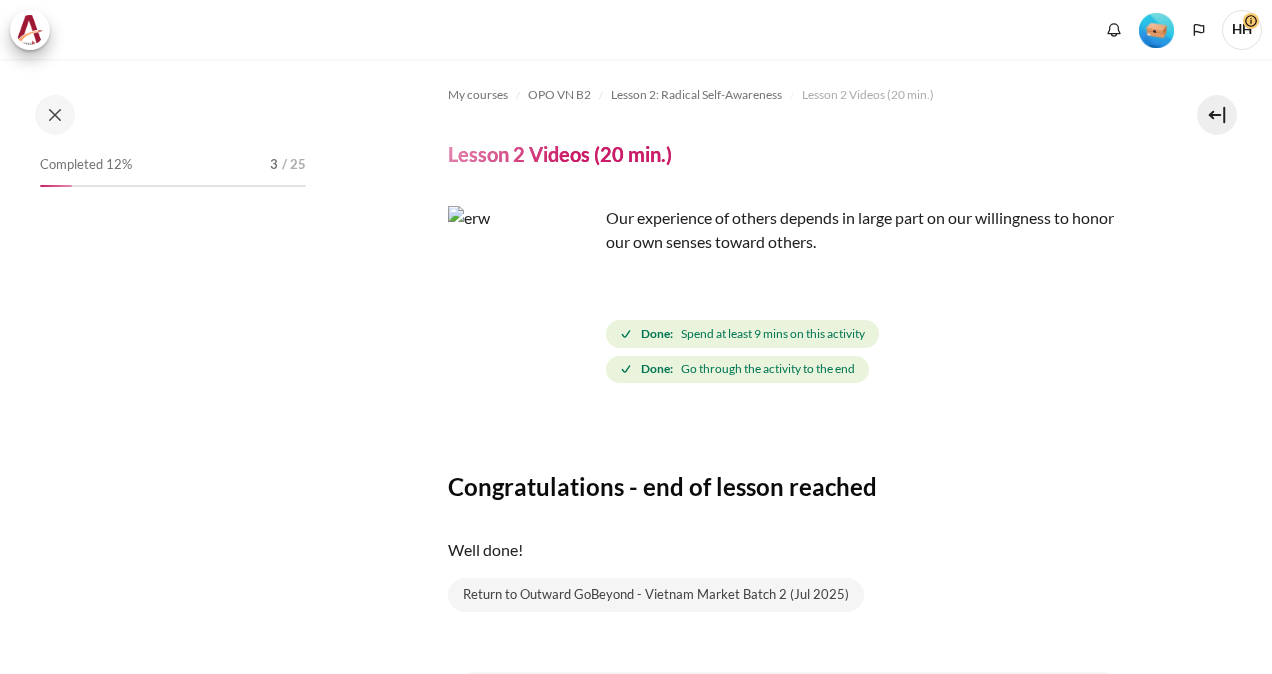 scroll, scrollTop: 0, scrollLeft: 0, axis: both 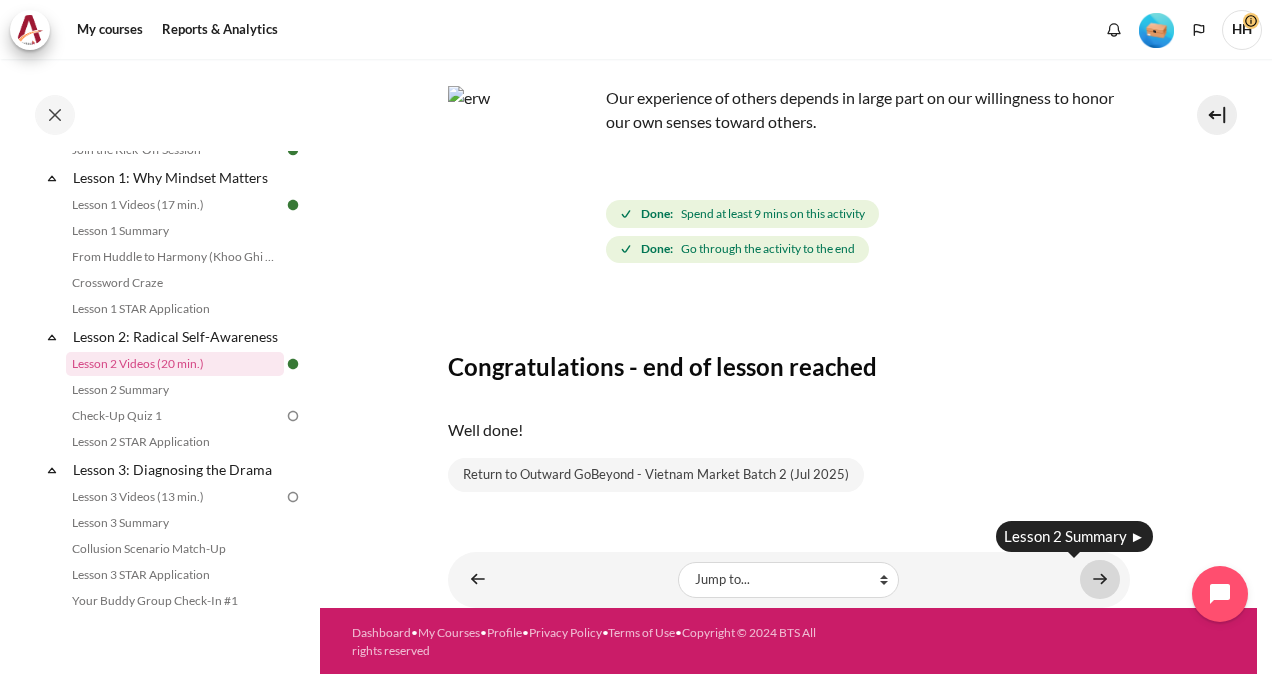 click at bounding box center [1100, 579] 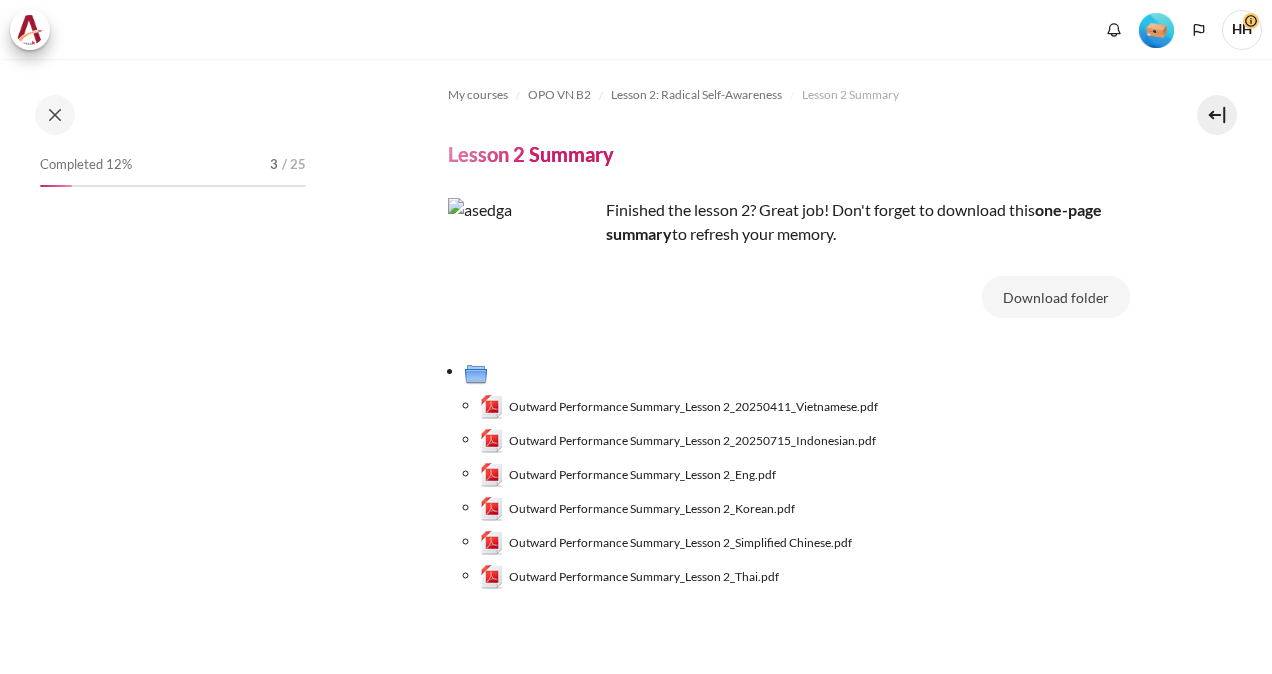 scroll, scrollTop: 0, scrollLeft: 0, axis: both 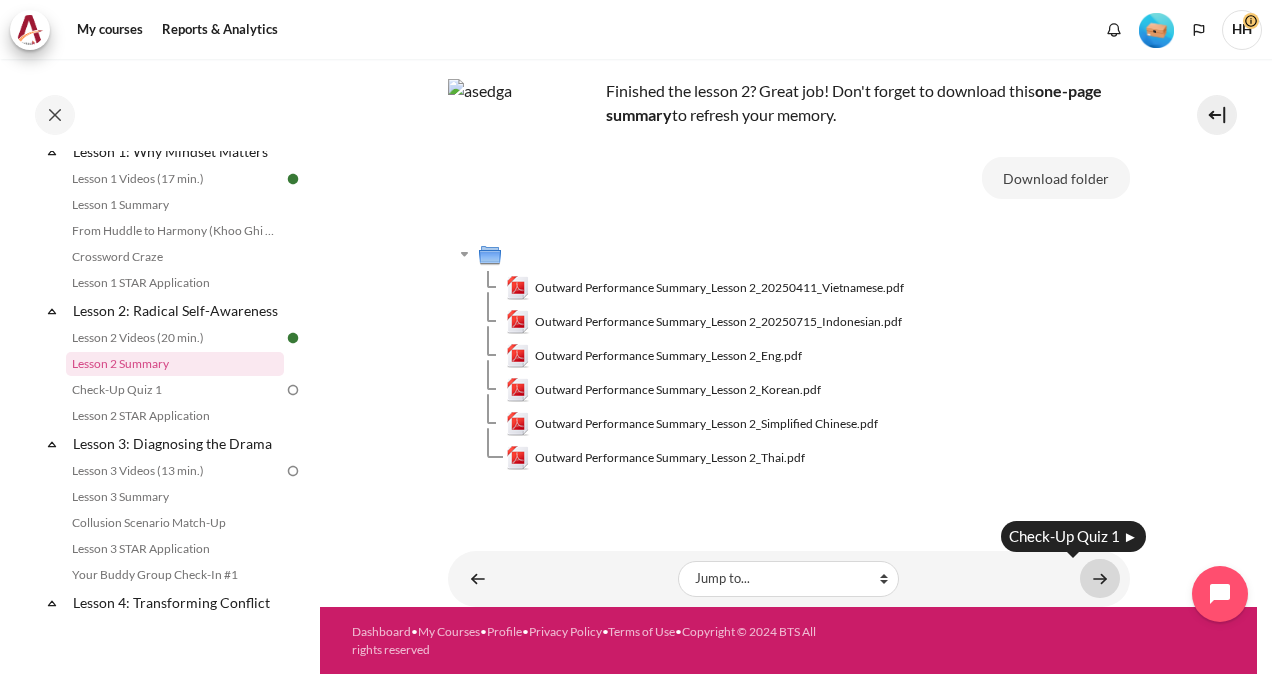 click at bounding box center [1100, 578] 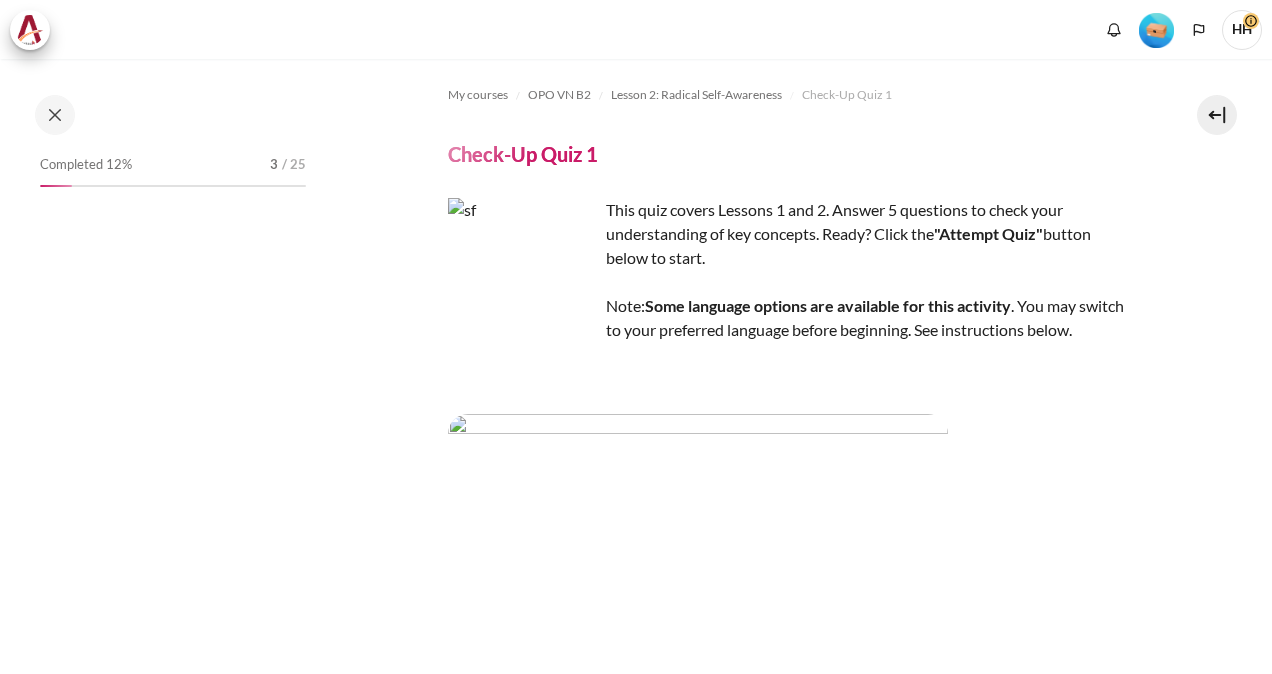 scroll, scrollTop: 0, scrollLeft: 0, axis: both 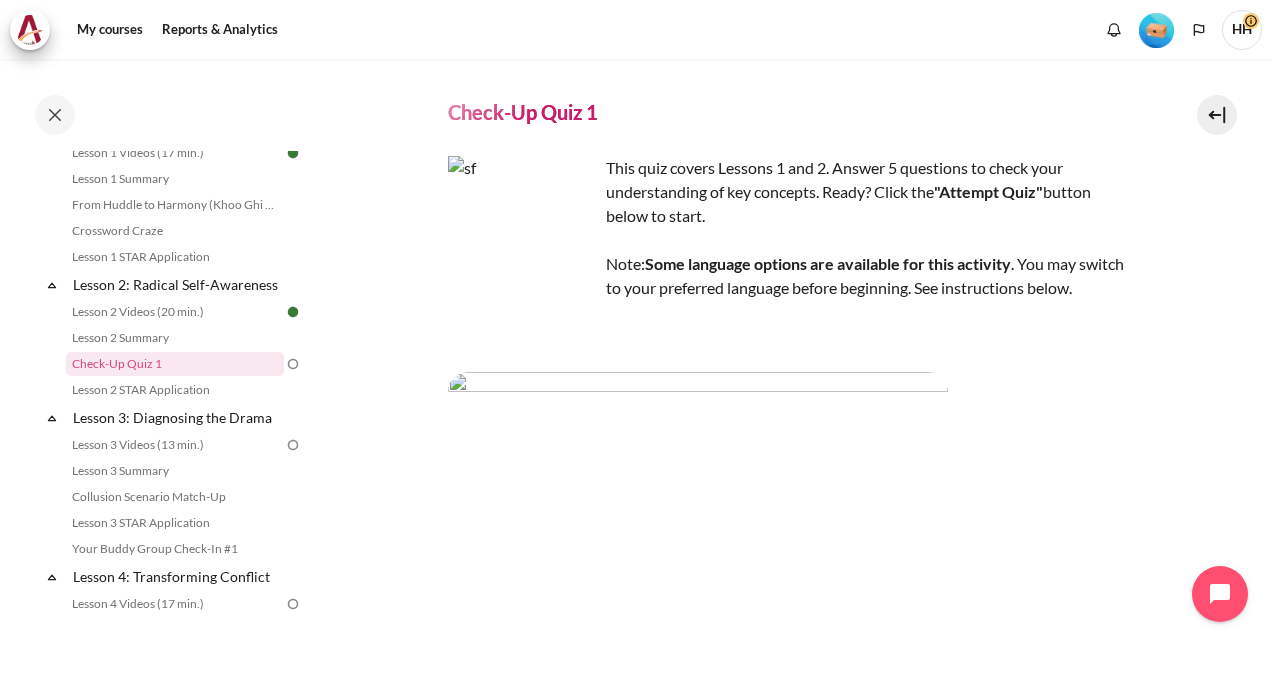 click at bounding box center (523, 231) 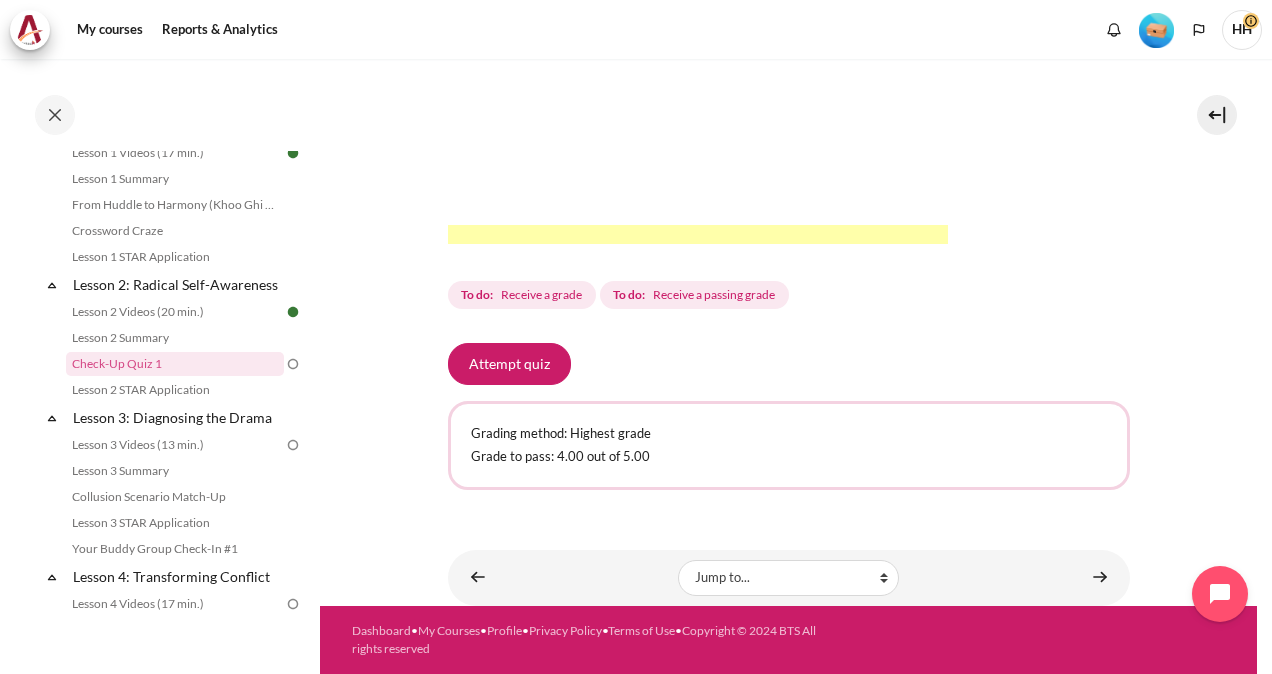 scroll, scrollTop: 689, scrollLeft: 0, axis: vertical 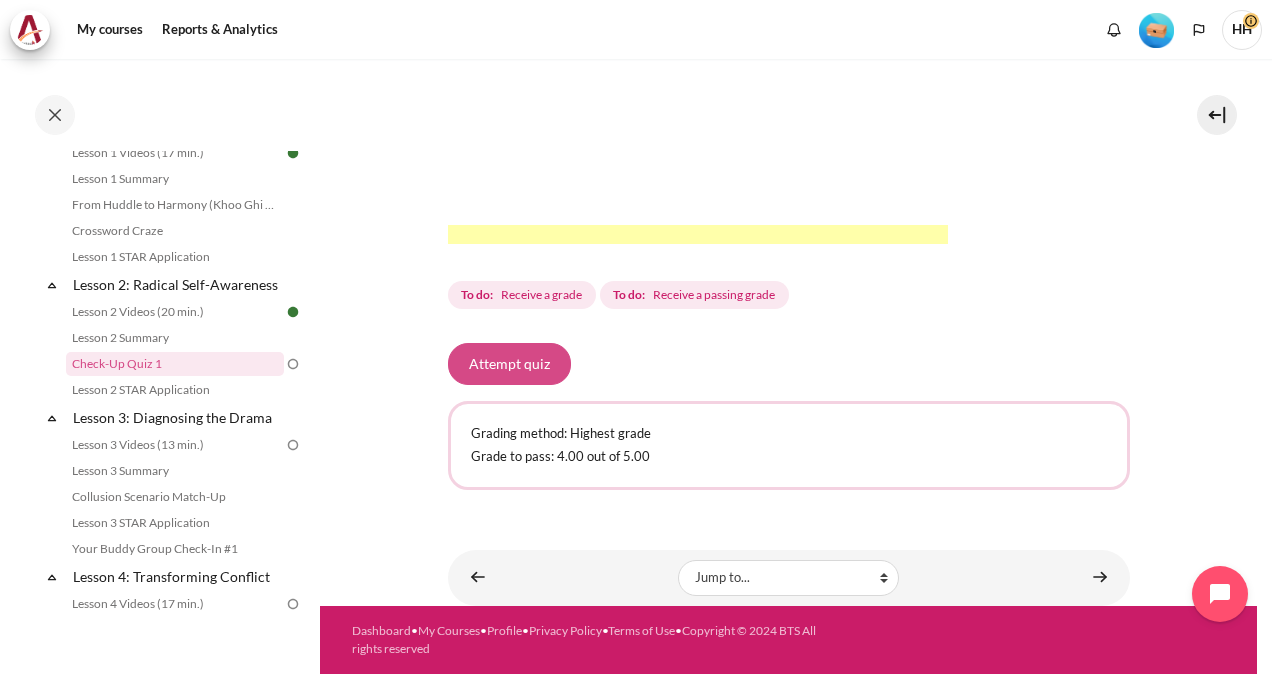click on "Attempt quiz" at bounding box center (509, 364) 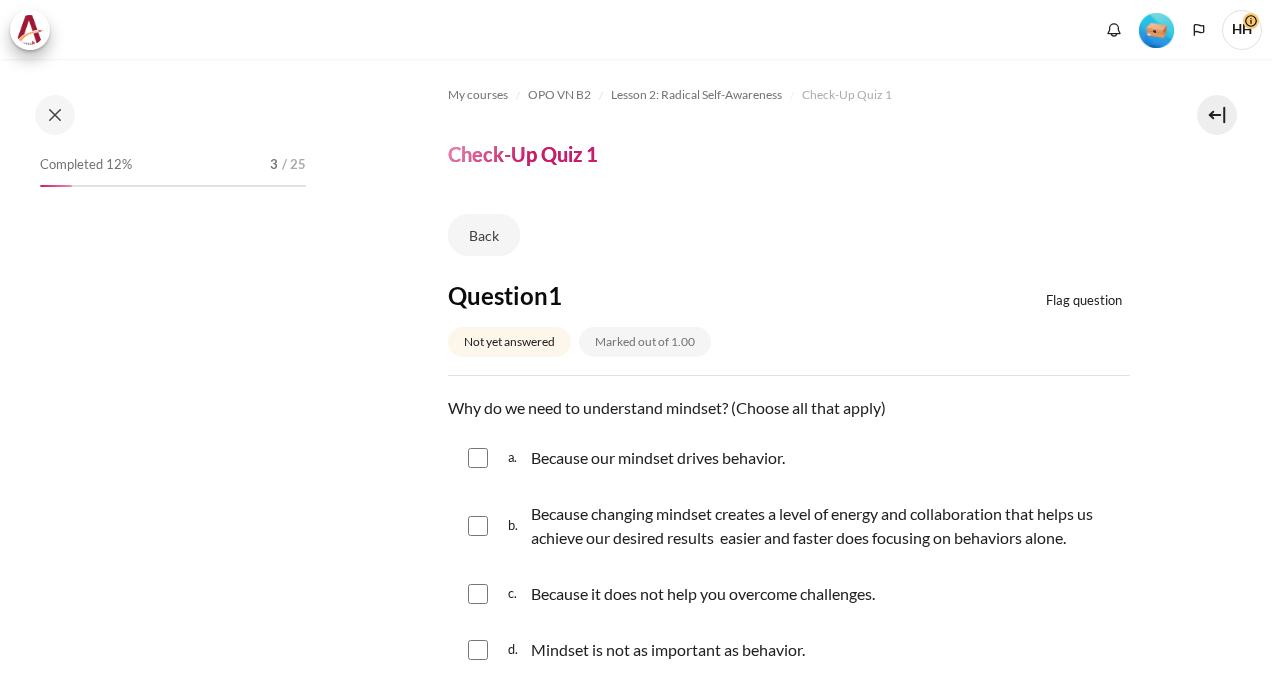 scroll, scrollTop: 0, scrollLeft: 0, axis: both 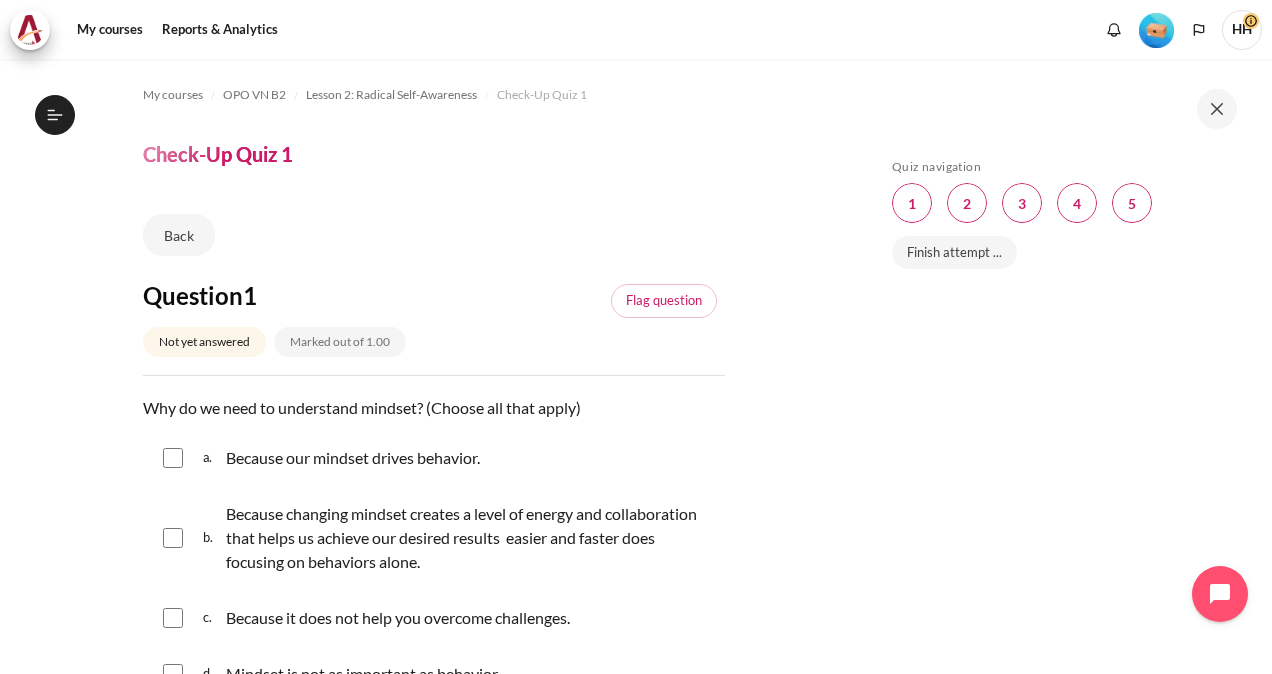 type 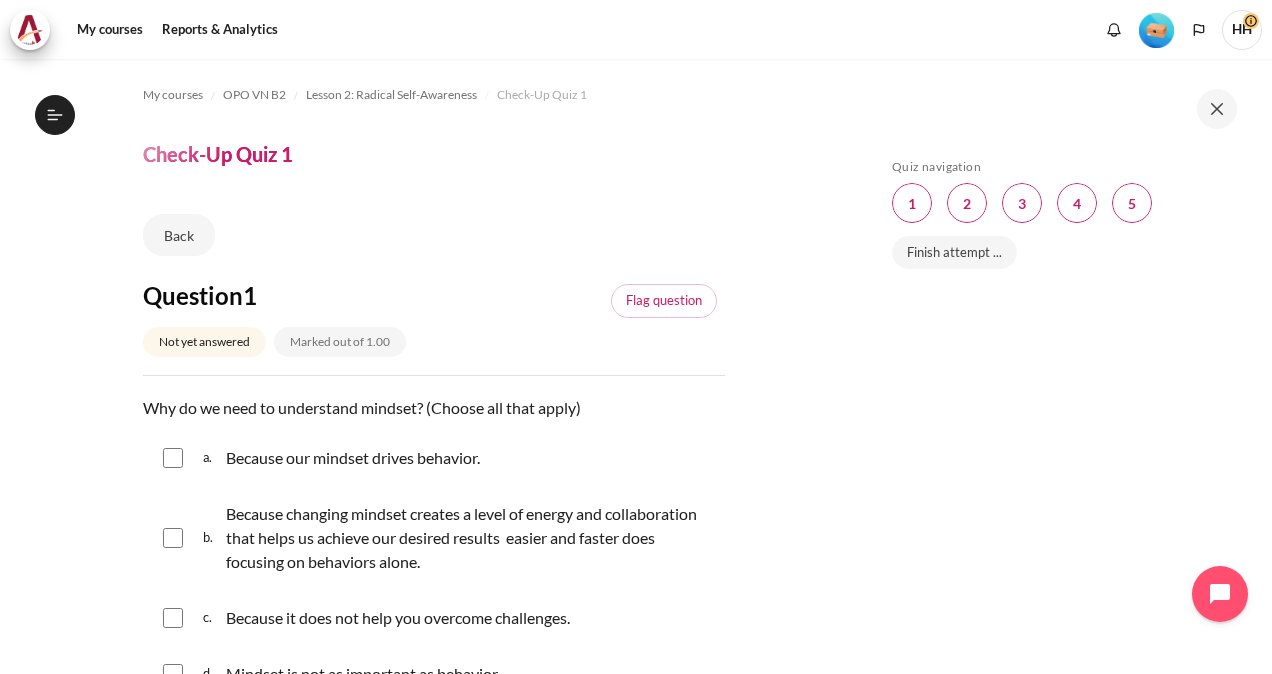 click on "Skip Quiz navigation
Quiz navigation
Question  1  This page  Question  2  This page  Question  3  This page  Question  4  This page  Question  5  This page  Finish attempt ..." at bounding box center [1060, 381] 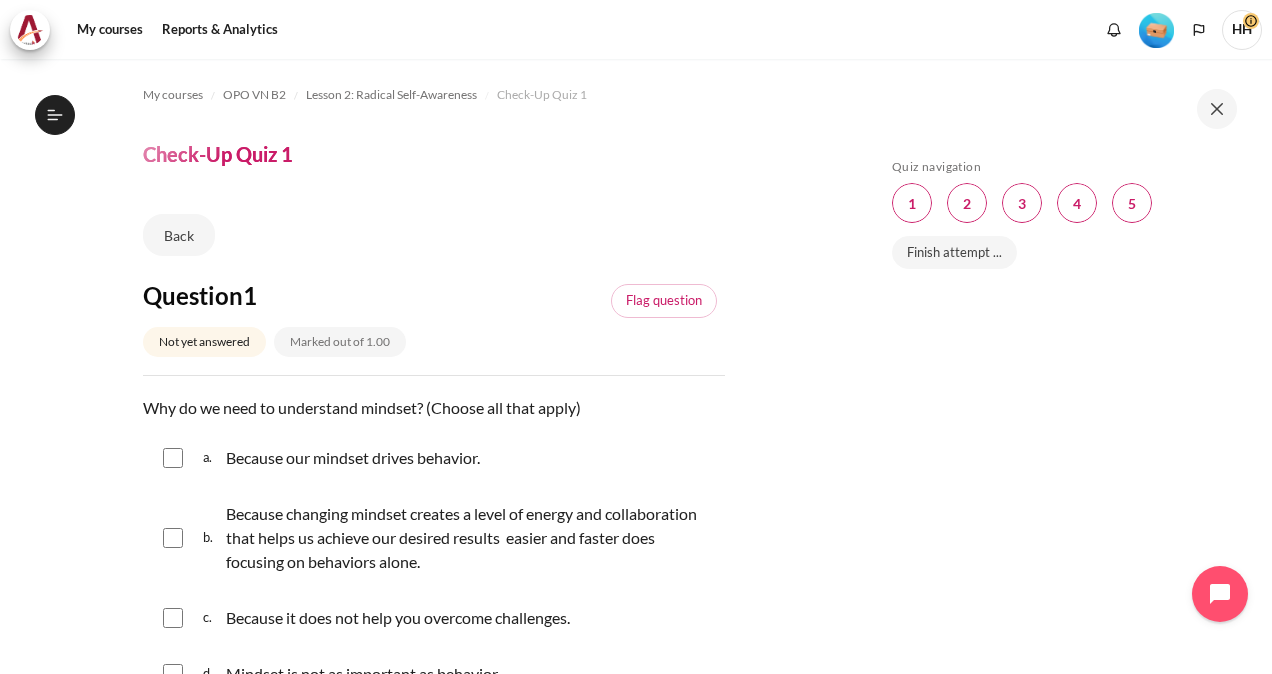 click at bounding box center [173, 538] 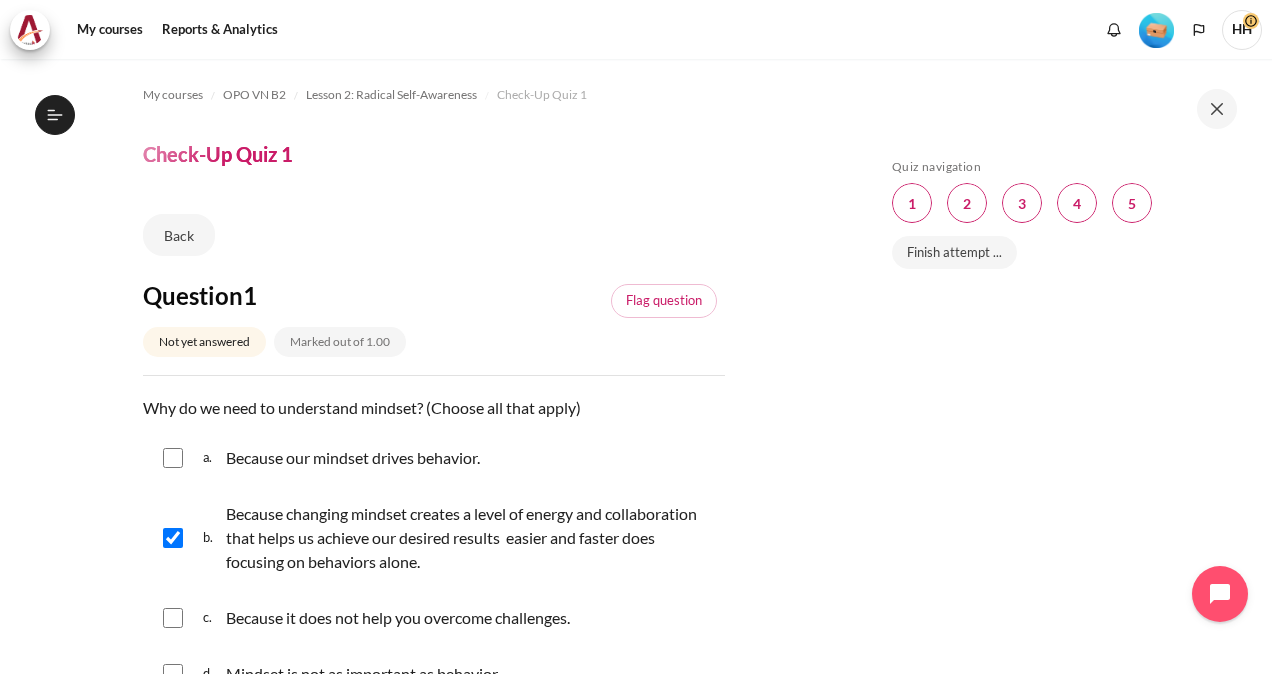 click at bounding box center [173, 458] 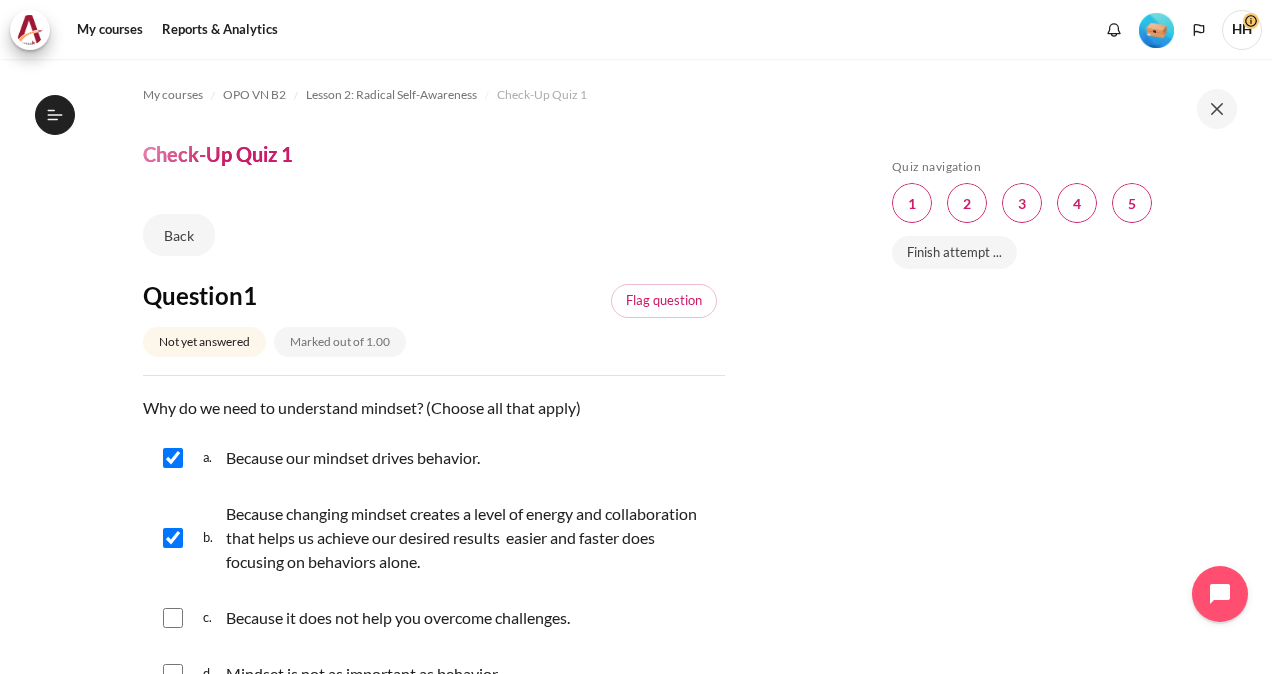click on "Skip Quiz navigation
Quiz navigation
Question  1  This page  Question  2  This page  Question  3  This page  Question  4  This page  Question  5  This page  Finish attempt ..." at bounding box center [1060, 381] 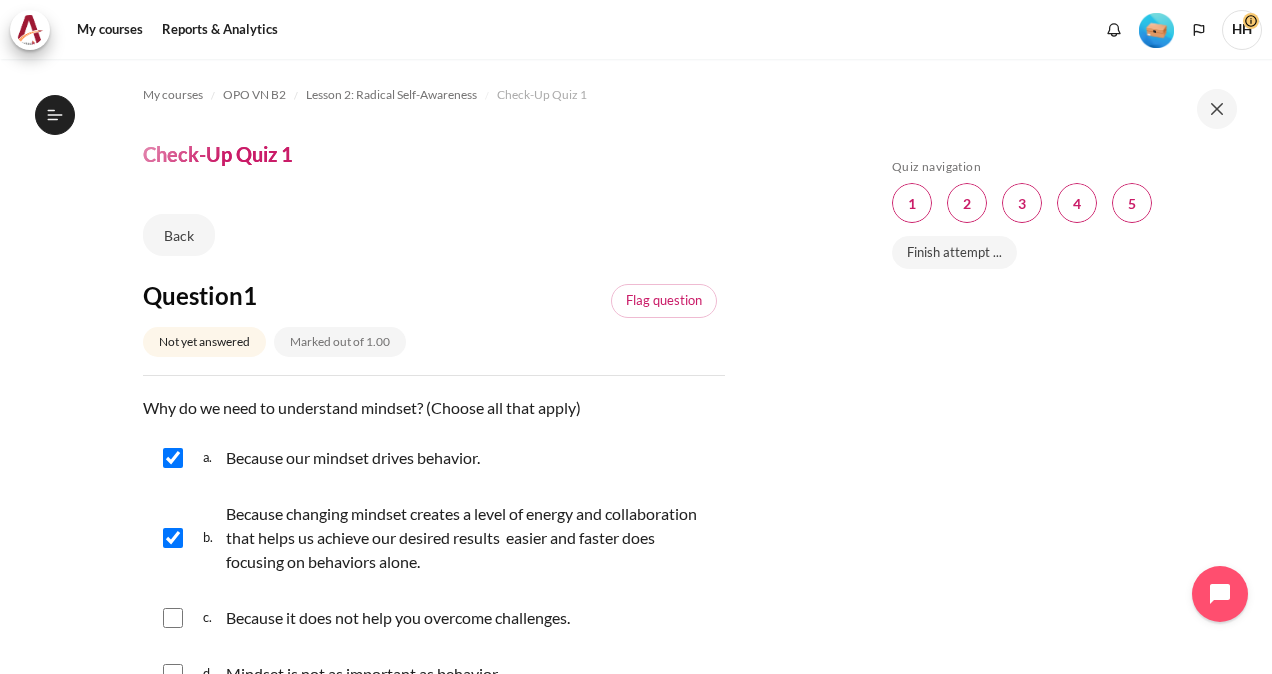 click on "Skip Quiz navigation
Quiz navigation
Question  1  This page  Question  2  This page  Question  3  This page  Question  4  This page  Question  5  This page  Finish attempt ..." at bounding box center (1060, 381) 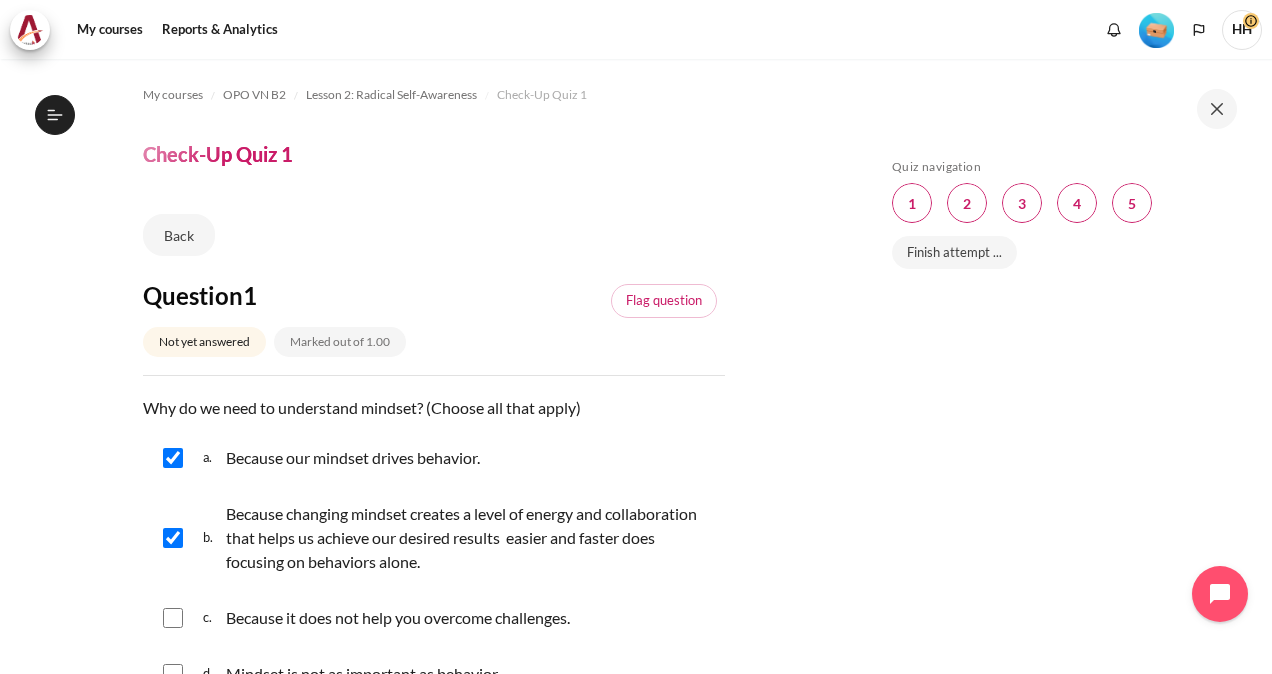drag, startPoint x: 966, startPoint y: 478, endPoint x: 829, endPoint y: 436, distance: 143.29341 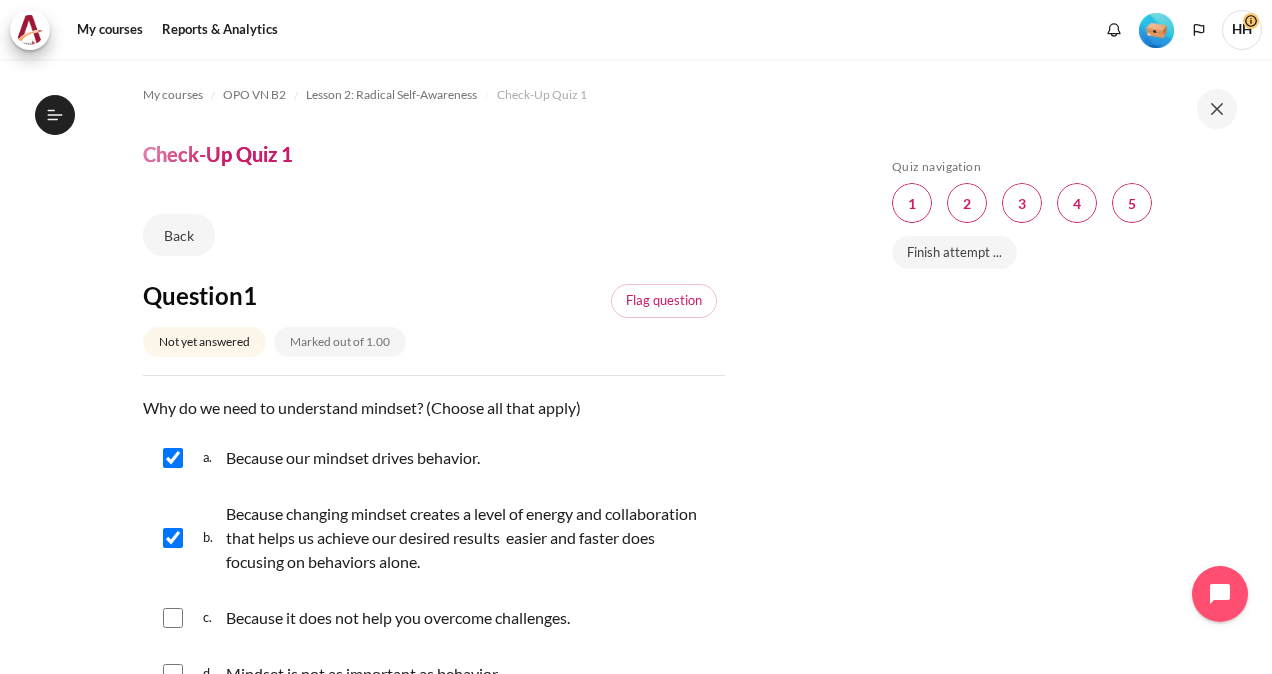 click on "My courses
OPO VN B2
Lesson 2: Radical Self-Awareness
Check-Up Quiz 1
Check-Up Quiz 1
Back" at bounding box center (433, 1389) 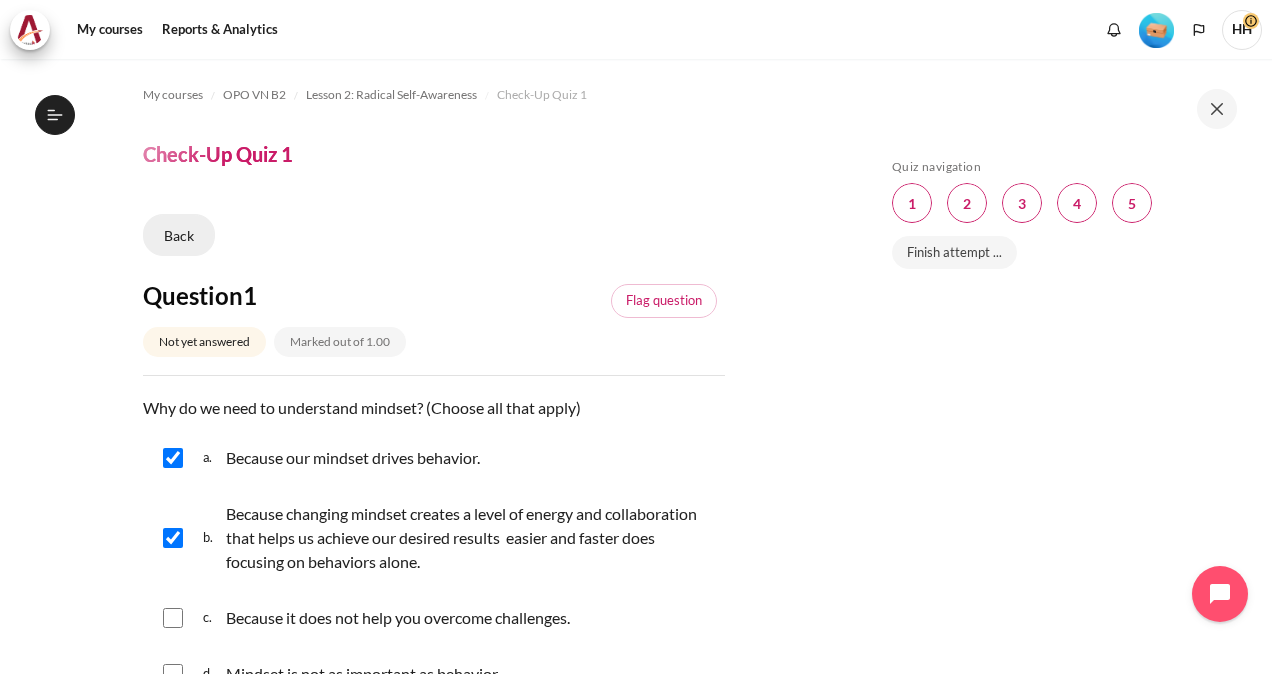 click on "Back" at bounding box center [179, 235] 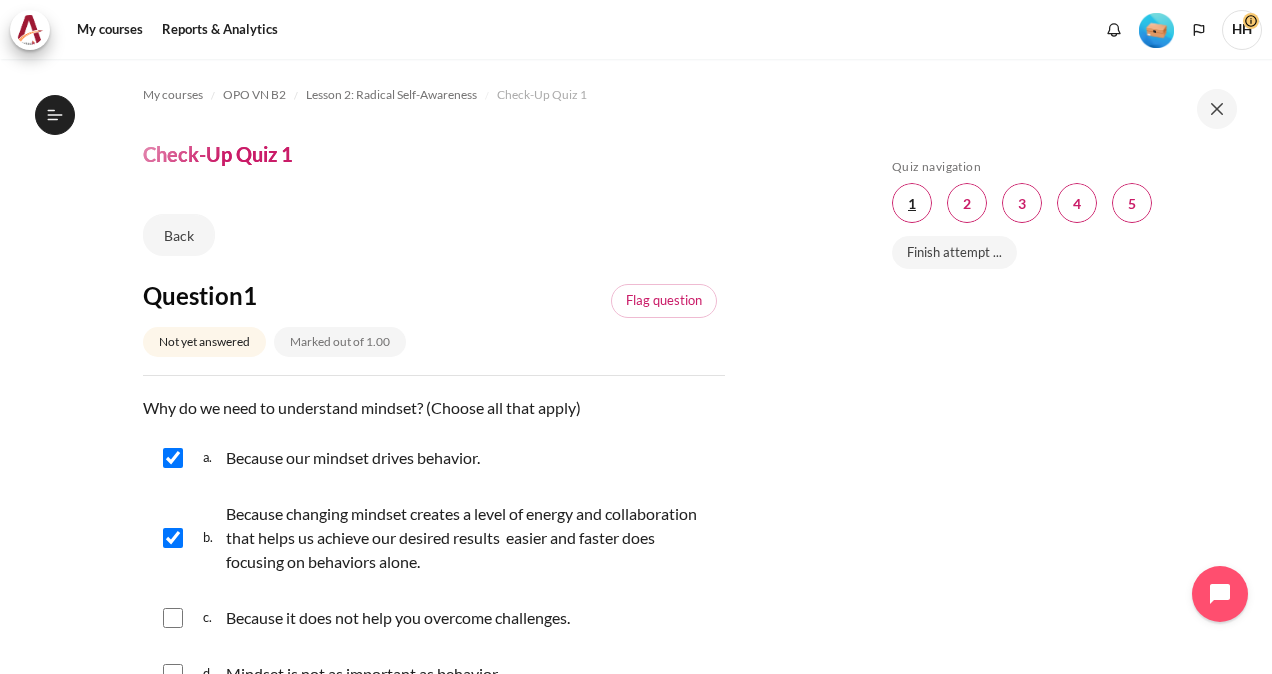 click at bounding box center (912, 203) 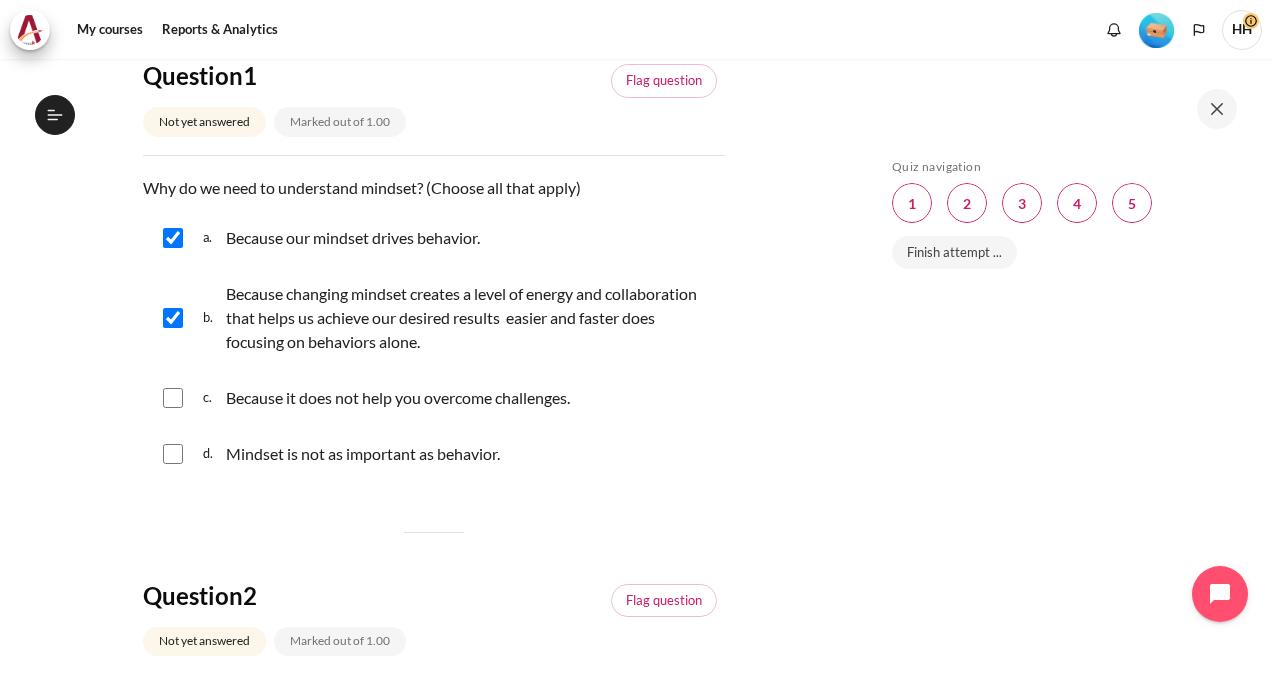 click on "Skip Quiz navigation
Quiz navigation
Question  1  This page  Question  2  This page  Question  3  This page  Question  4  This page  Question  5  This page  Finish attempt ..." at bounding box center [1060, 381] 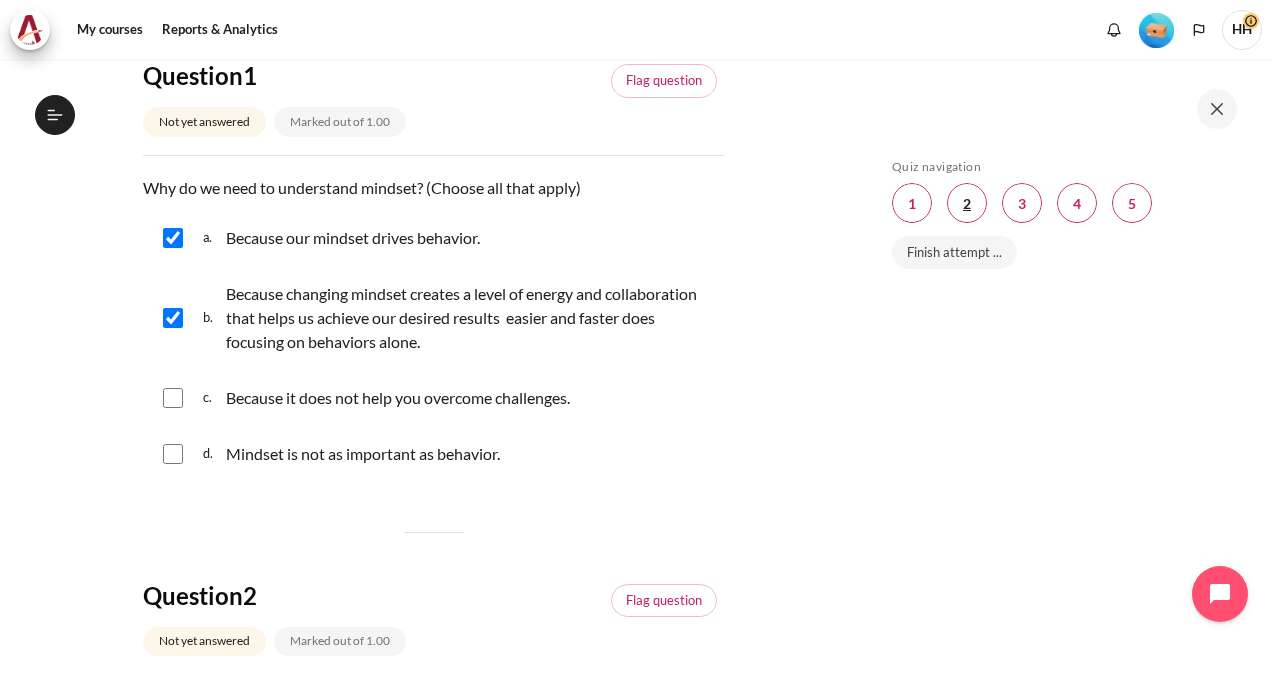 click at bounding box center [967, 203] 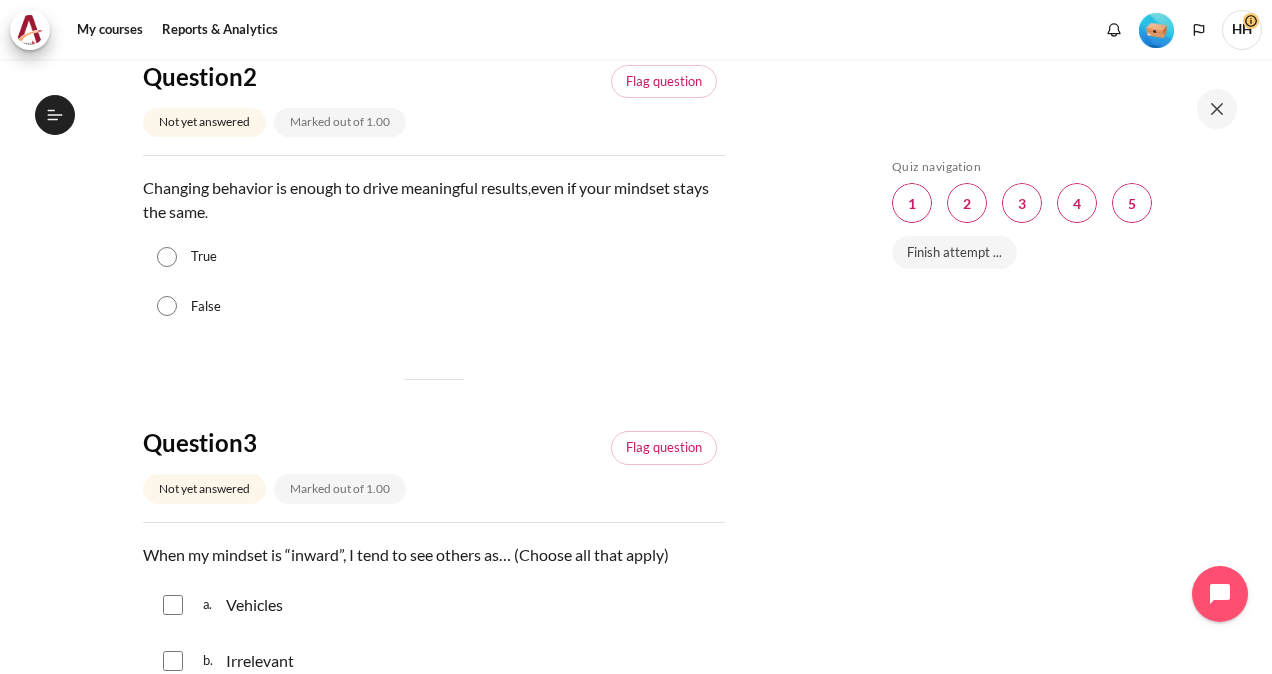 click on "False" at bounding box center (167, 306) 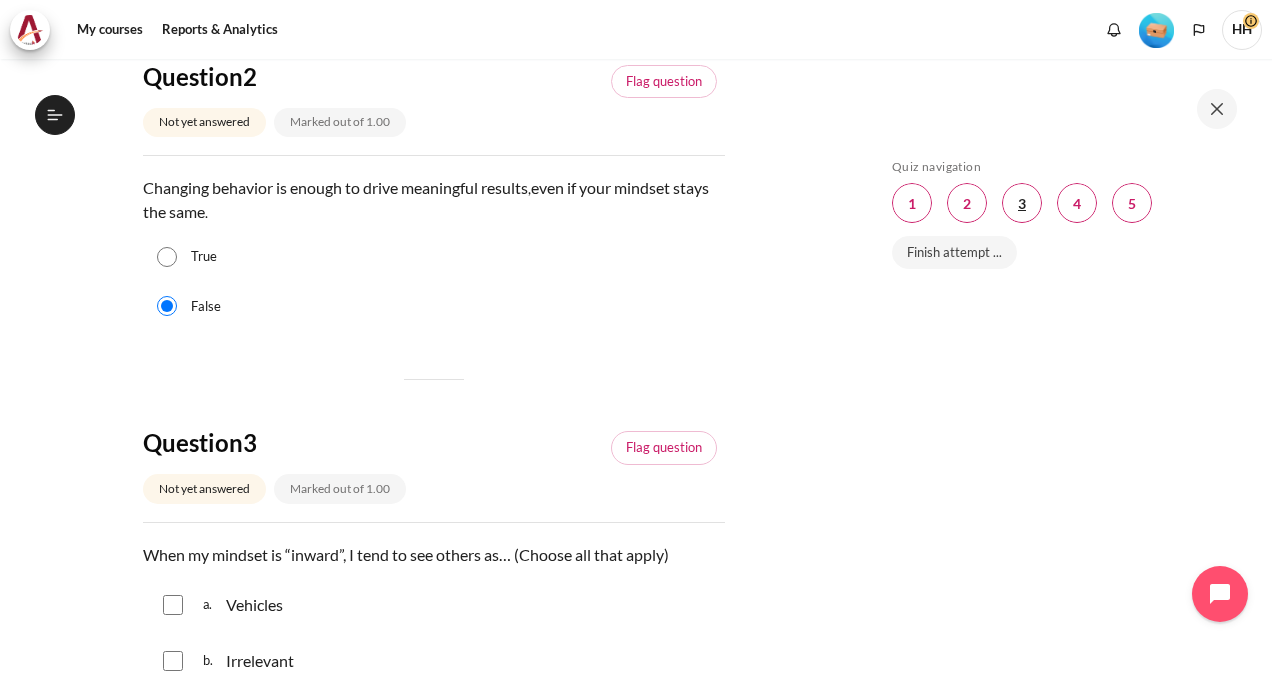 click at bounding box center [1022, 203] 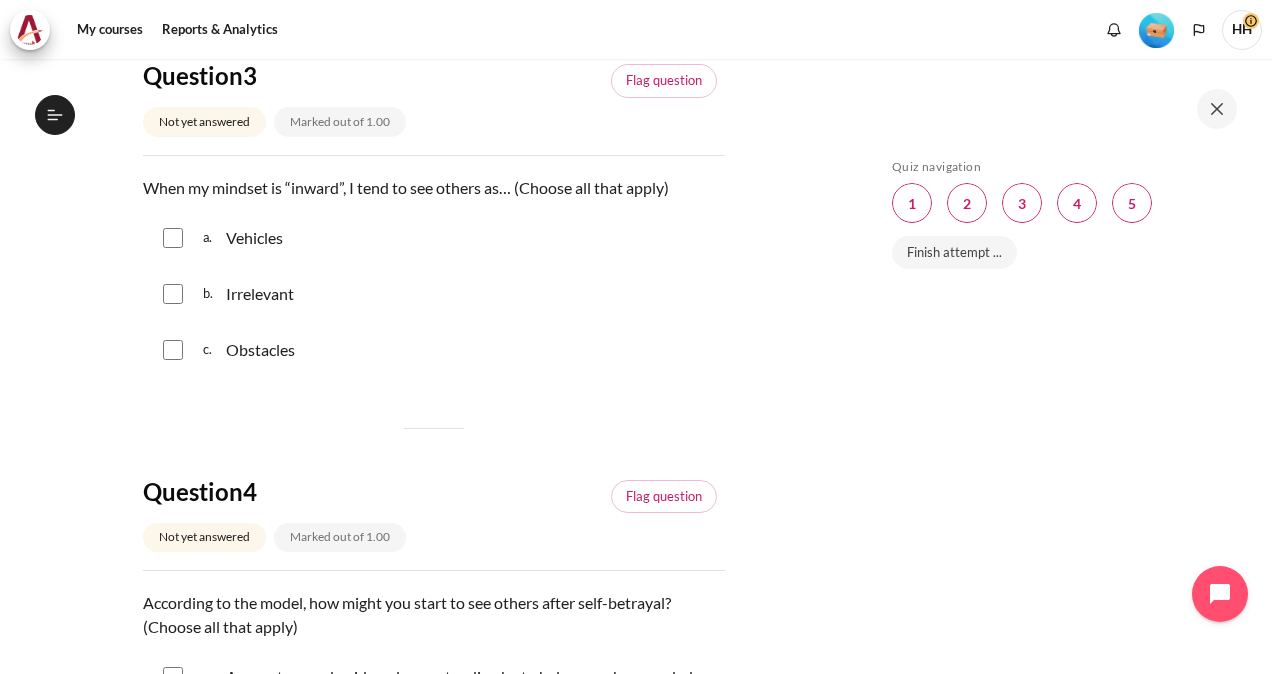 click at bounding box center [173, 238] 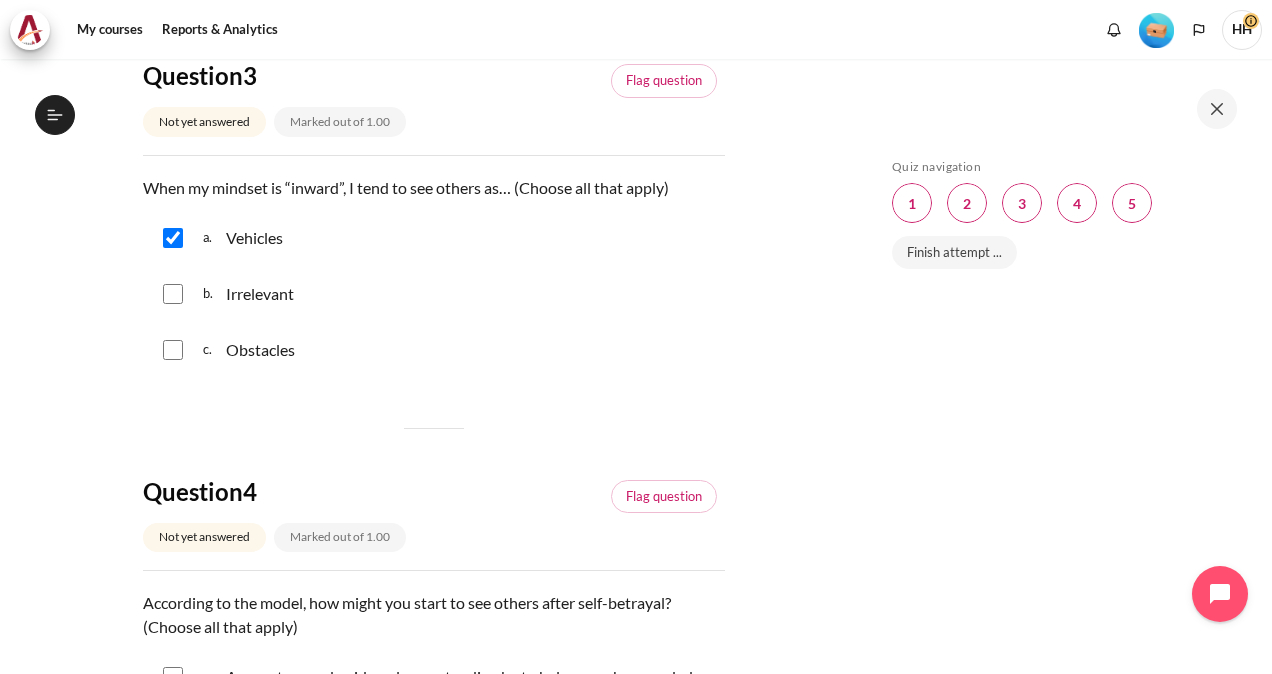 click at bounding box center (173, 294) 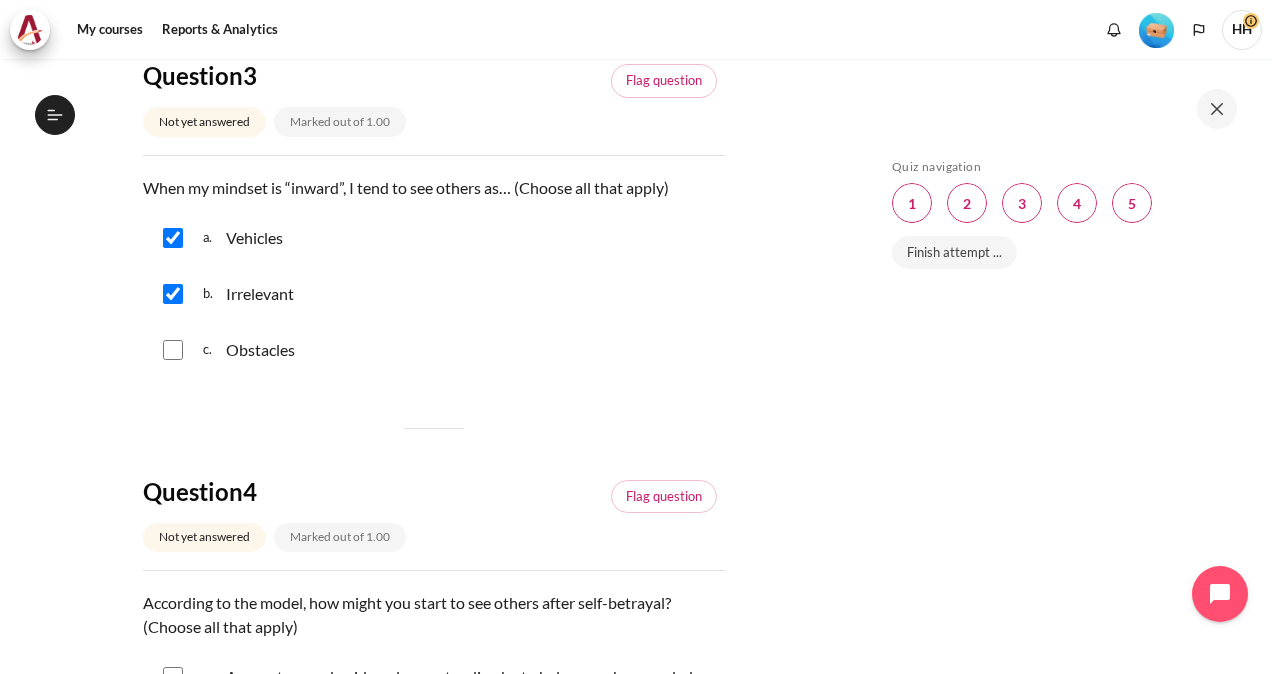 click at bounding box center (173, 350) 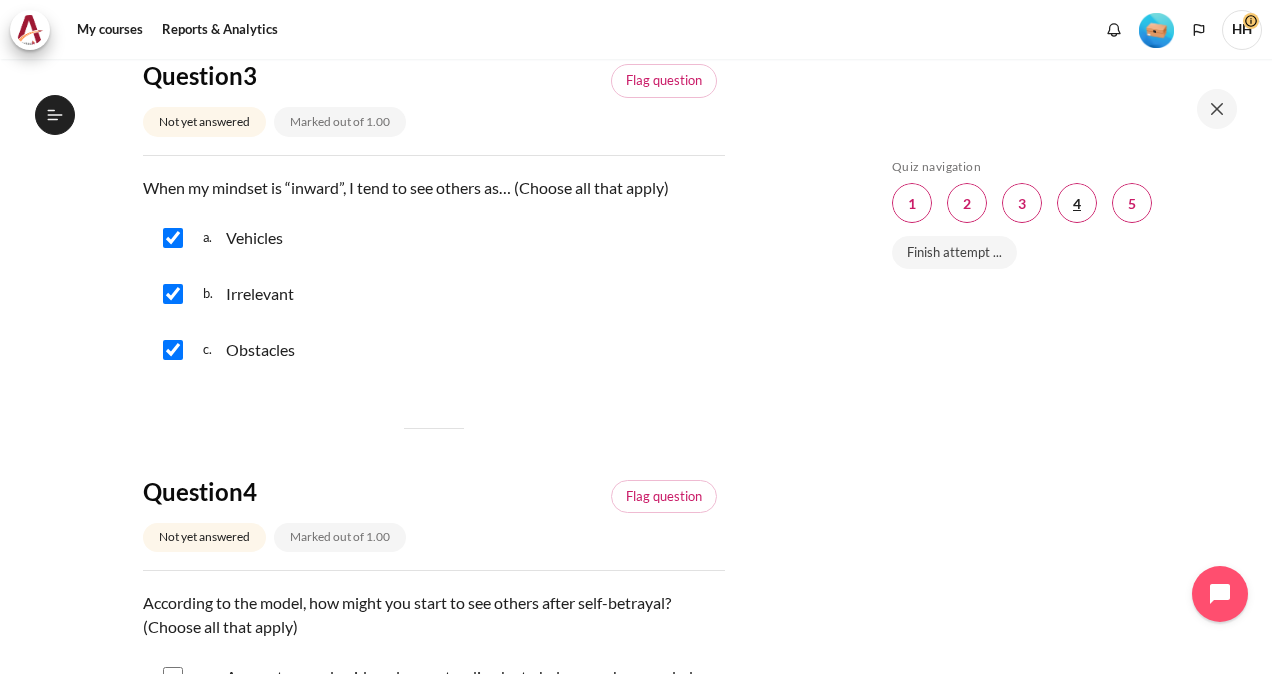click at bounding box center [1077, 203] 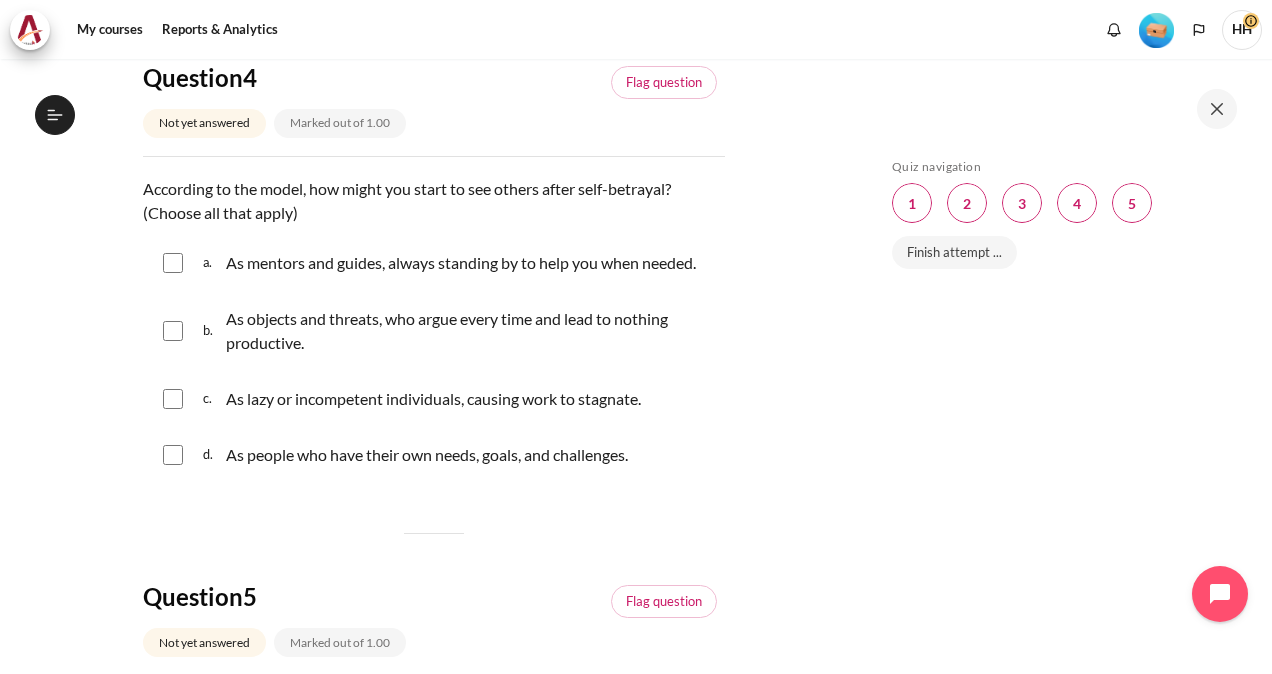 click at bounding box center [173, 263] 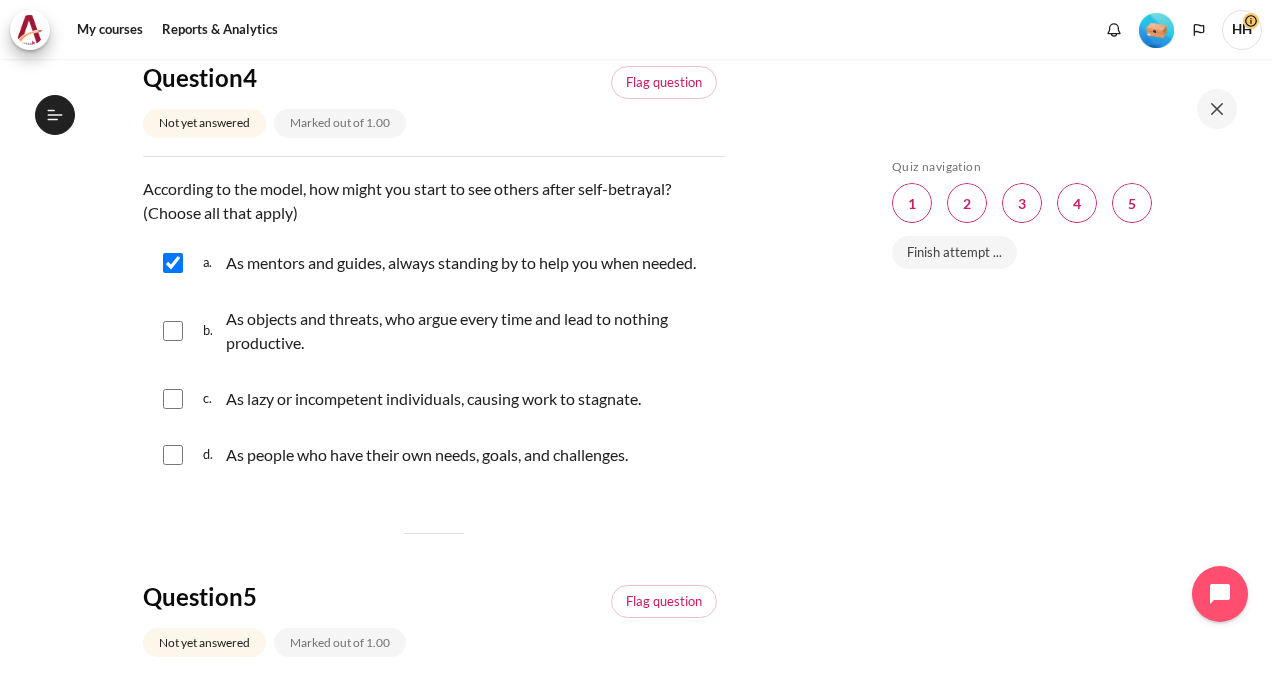 click on "b.  As objects and threats, who argue every time and lead to nothing productive." at bounding box center (434, 331) 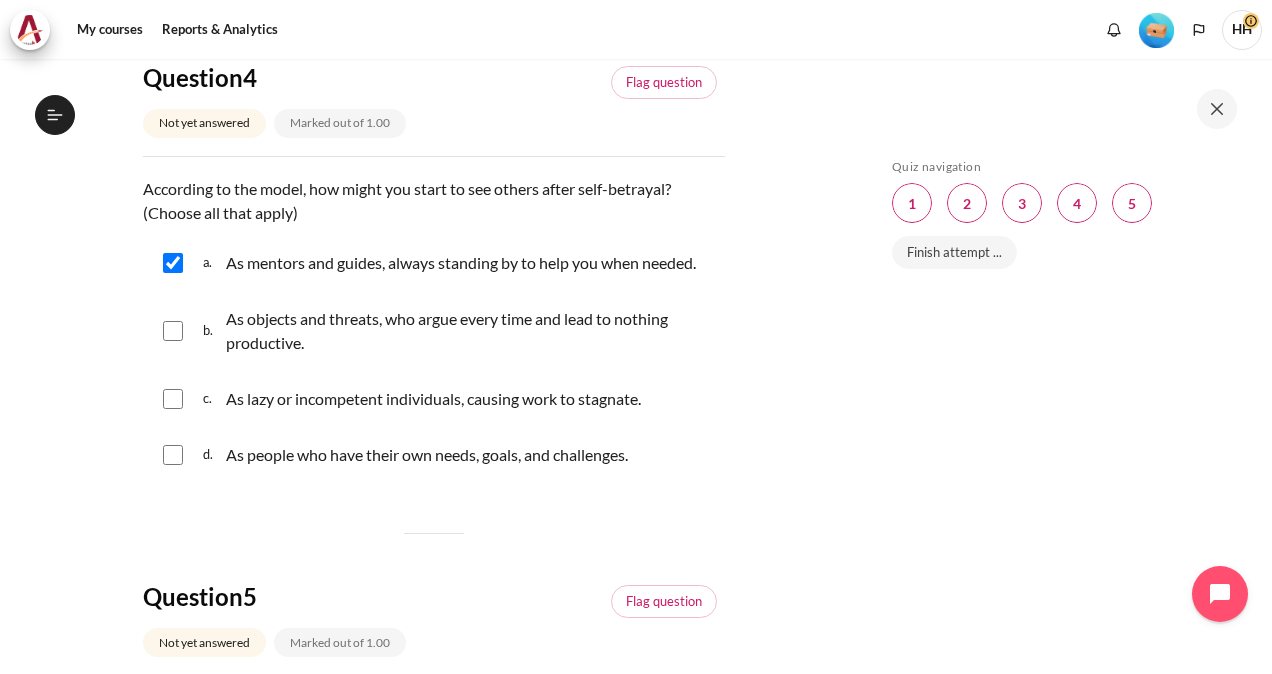 click at bounding box center [173, 331] 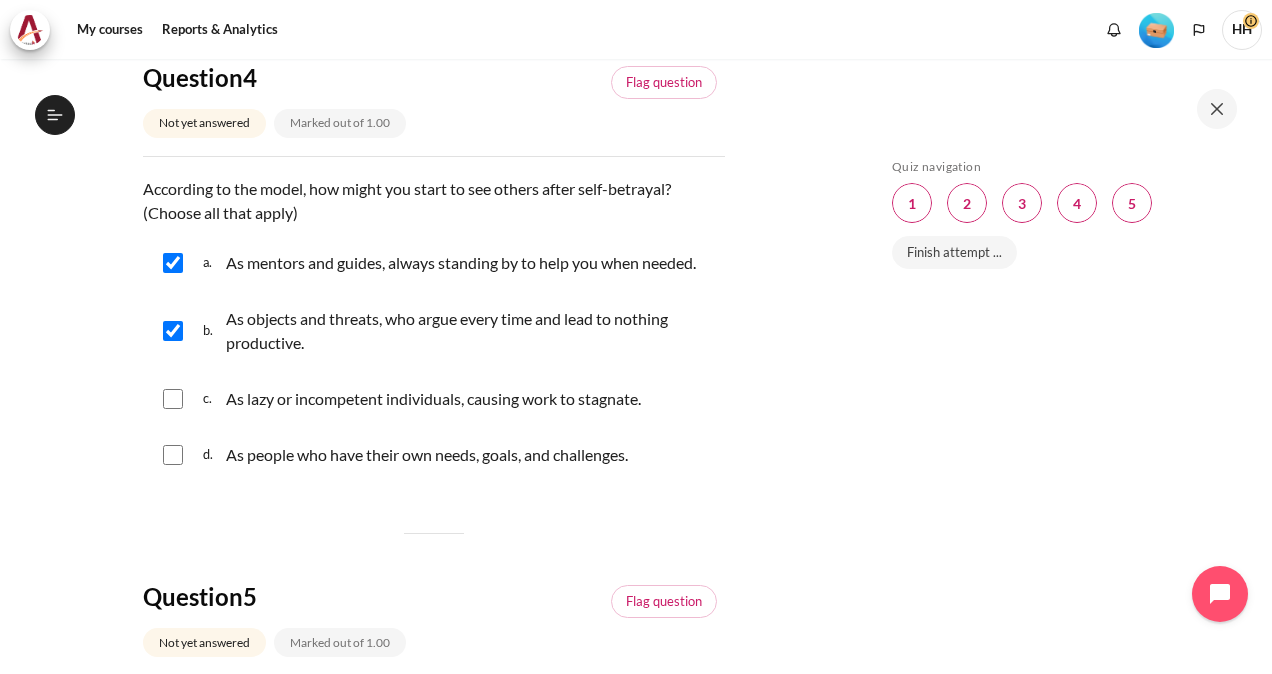 drag, startPoint x: 169, startPoint y: 390, endPoint x: 816, endPoint y: 452, distance: 649.96387 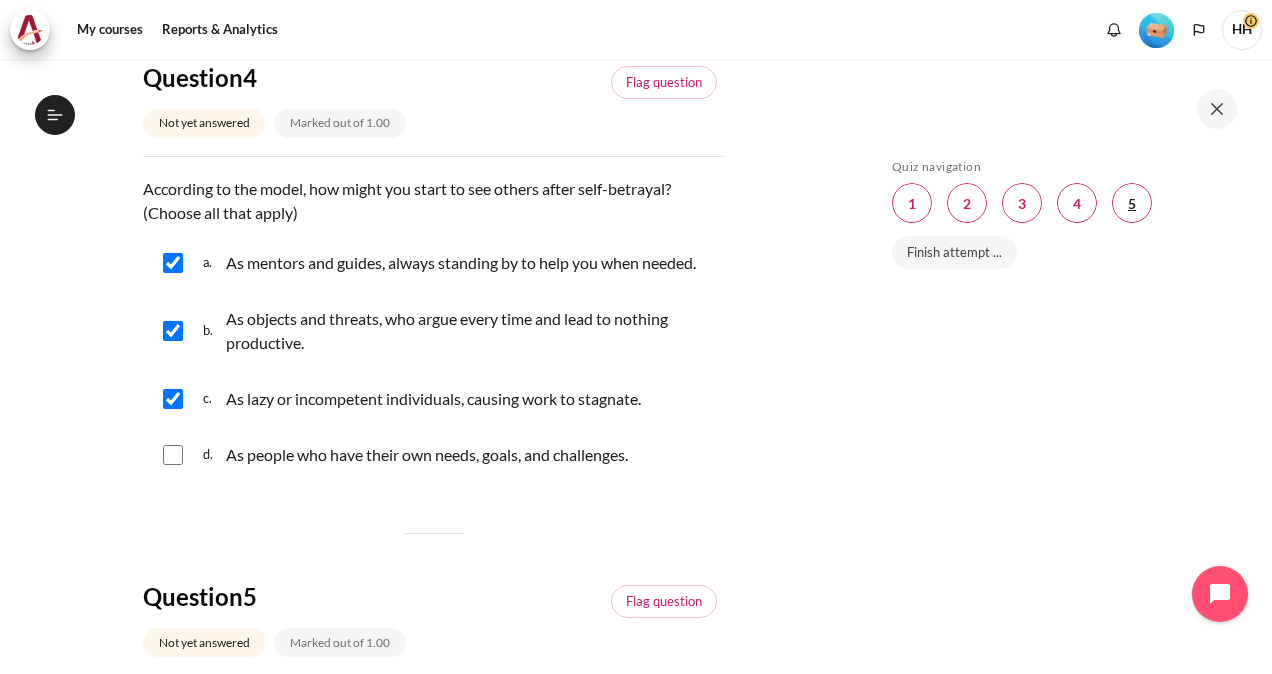 click at bounding box center (1132, 203) 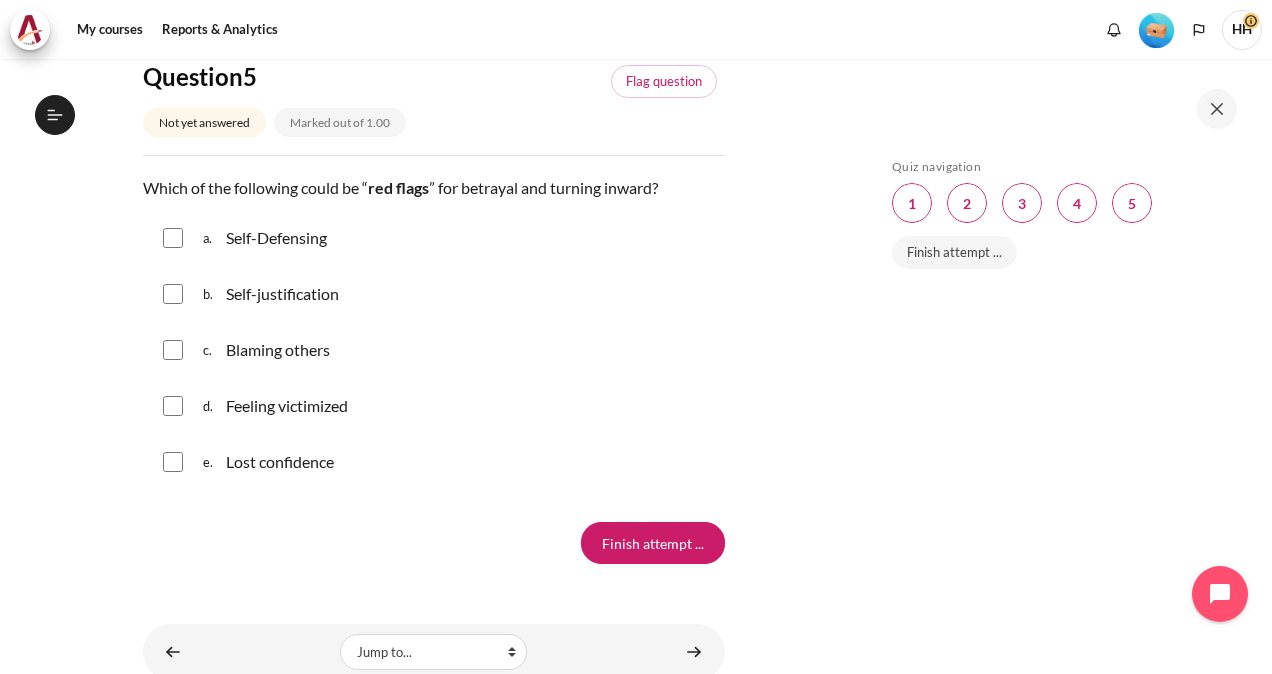 click at bounding box center [173, 238] 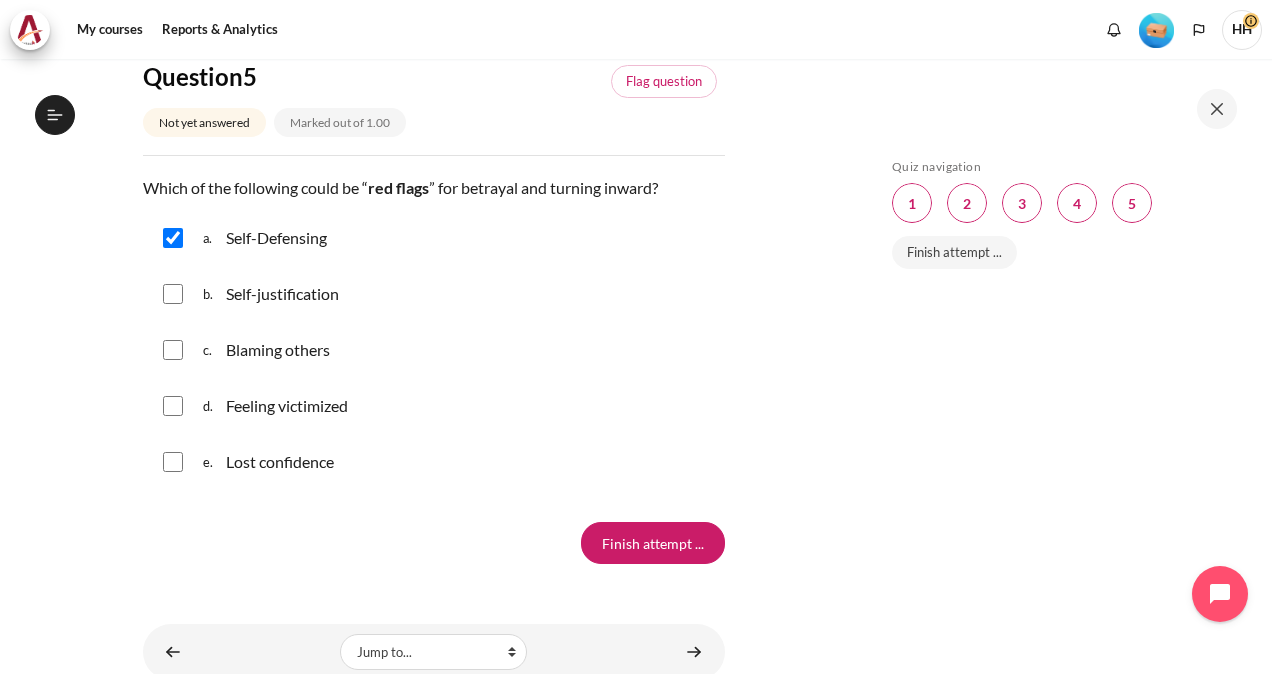 click at bounding box center [173, 294] 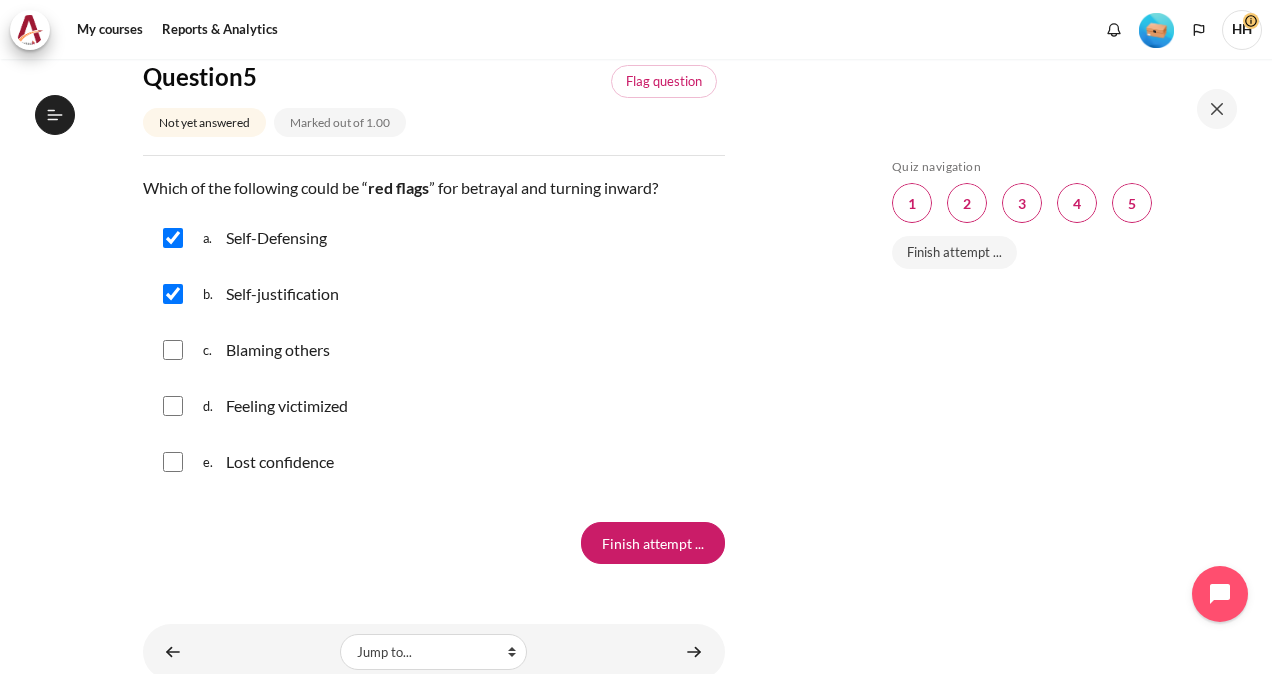 click at bounding box center (173, 350) 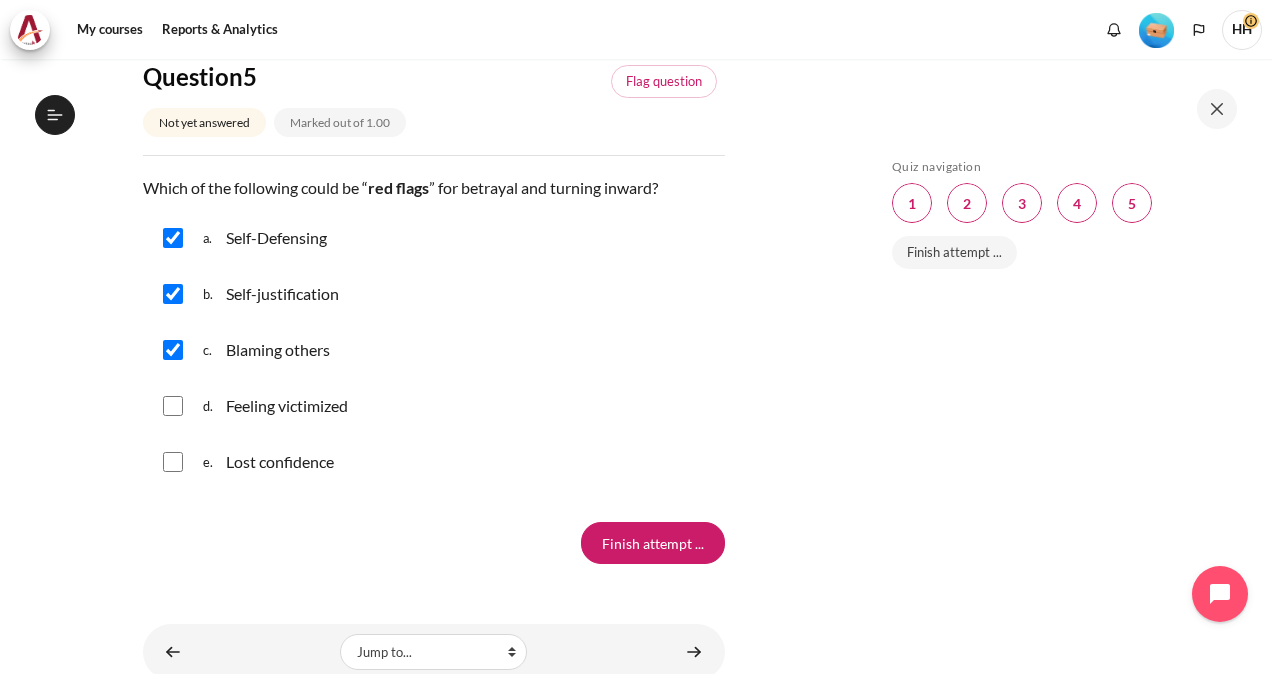 click at bounding box center (173, 406) 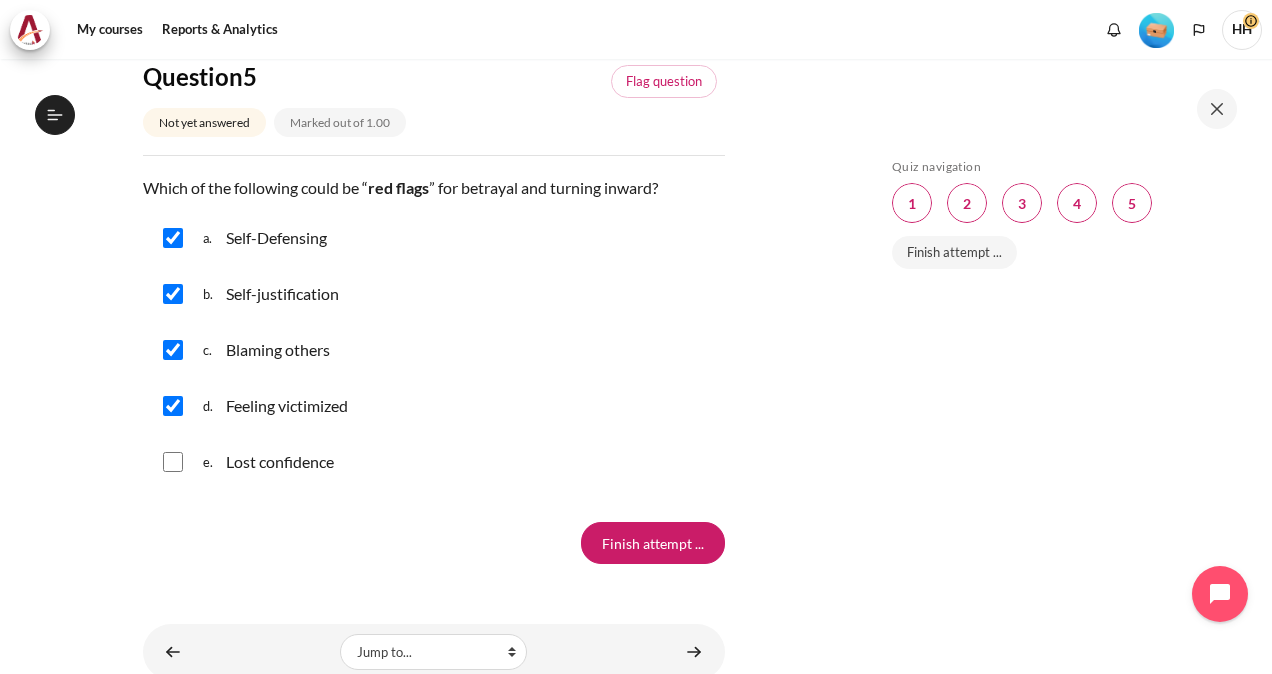 click at bounding box center [173, 462] 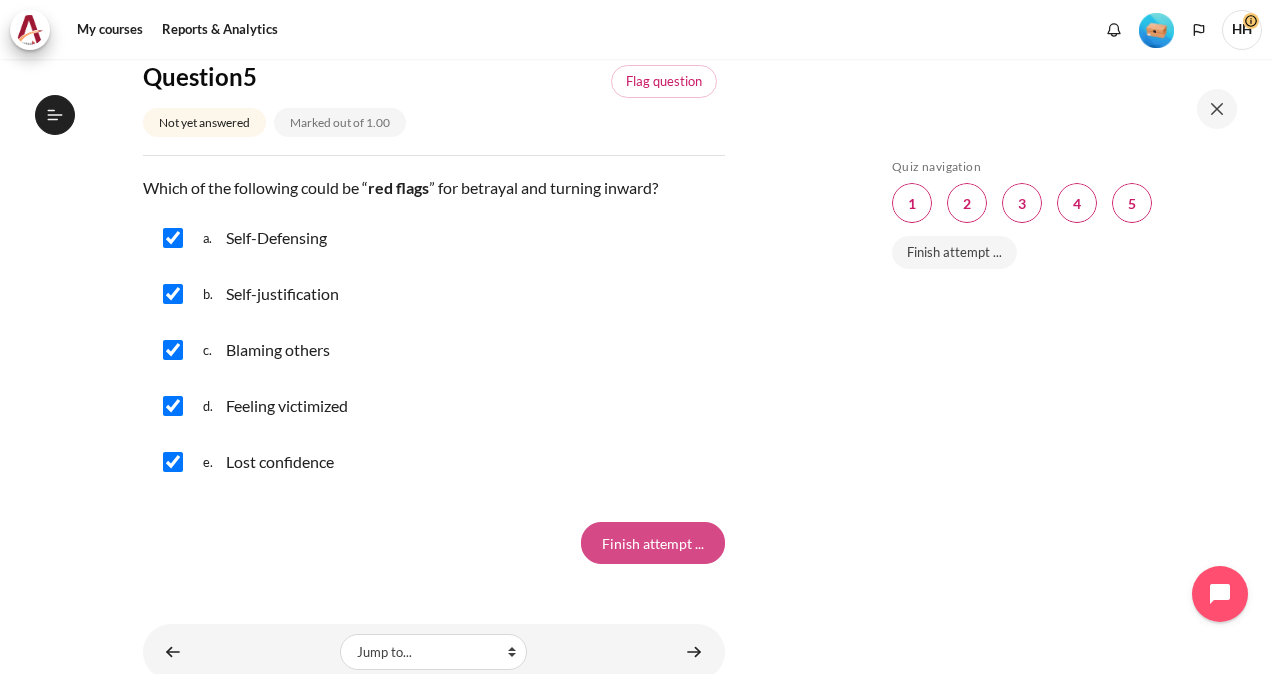 click on "Finish attempt ..." at bounding box center [653, 543] 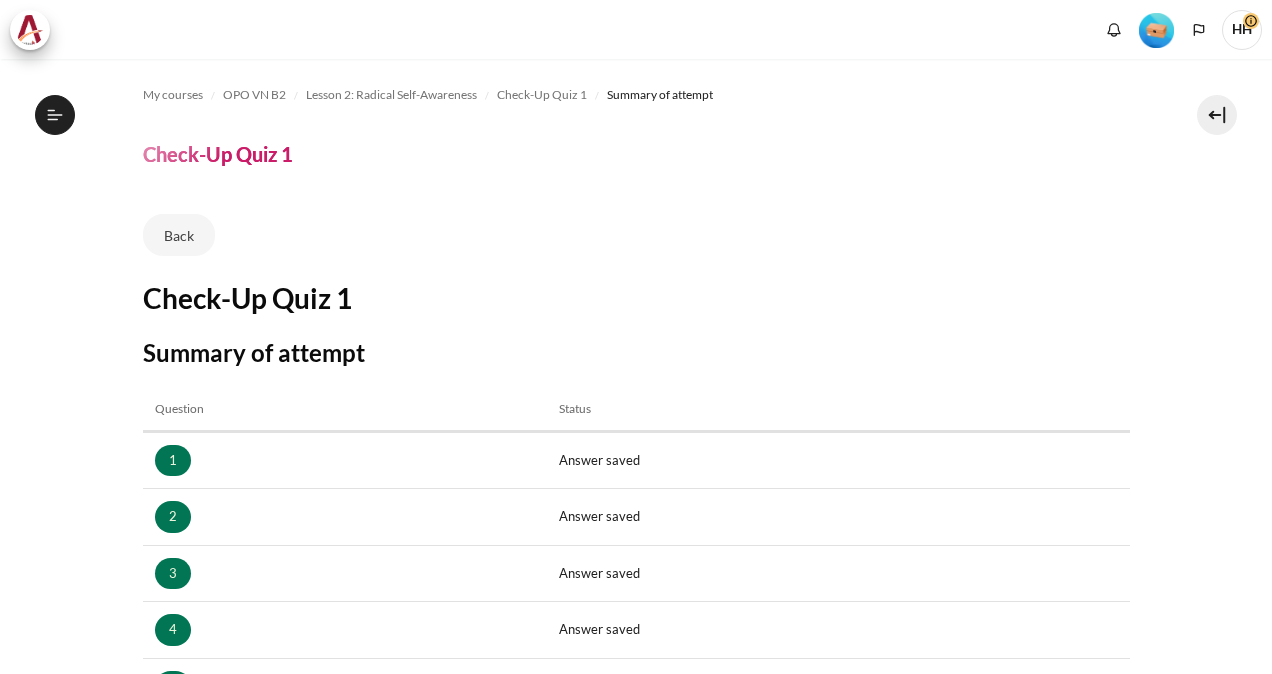 scroll, scrollTop: 0, scrollLeft: 0, axis: both 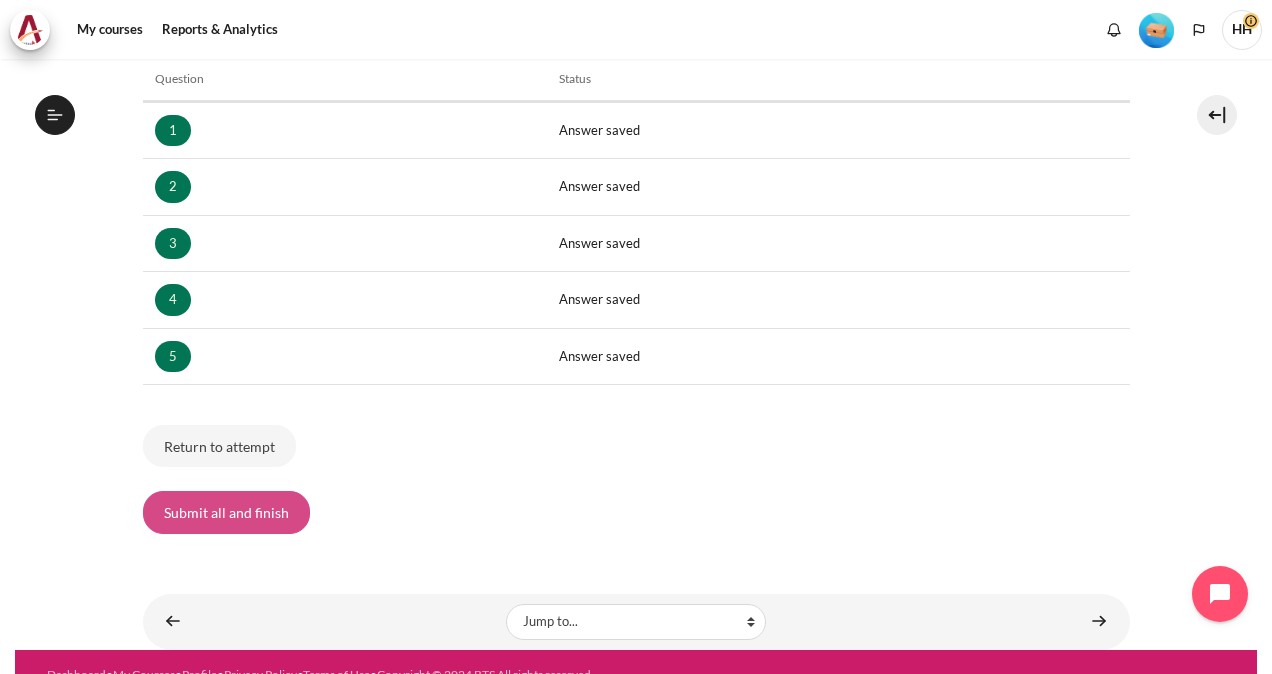 click on "Submit all and finish" at bounding box center (226, 512) 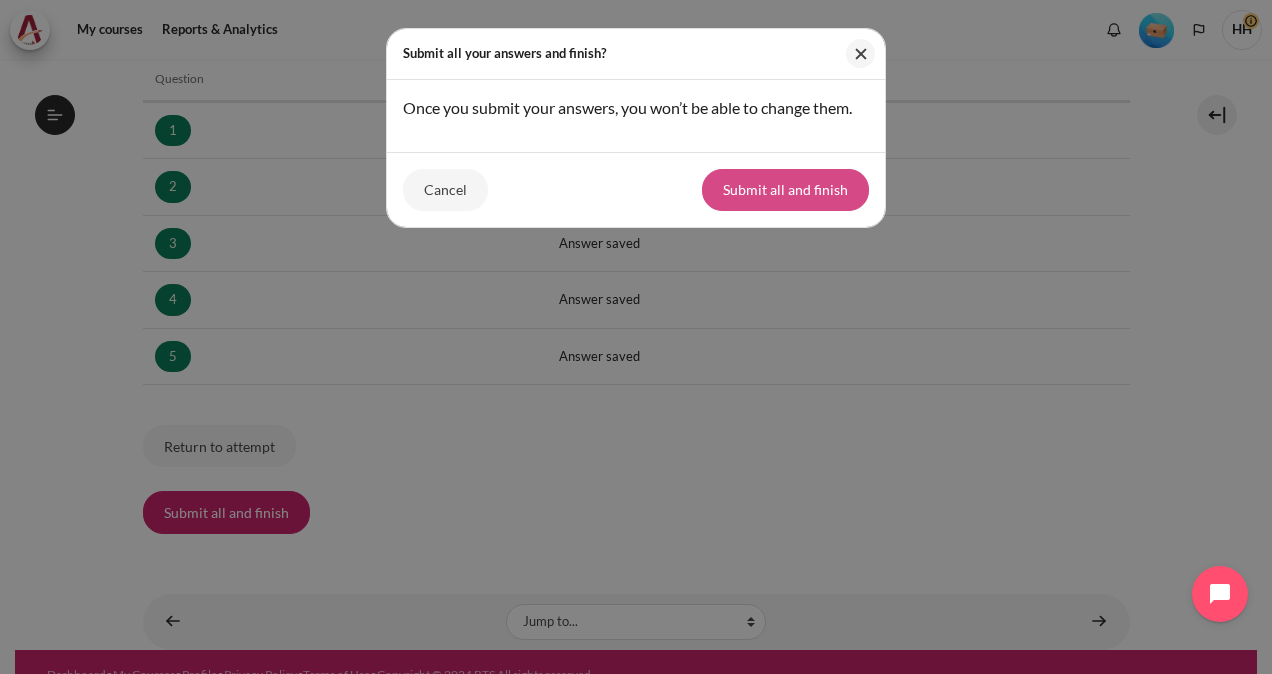 click on "Submit all and finish" at bounding box center (785, 190) 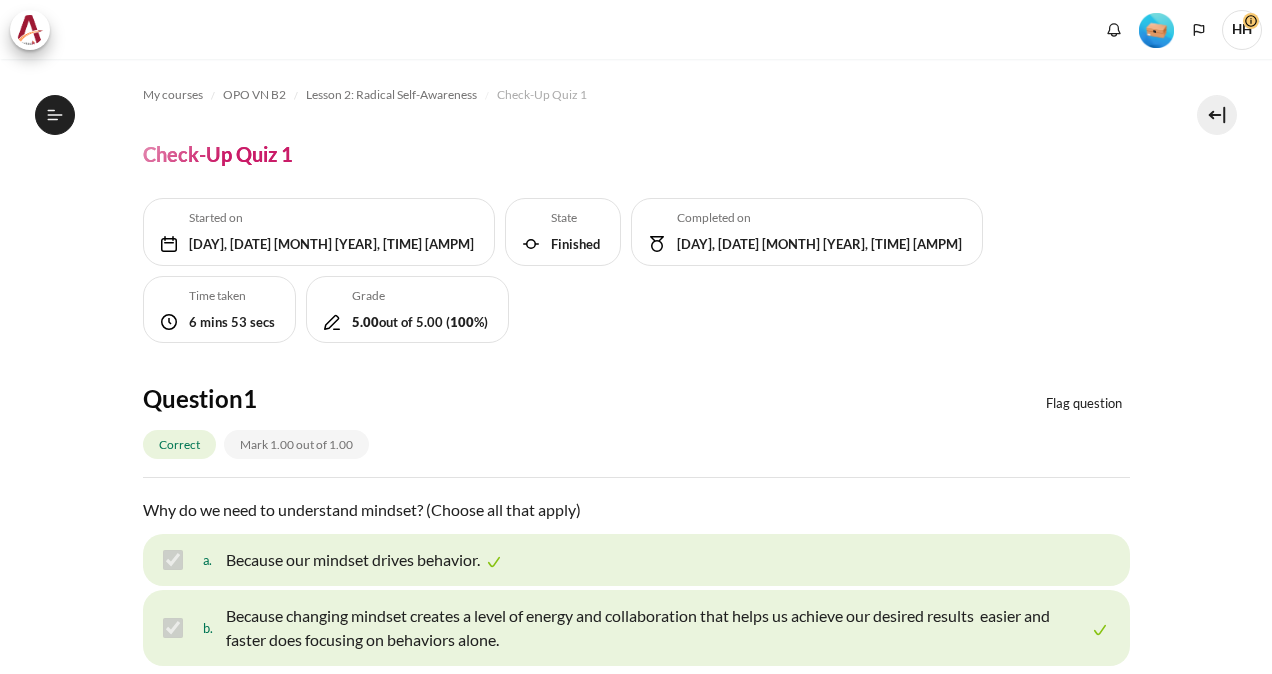 scroll, scrollTop: 0, scrollLeft: 0, axis: both 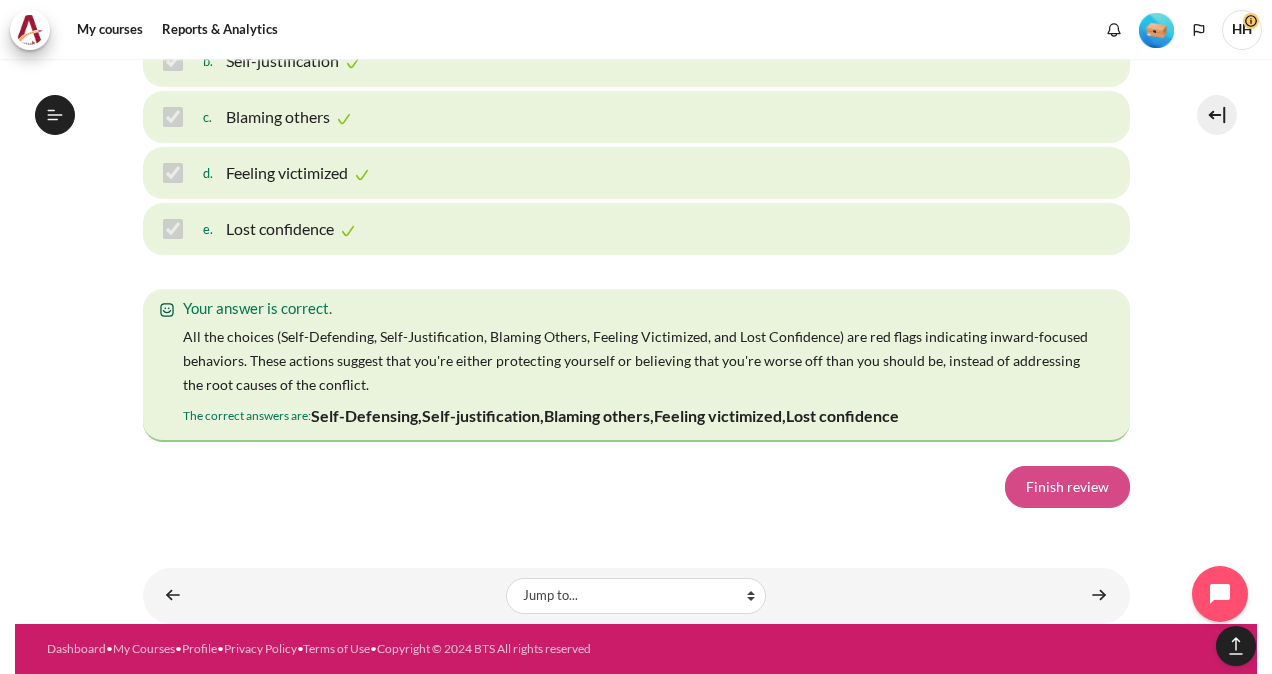 click on "Finish review" at bounding box center [1067, 487] 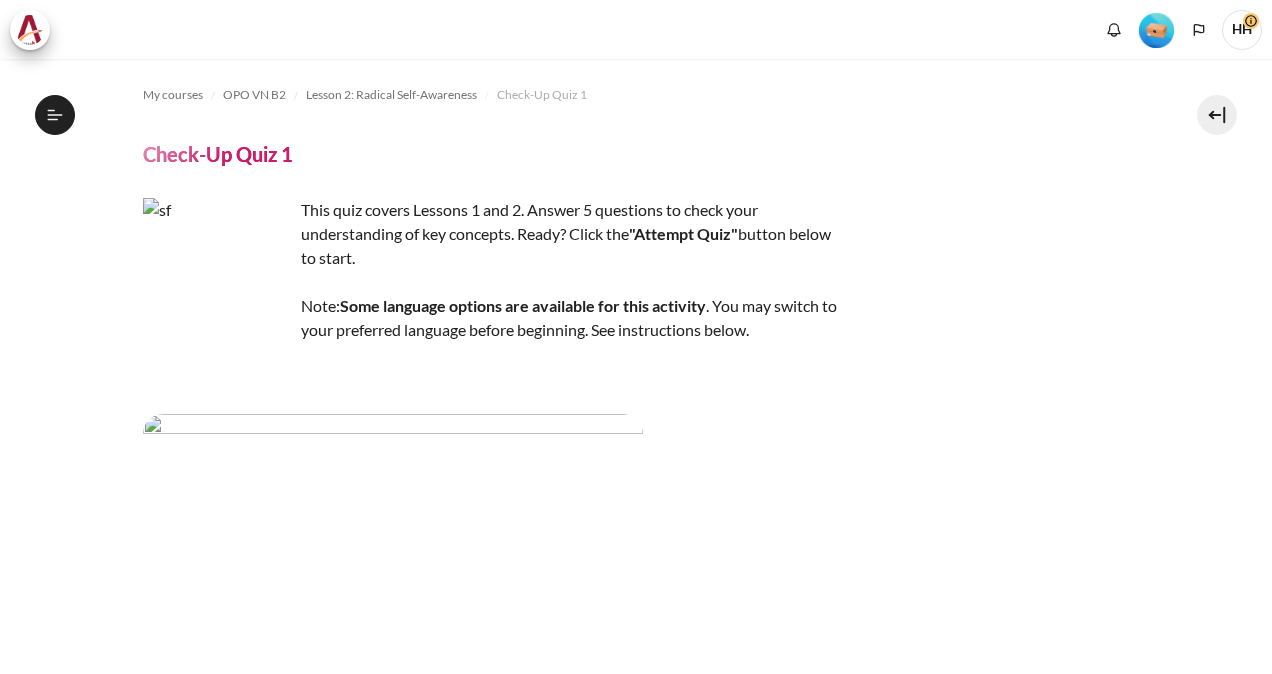 scroll, scrollTop: 0, scrollLeft: 0, axis: both 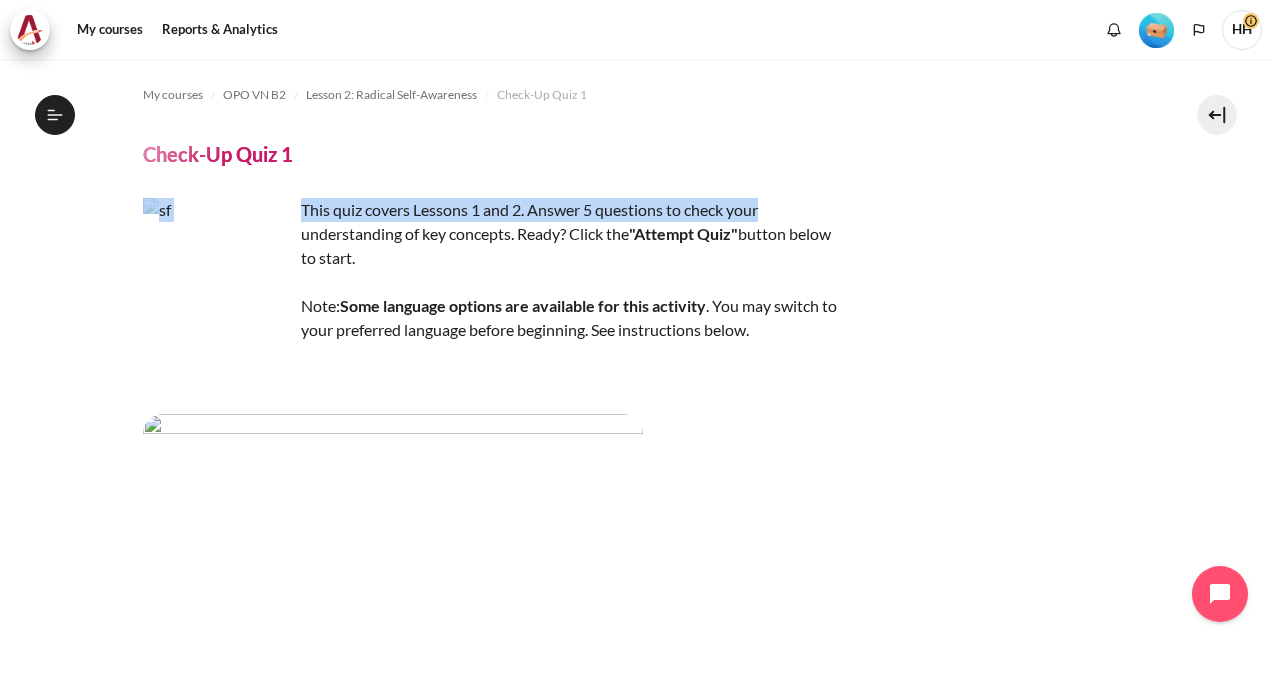 drag, startPoint x: 1261, startPoint y: 113, endPoint x: 1269, endPoint y: 219, distance: 106.30146 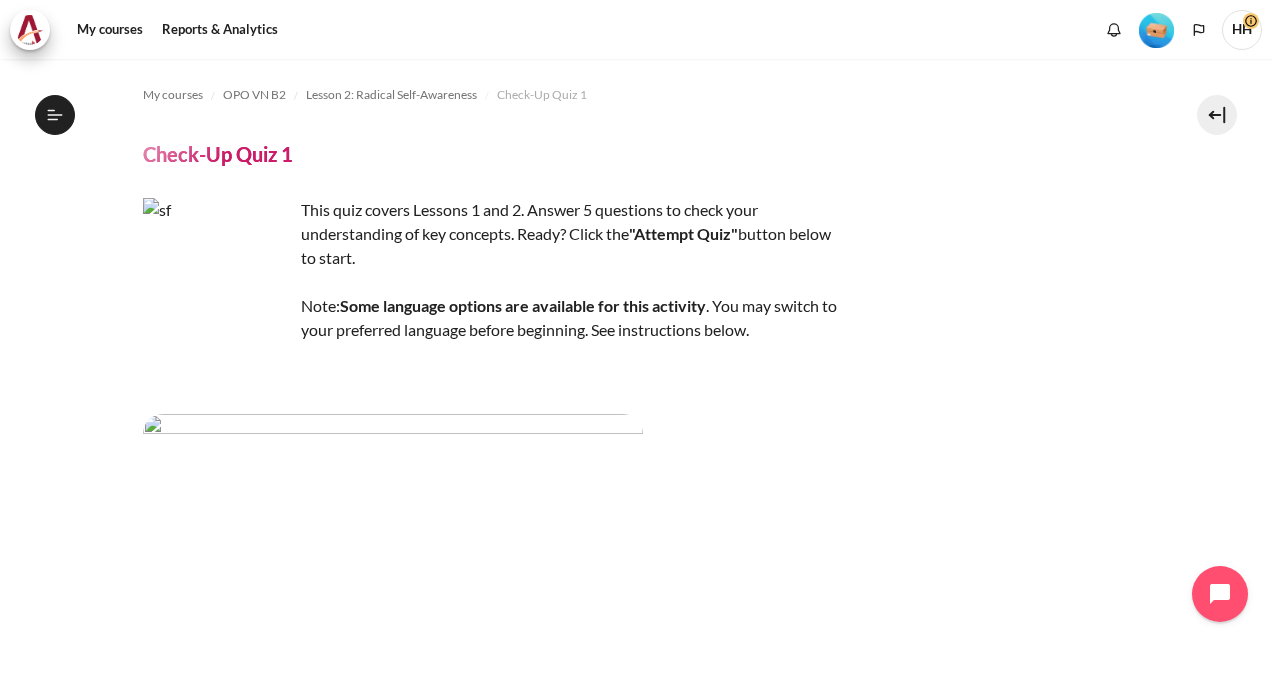 drag, startPoint x: 1269, startPoint y: 219, endPoint x: 1217, endPoint y: 280, distance: 80.1561 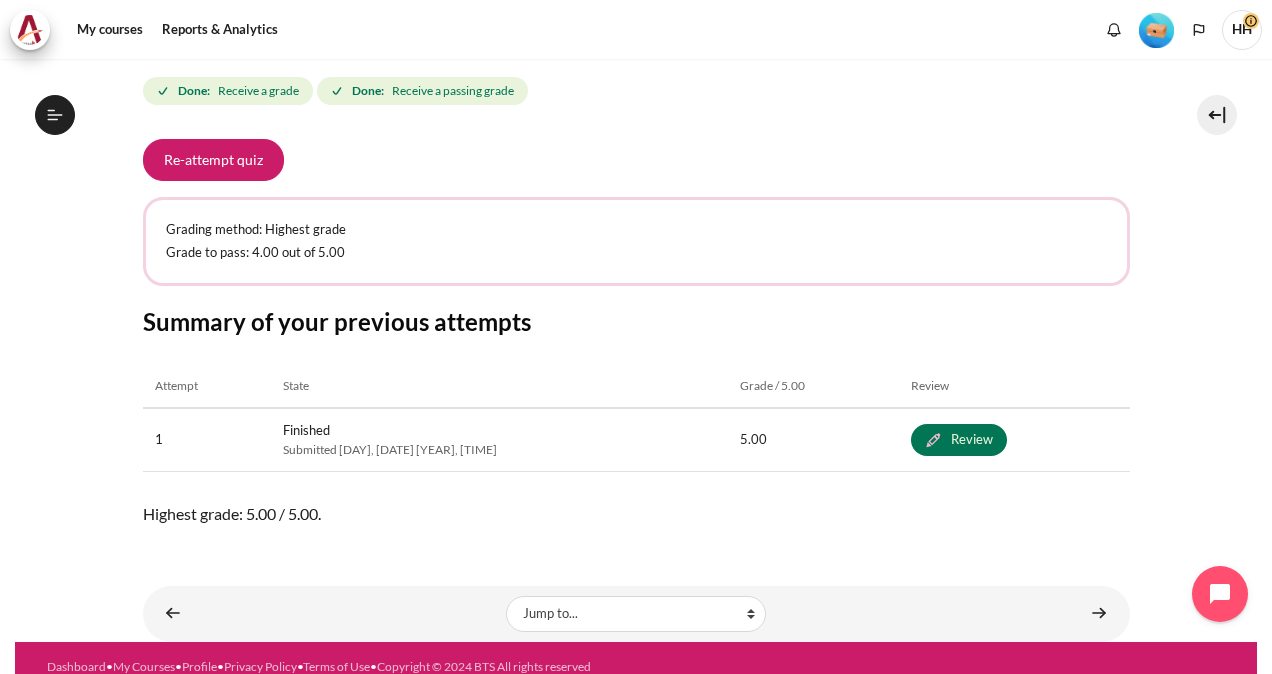 scroll, scrollTop: 889, scrollLeft: 0, axis: vertical 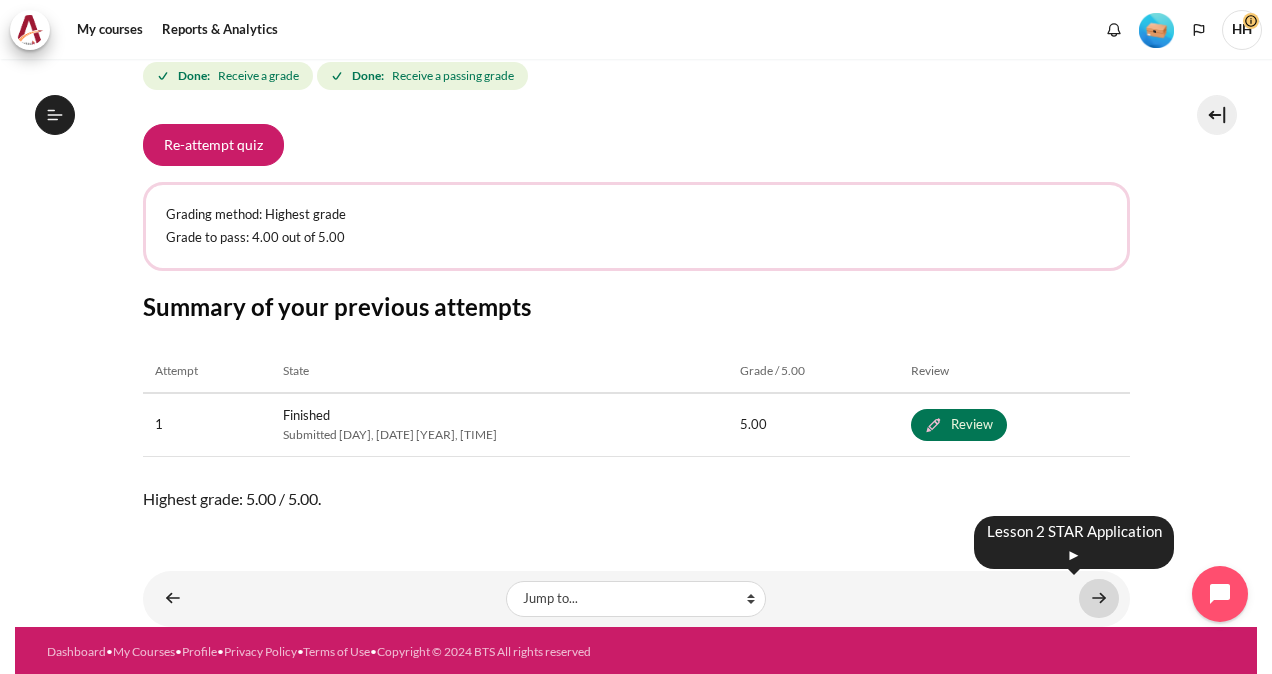 click at bounding box center (1099, 598) 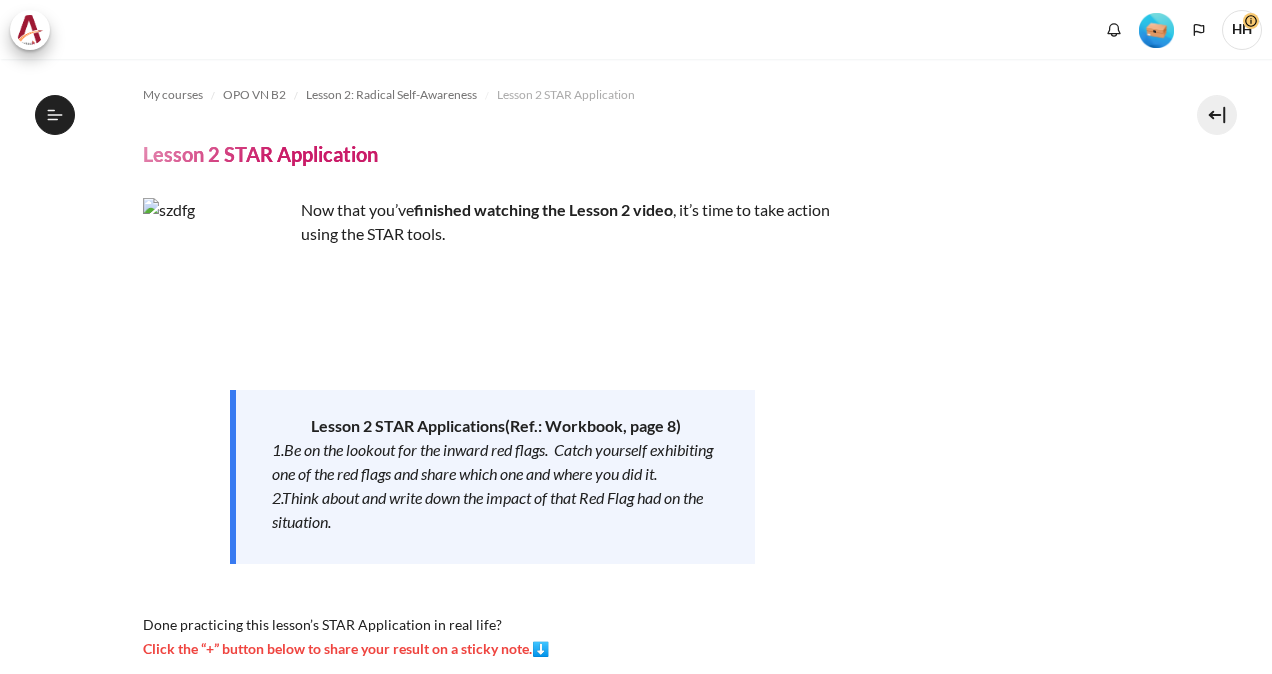 scroll, scrollTop: 0, scrollLeft: 0, axis: both 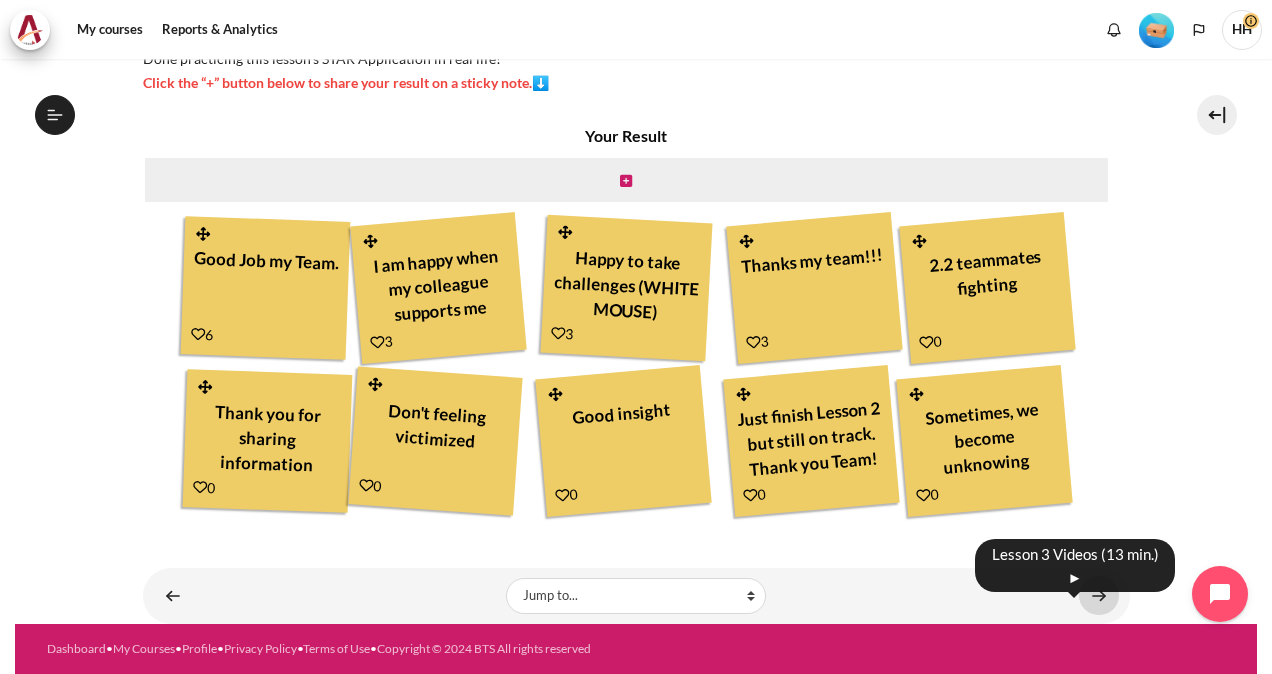click at bounding box center (1099, 595) 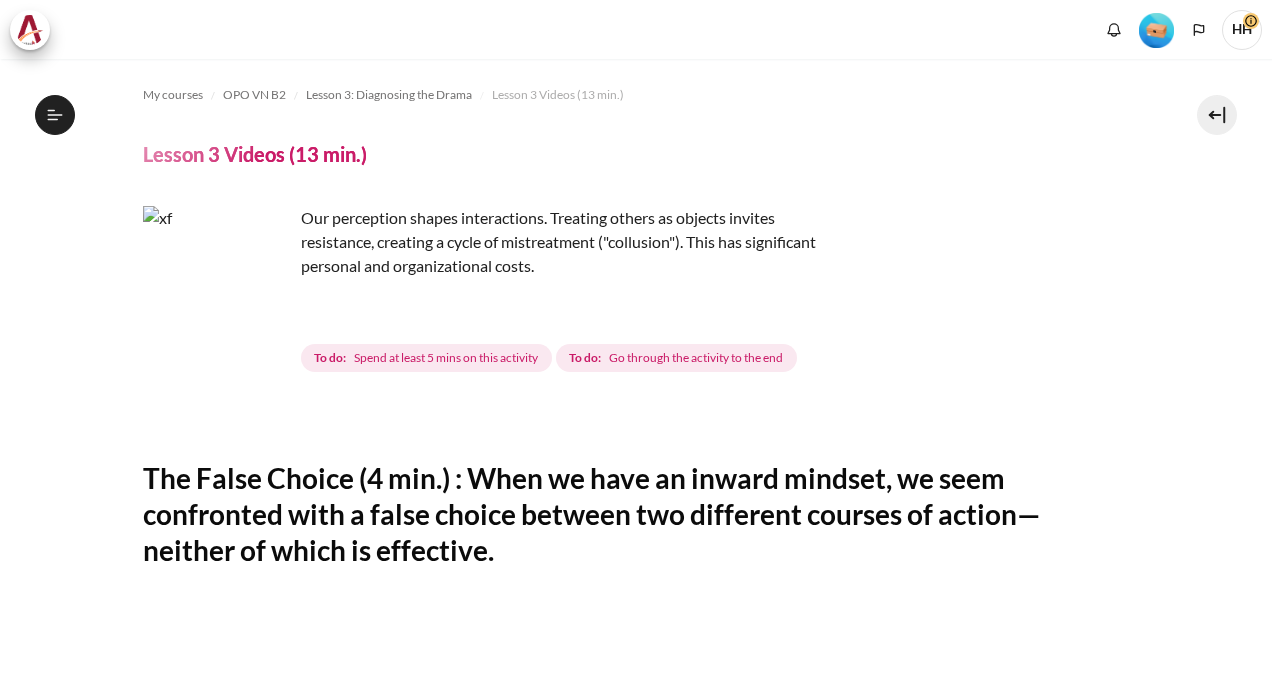 scroll, scrollTop: 0, scrollLeft: 0, axis: both 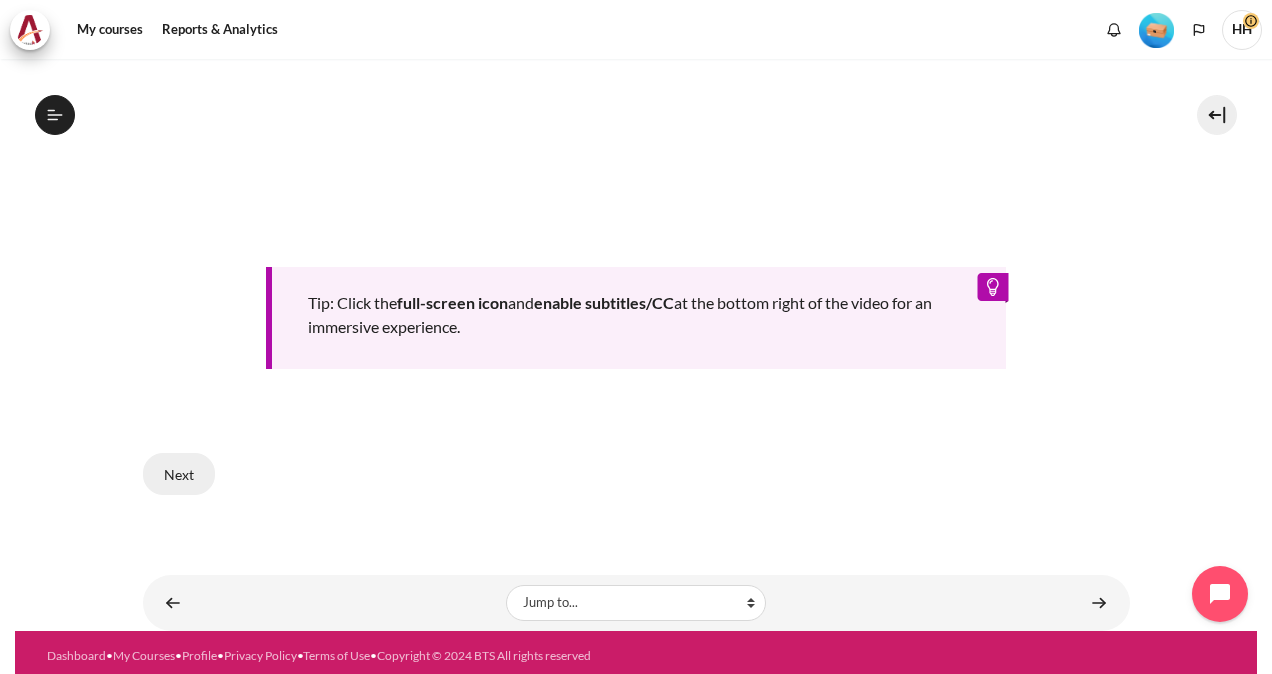 click on "Next" at bounding box center (179, 474) 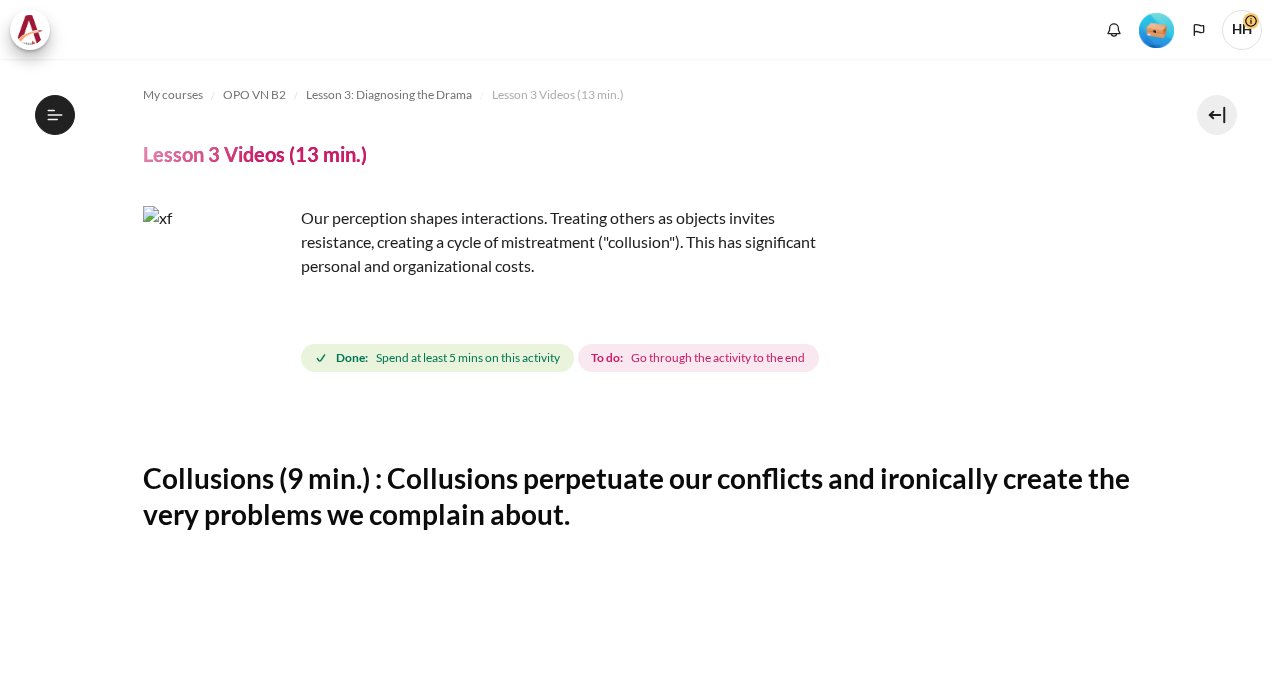 scroll, scrollTop: 0, scrollLeft: 0, axis: both 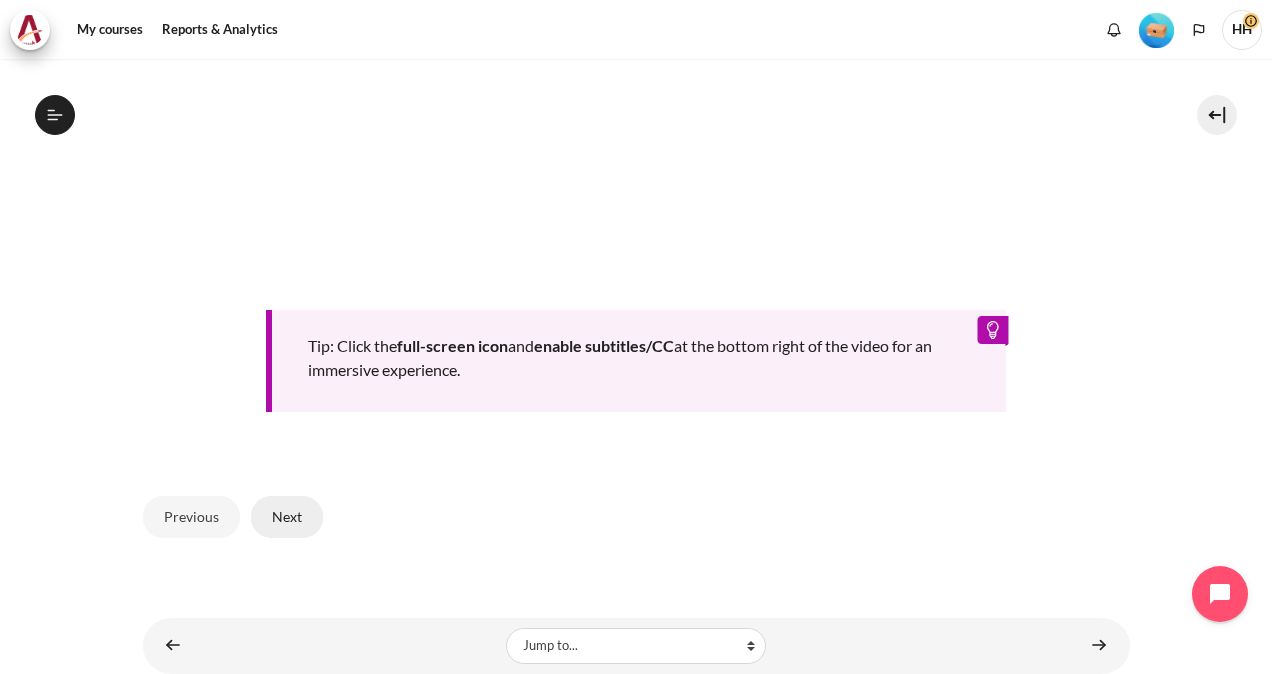 click on "Next" at bounding box center (287, 517) 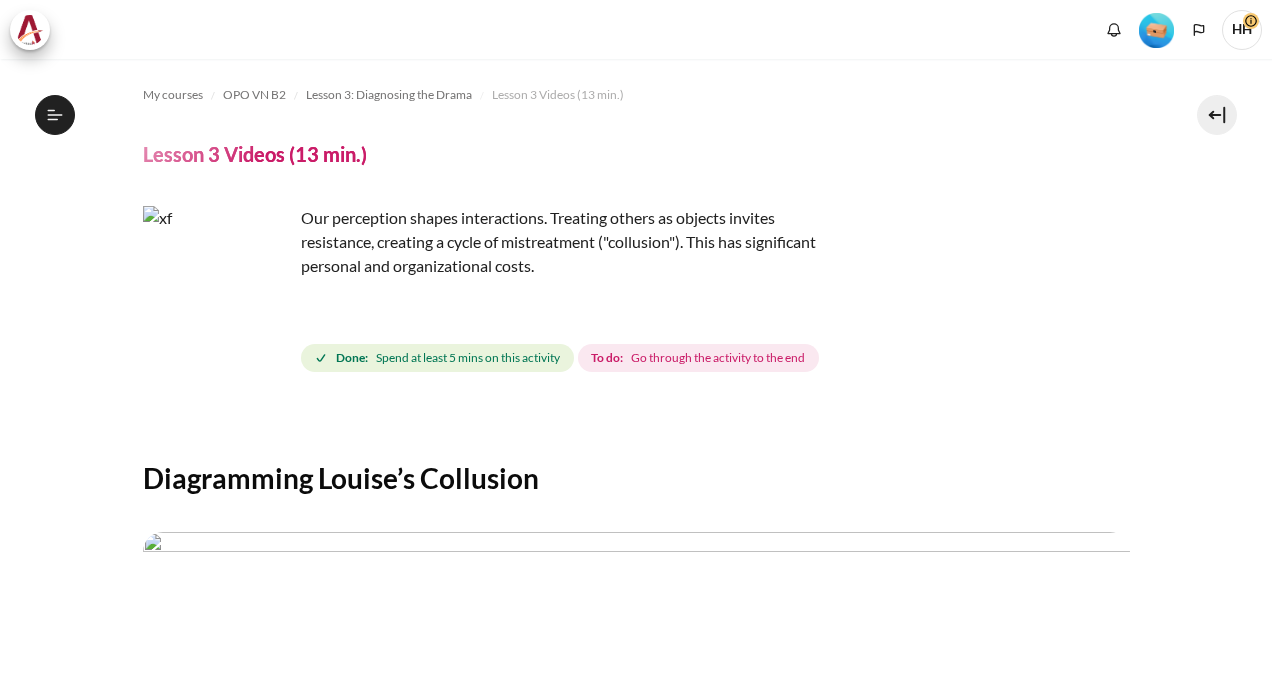 scroll, scrollTop: 0, scrollLeft: 0, axis: both 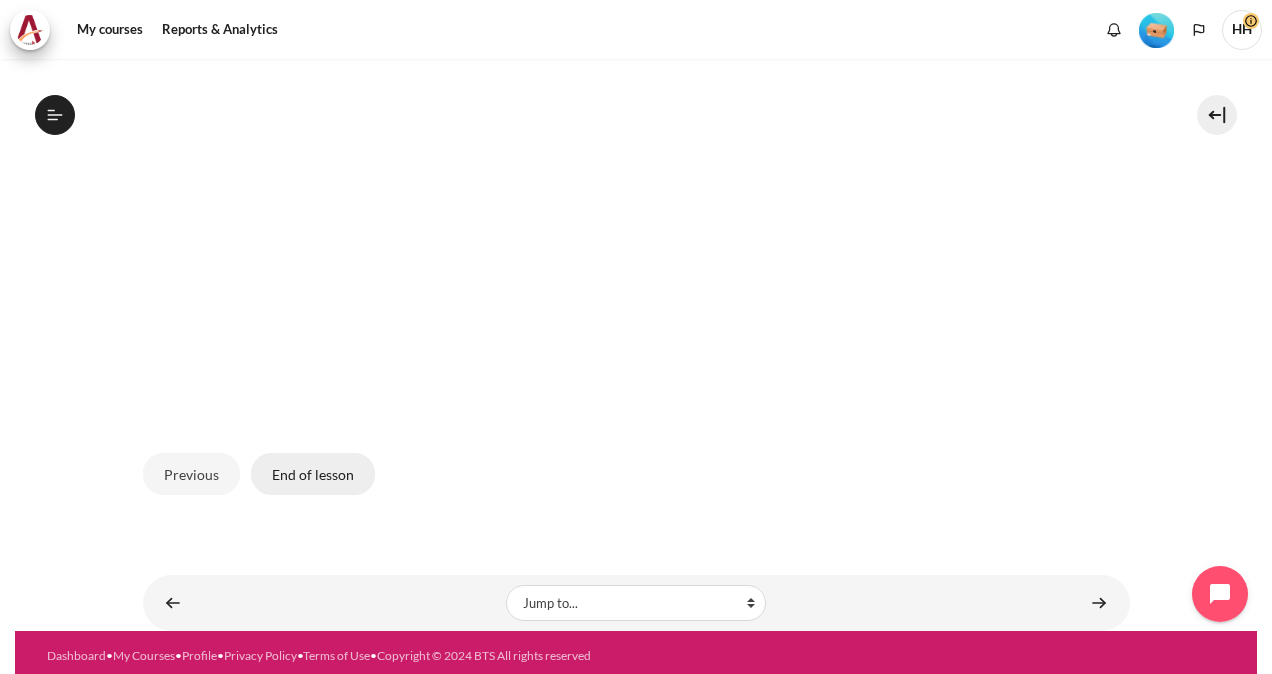 click on "End of lesson" at bounding box center (313, 474) 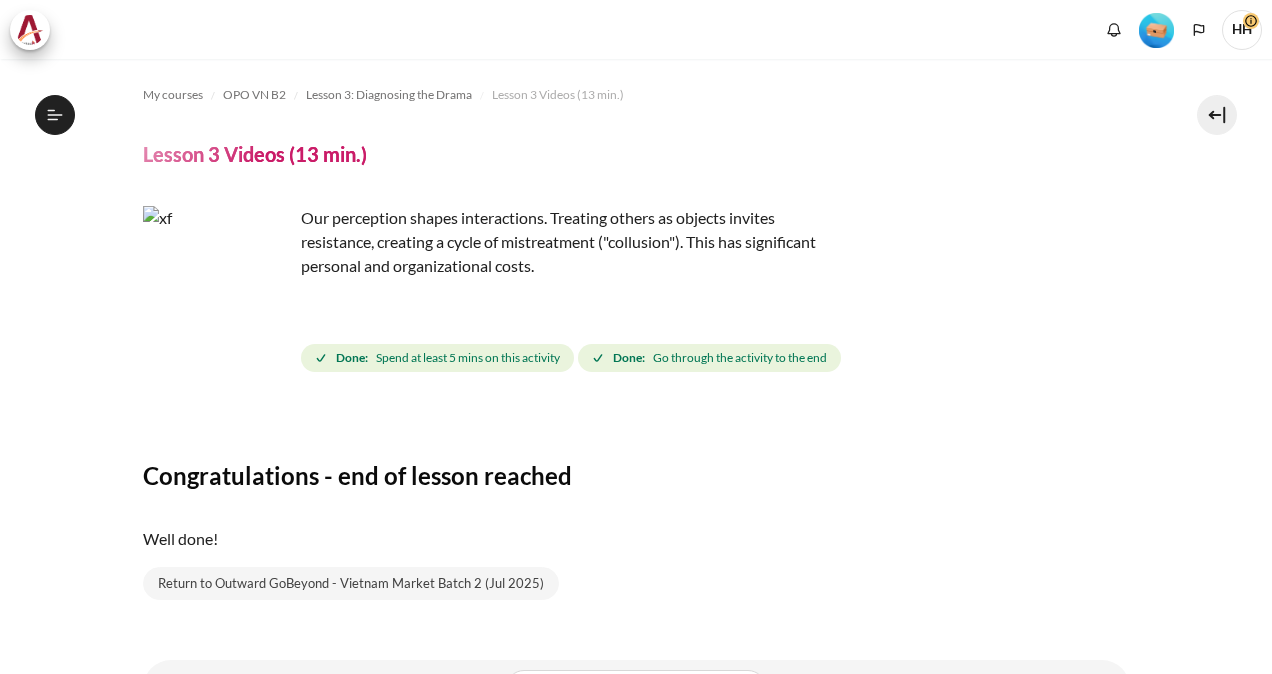 scroll, scrollTop: 0, scrollLeft: 0, axis: both 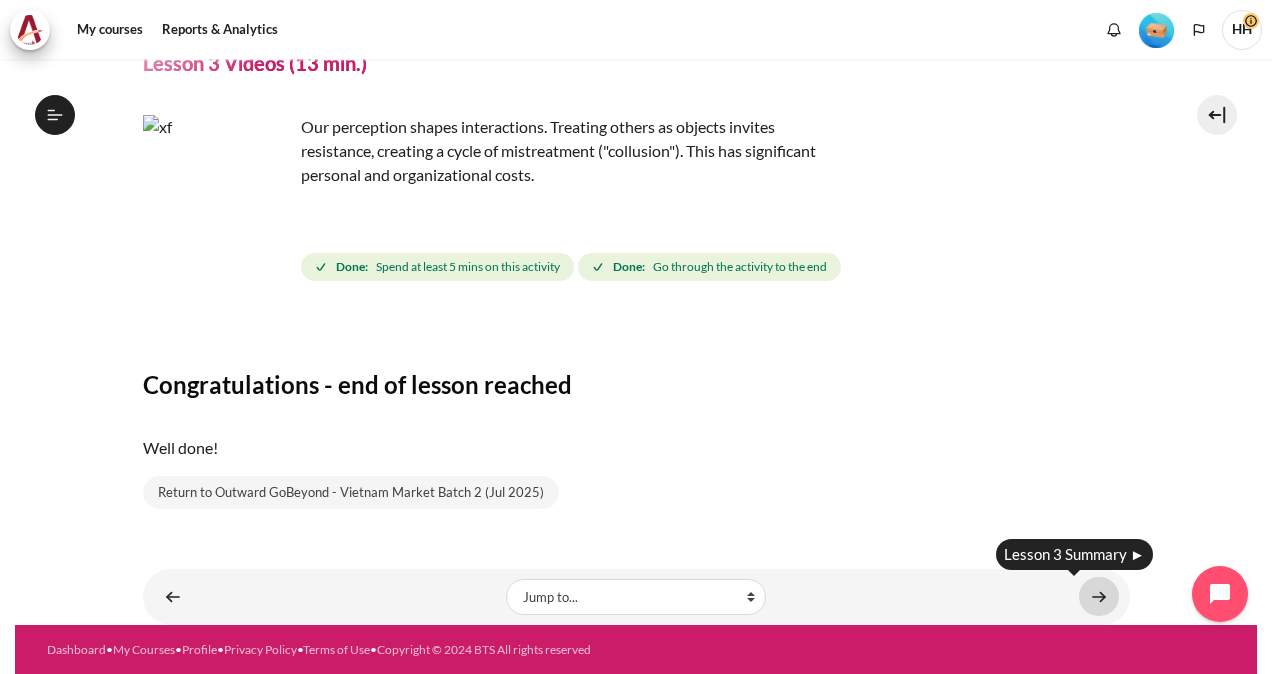 click at bounding box center (1099, 596) 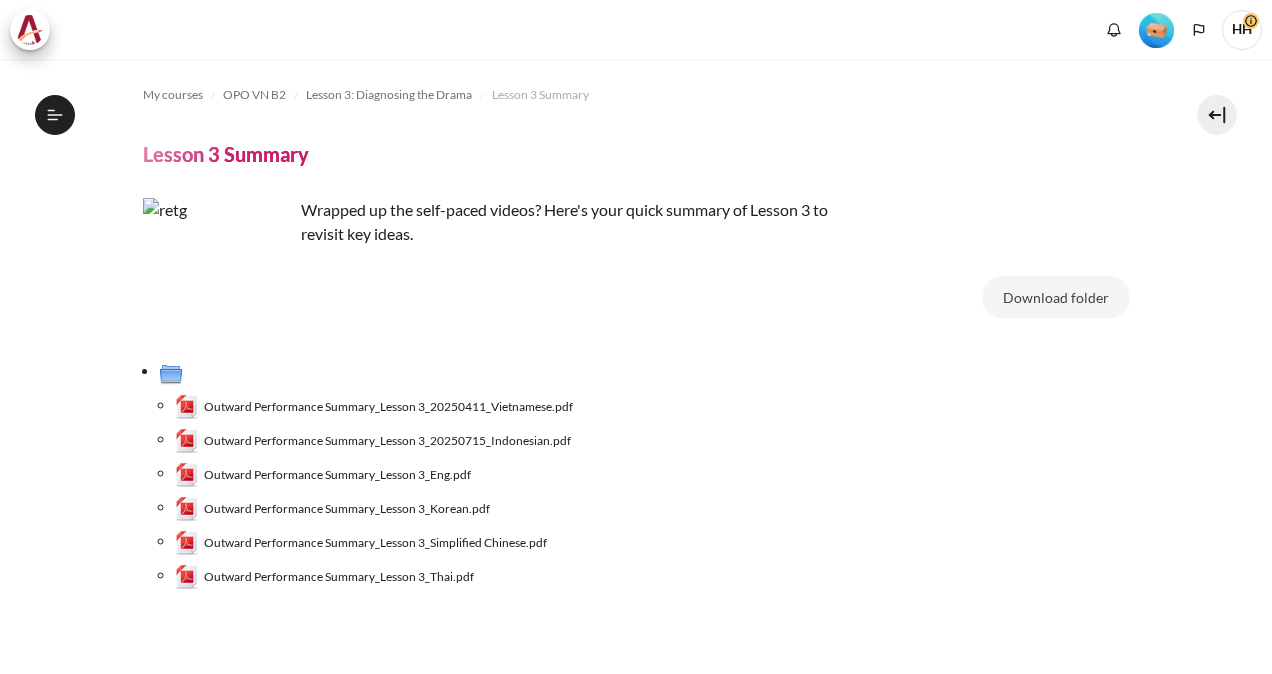 scroll, scrollTop: 0, scrollLeft: 0, axis: both 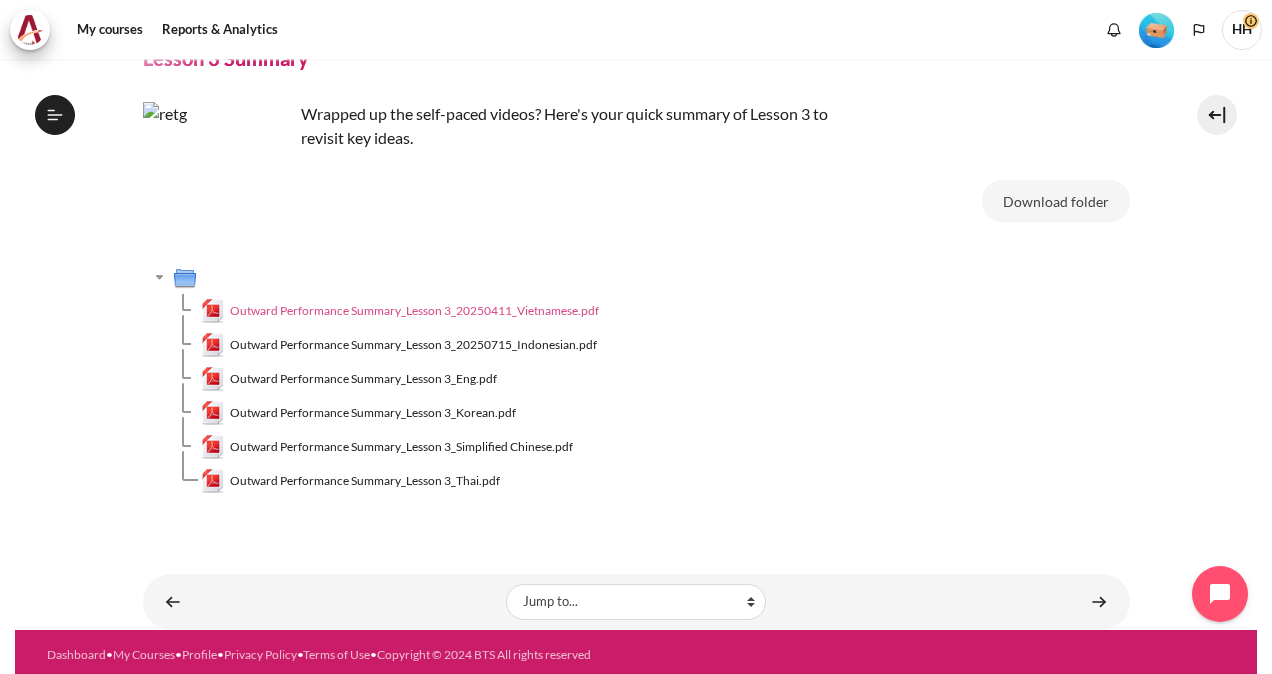 click on "Outward Performance Summary_Lesson 3_20250411_Vietnamese.pdf" at bounding box center (414, 311) 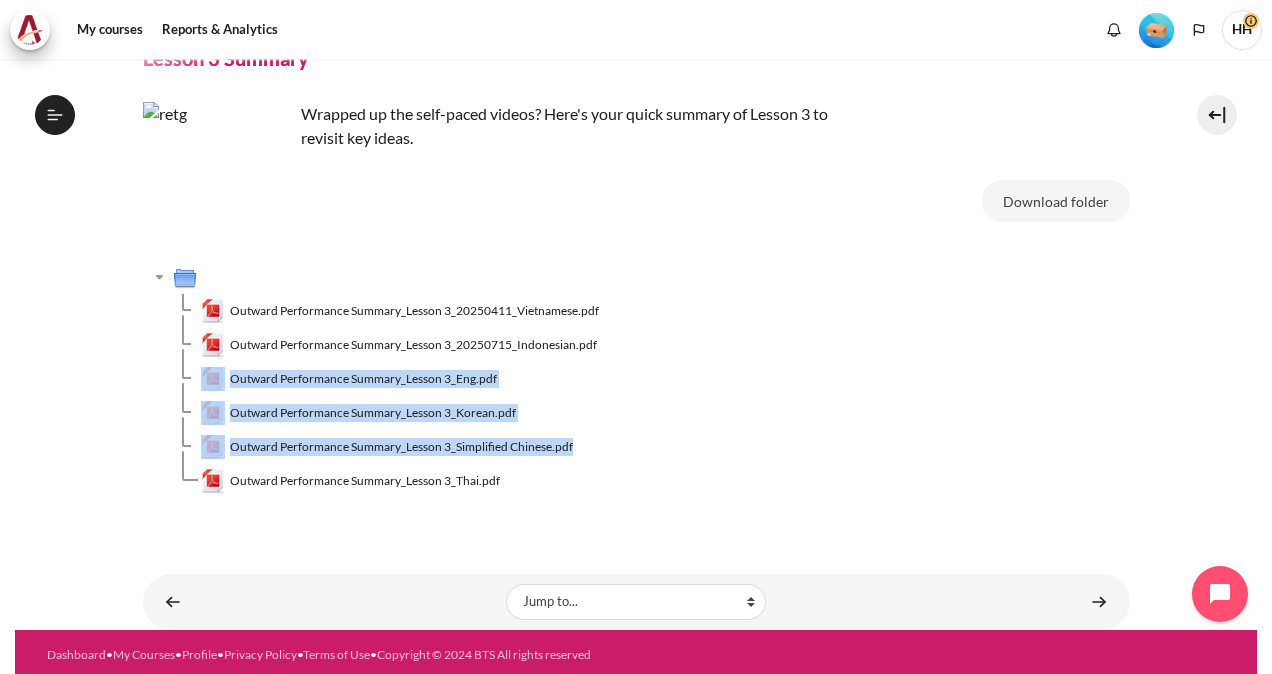 drag, startPoint x: 1261, startPoint y: 389, endPoint x: 1252, endPoint y: 491, distance: 102.396286 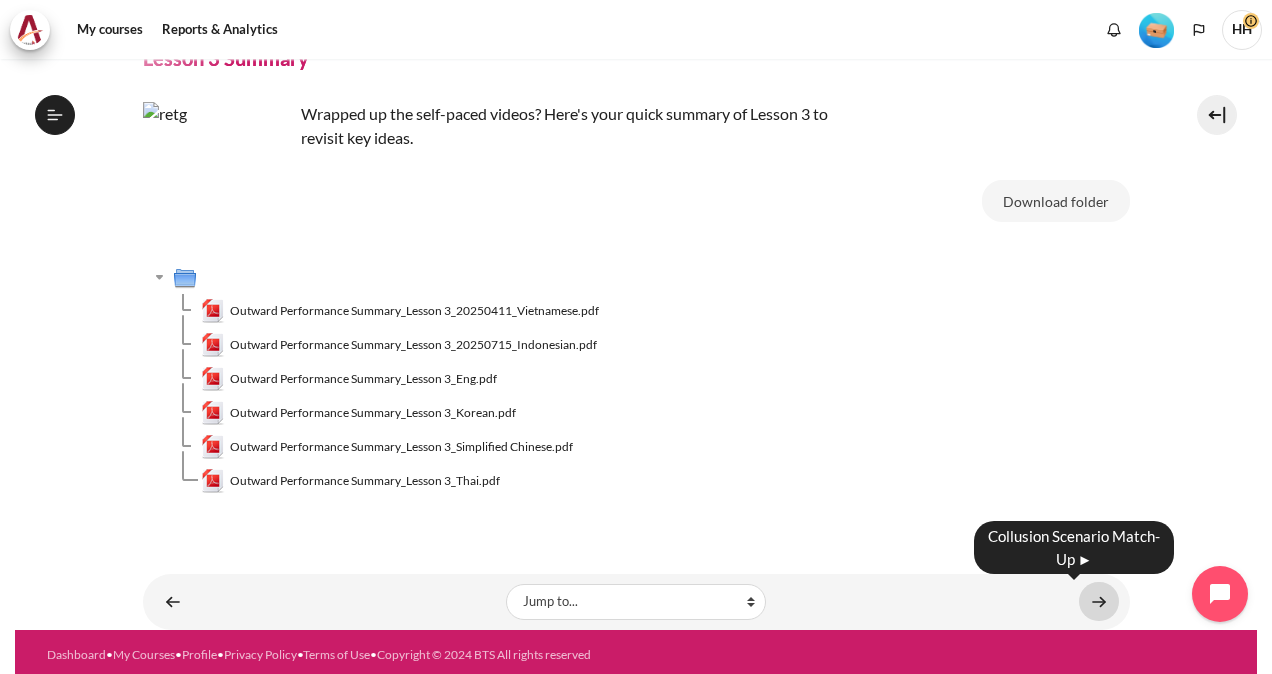 click at bounding box center [1099, 601] 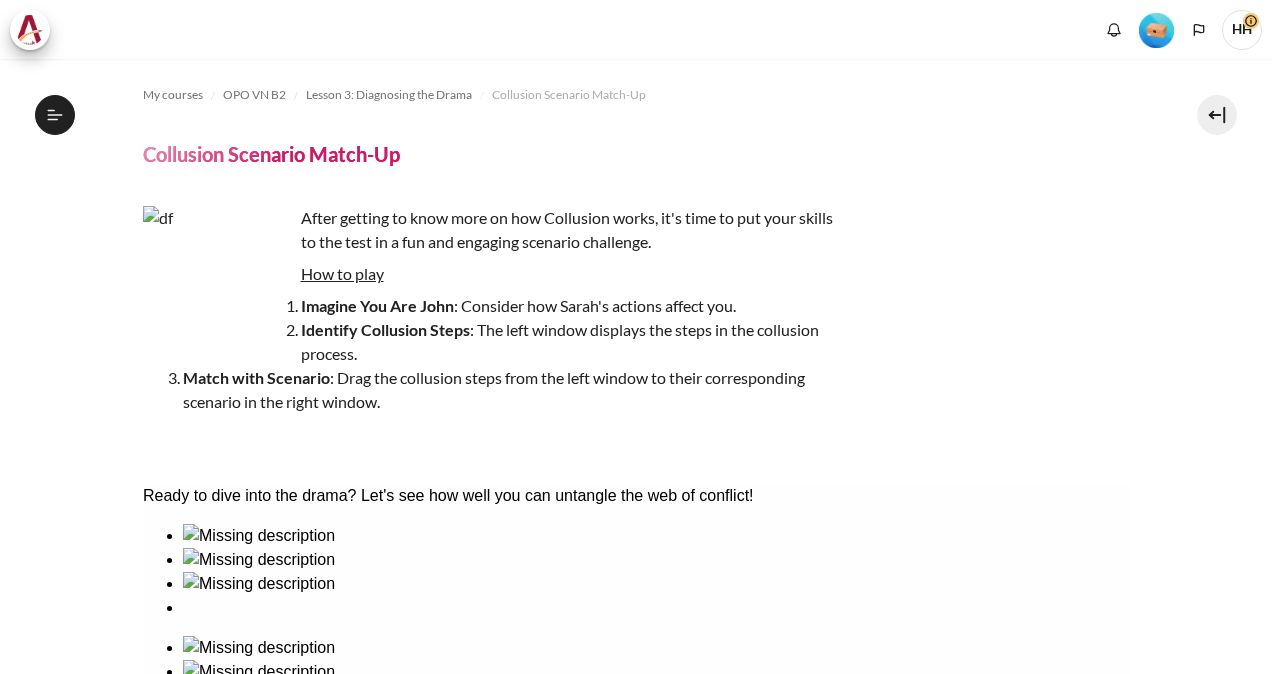 scroll, scrollTop: 0, scrollLeft: 0, axis: both 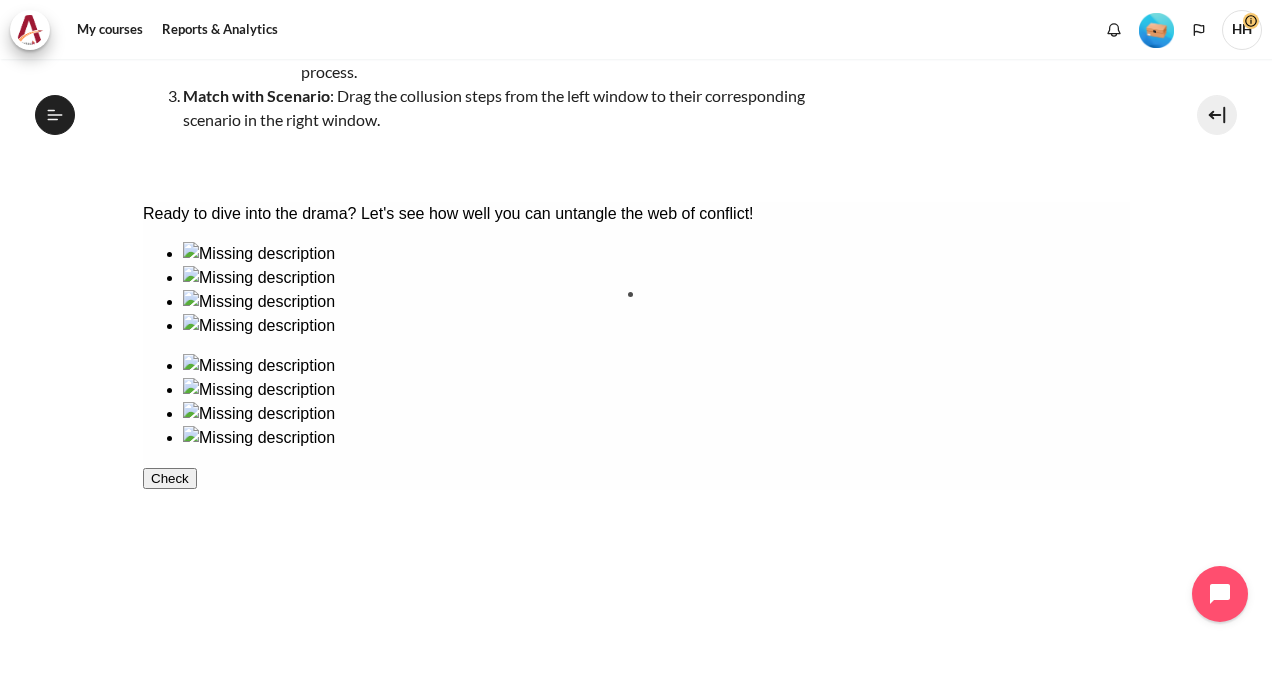 drag, startPoint x: 196, startPoint y: 351, endPoint x: 681, endPoint y: 358, distance: 485.0505 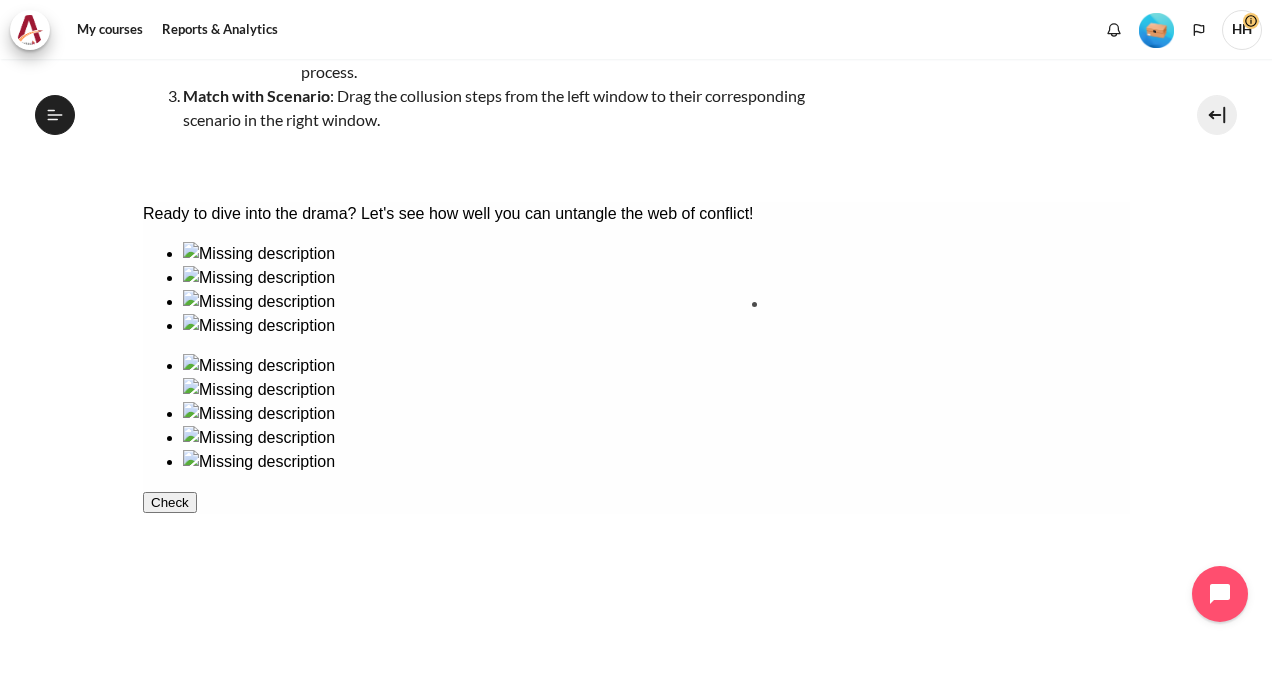 drag, startPoint x: 490, startPoint y: 334, endPoint x: 831, endPoint y: 351, distance: 341.4235 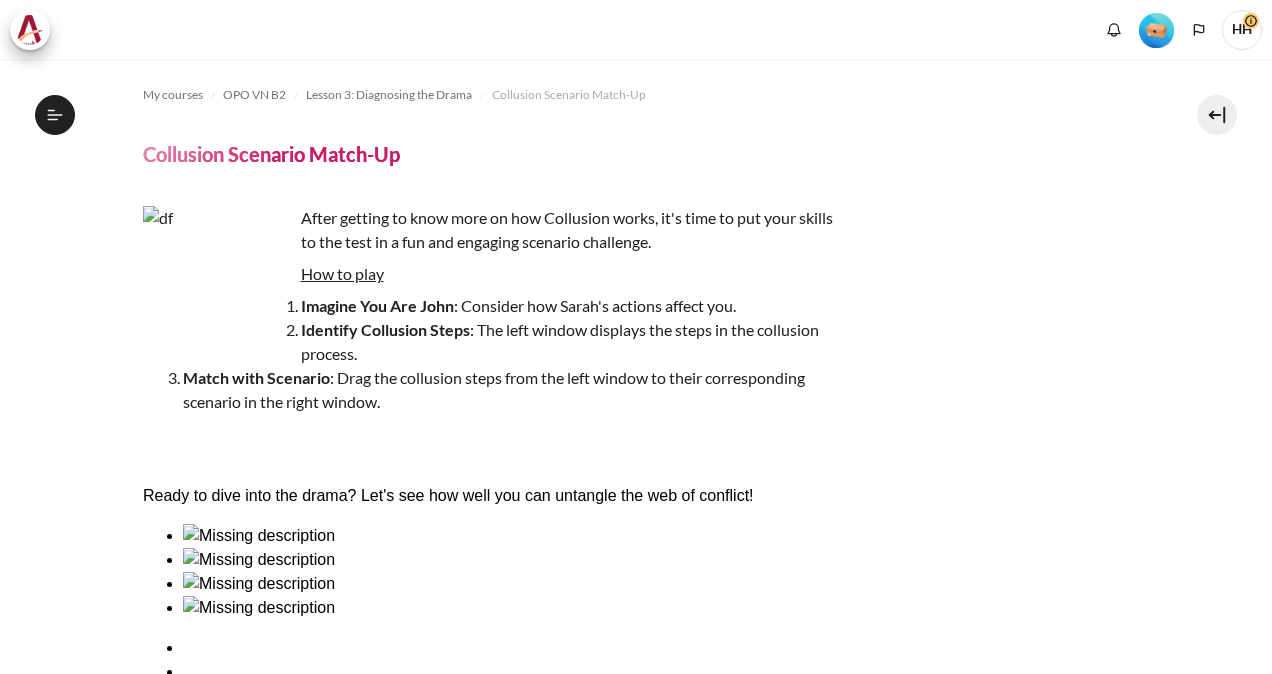 scroll, scrollTop: 0, scrollLeft: 0, axis: both 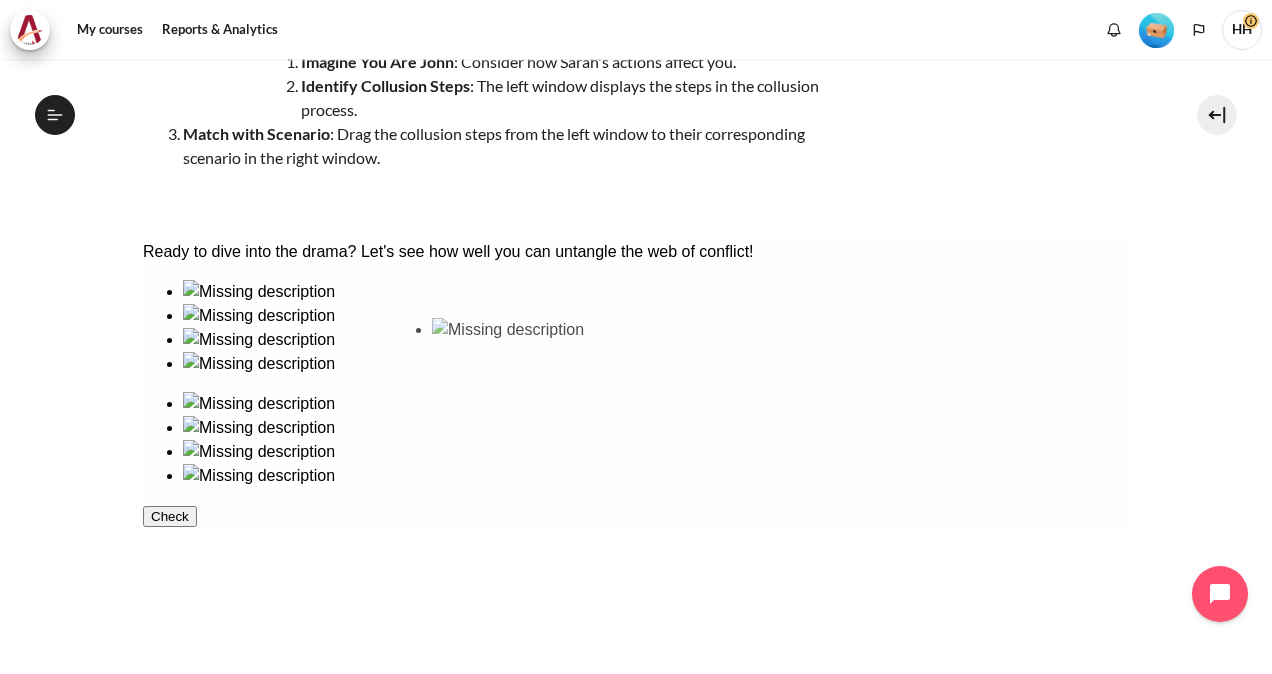 click at bounding box center [635, 328] 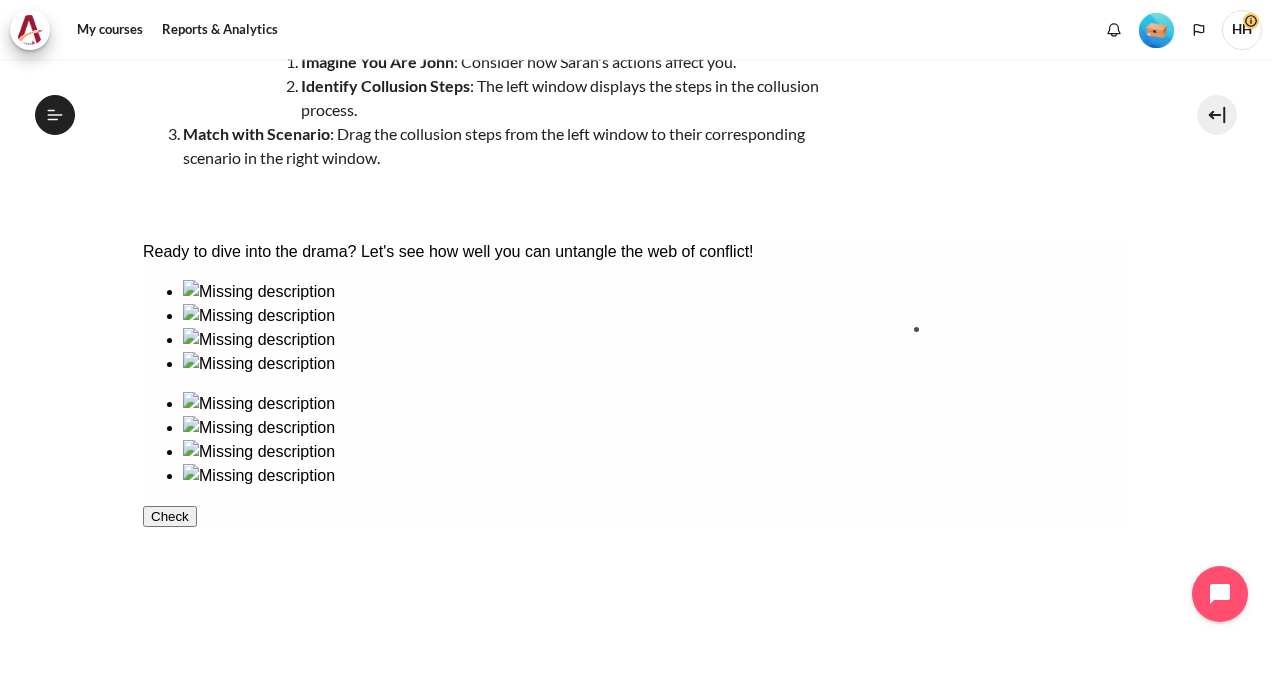 drag, startPoint x: 483, startPoint y: 384, endPoint x: 986, endPoint y: 388, distance: 503.0159 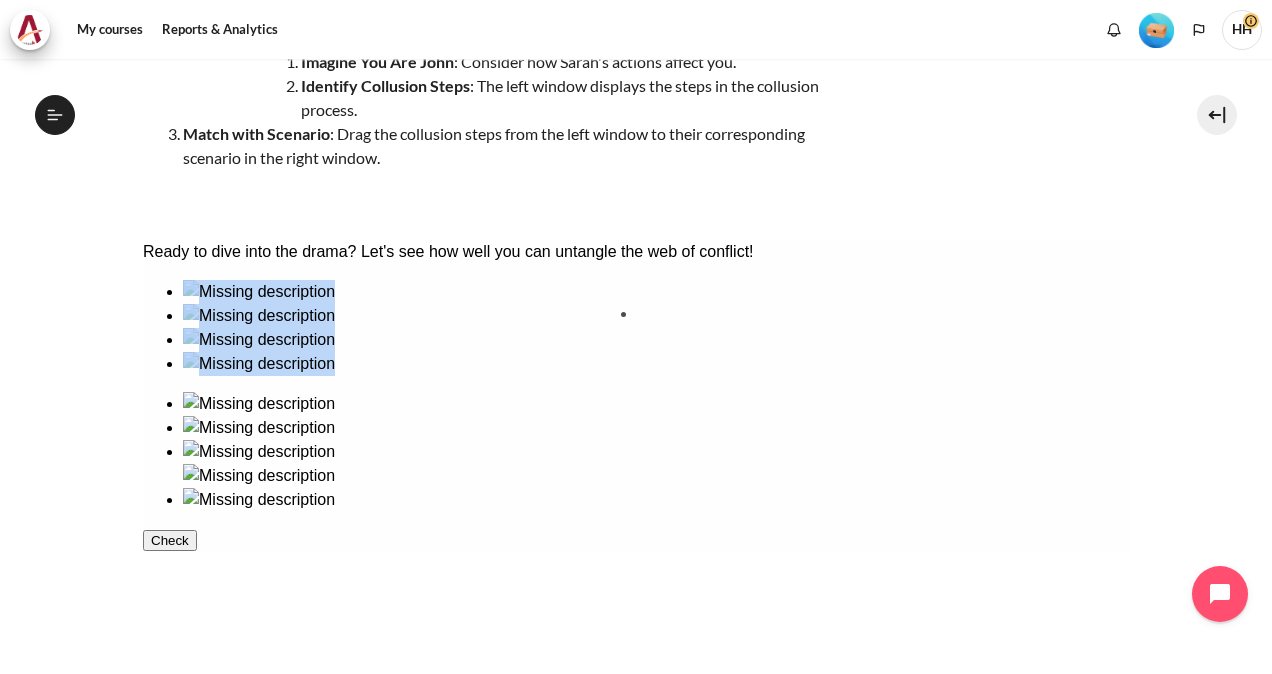 drag, startPoint x: 207, startPoint y: 508, endPoint x: 685, endPoint y: 363, distance: 499.50876 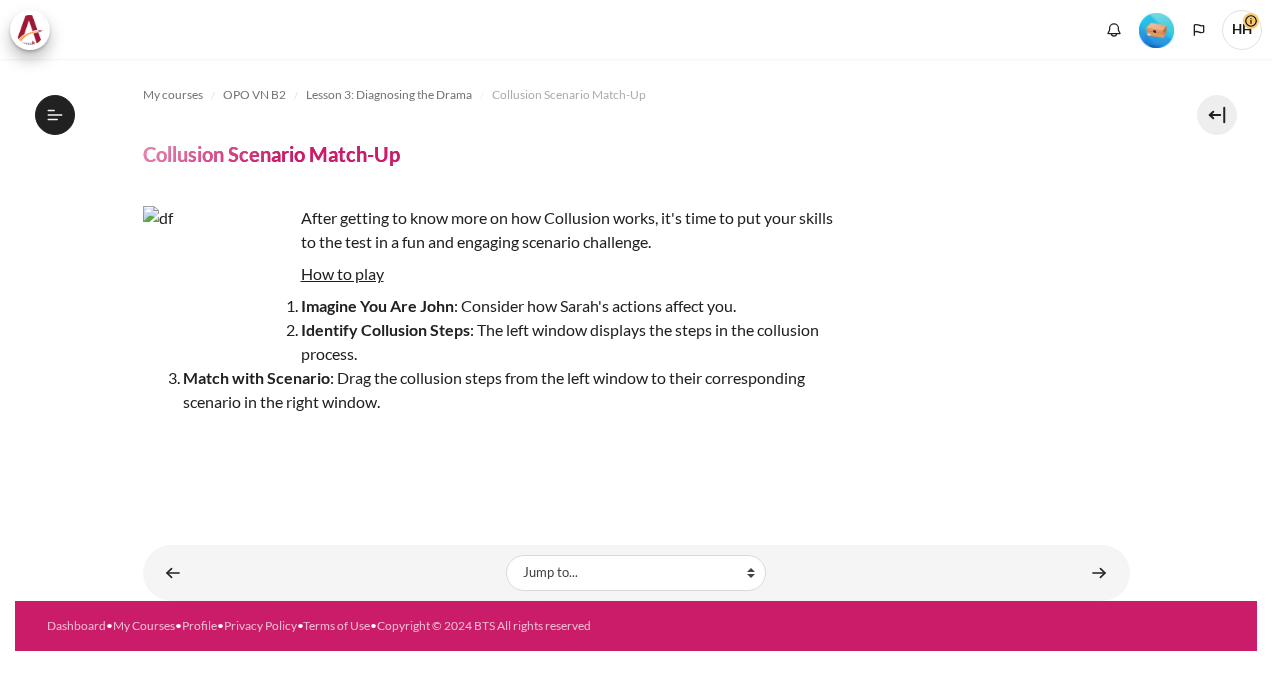 scroll, scrollTop: 0, scrollLeft: 0, axis: both 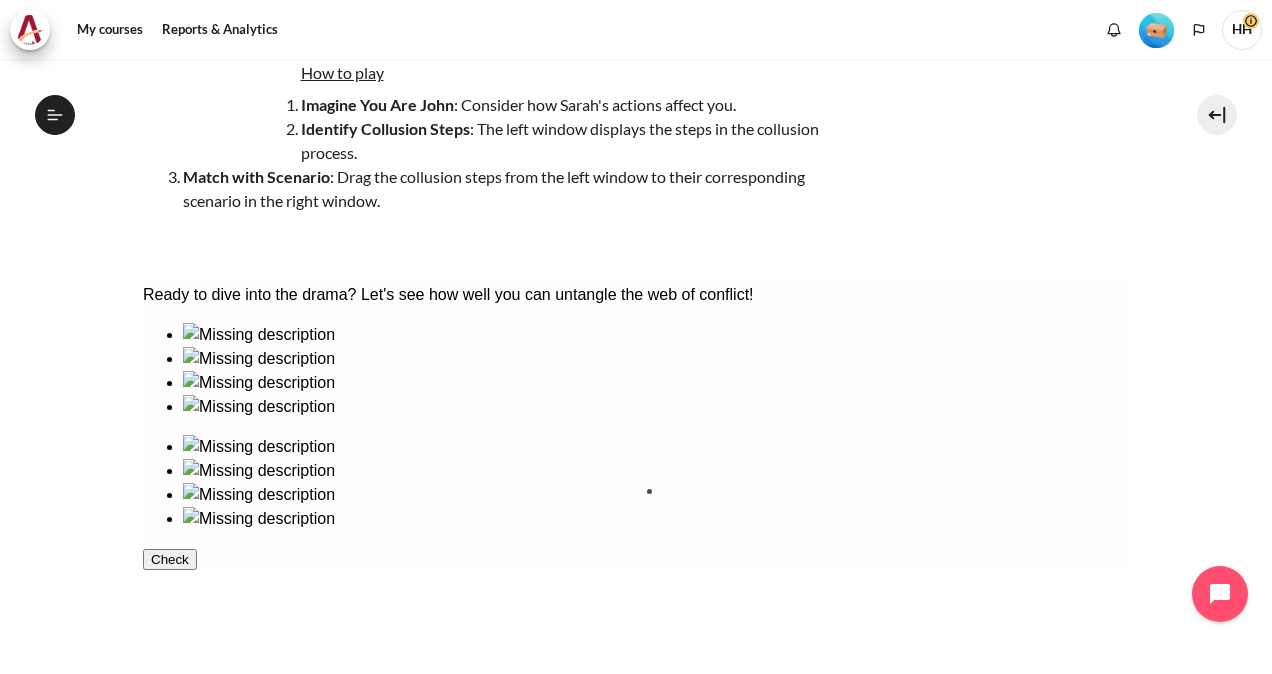 drag, startPoint x: 216, startPoint y: 410, endPoint x: 720, endPoint y: 533, distance: 518.7919 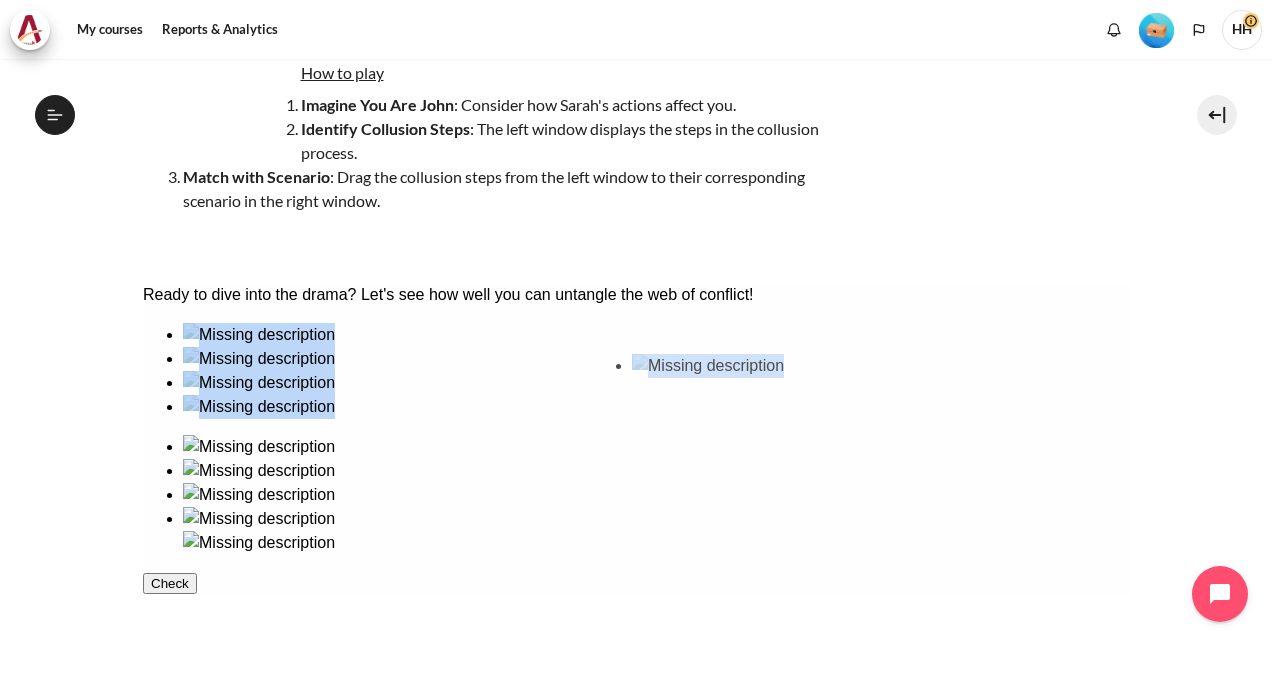 drag, startPoint x: 374, startPoint y: 425, endPoint x: 713, endPoint y: 423, distance: 339.0059 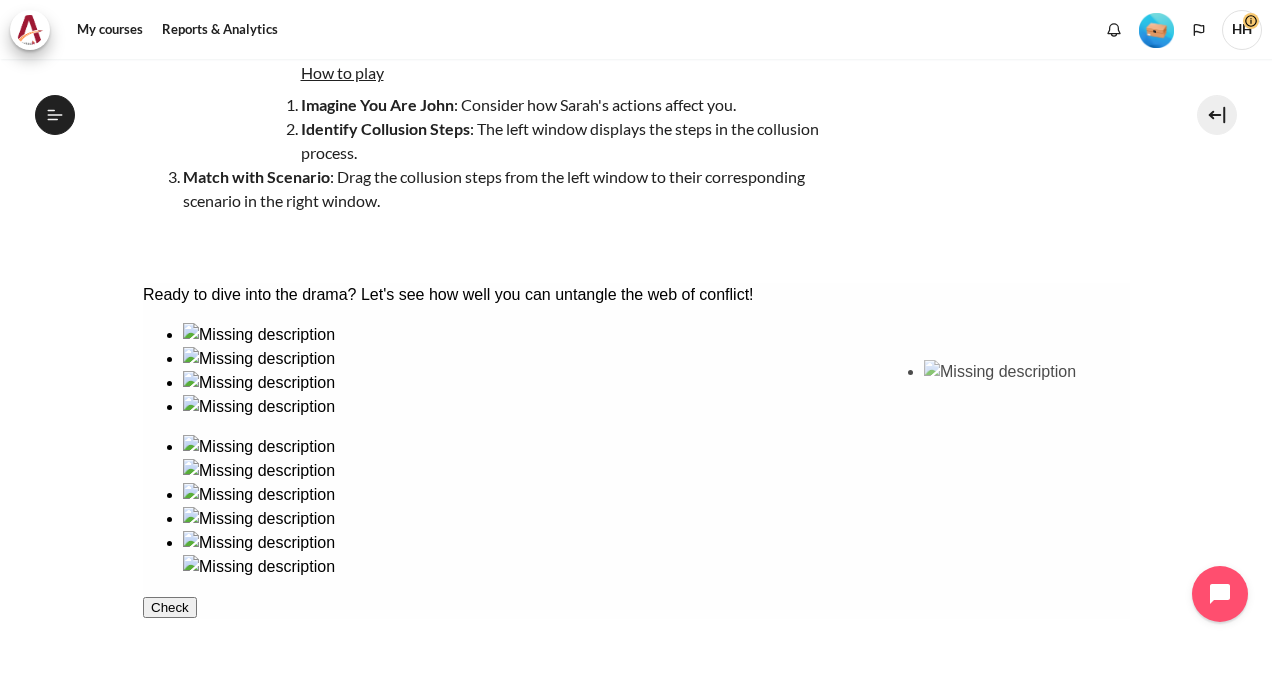 drag, startPoint x: 494, startPoint y: 429, endPoint x: 990, endPoint y: 433, distance: 496.01614 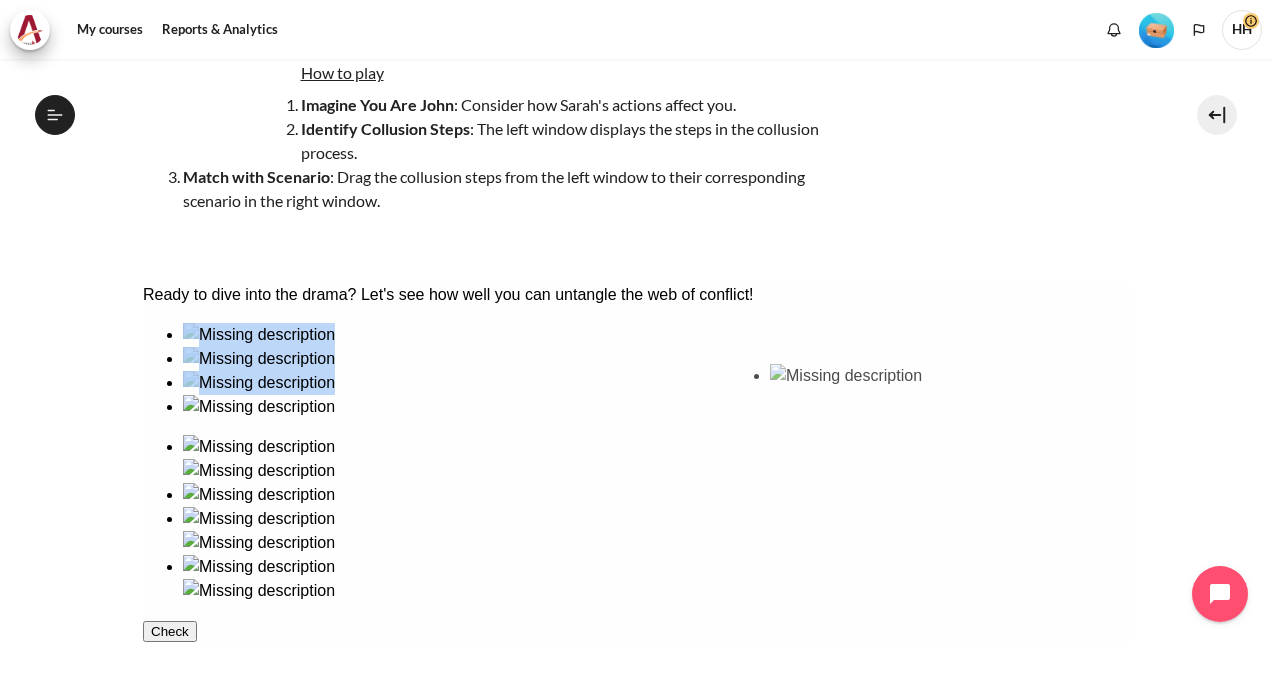 drag, startPoint x: 207, startPoint y: 555, endPoint x: 816, endPoint y: 429, distance: 621.8979 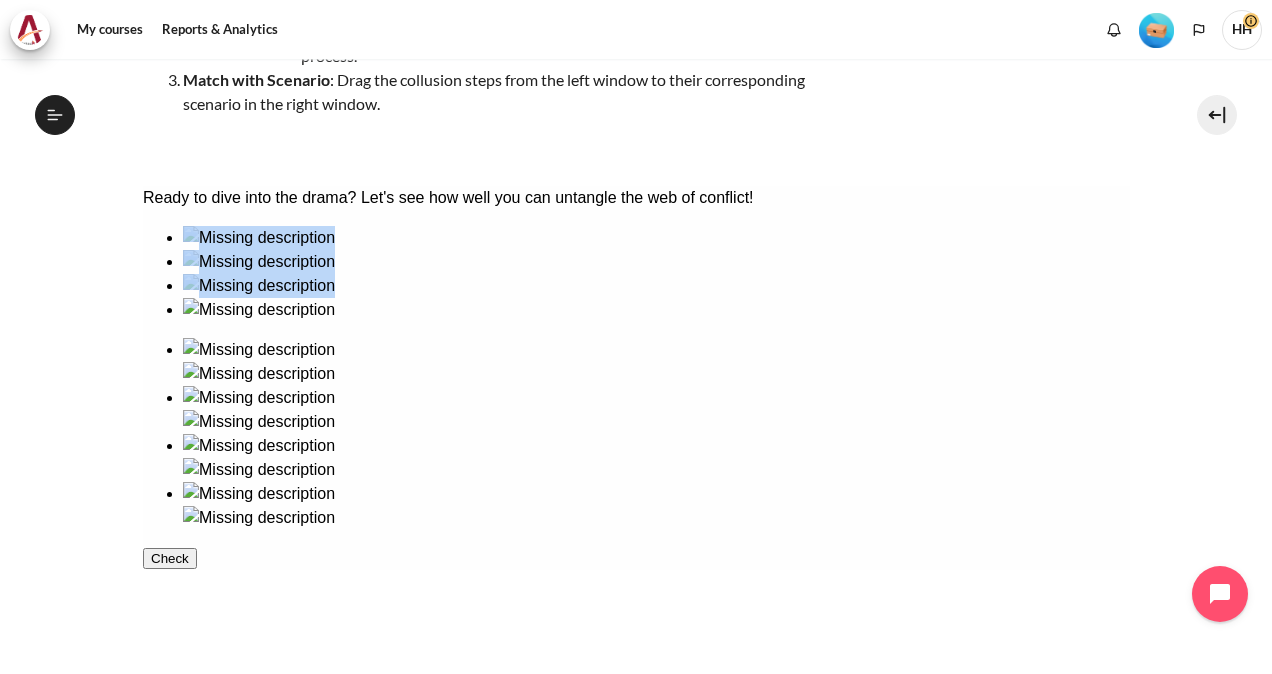 scroll, scrollTop: 329, scrollLeft: 0, axis: vertical 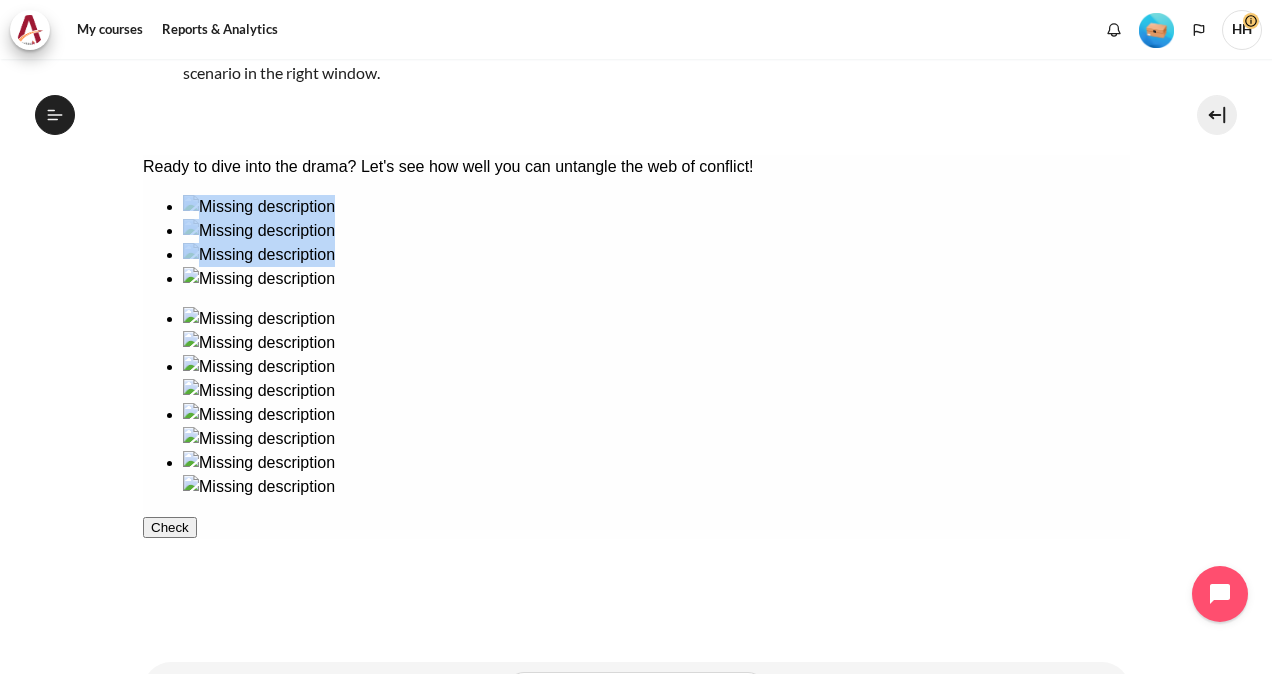 click on "Check" at bounding box center (169, 527) 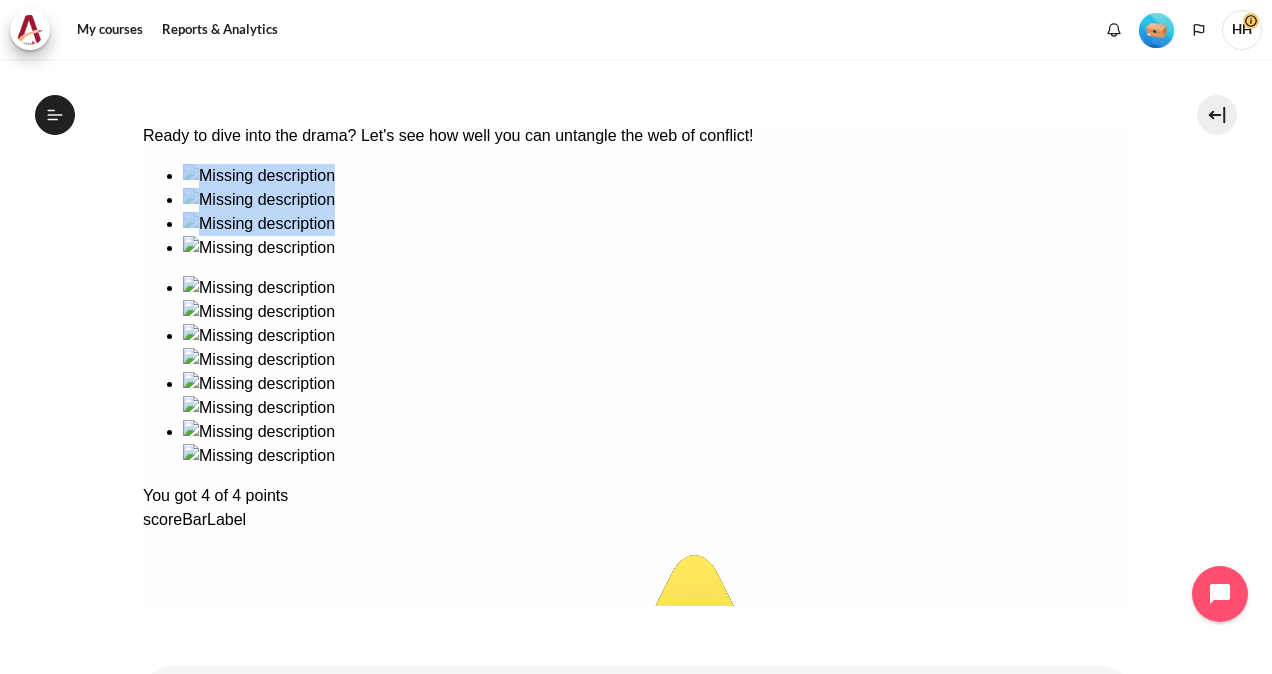 scroll, scrollTop: 458, scrollLeft: 0, axis: vertical 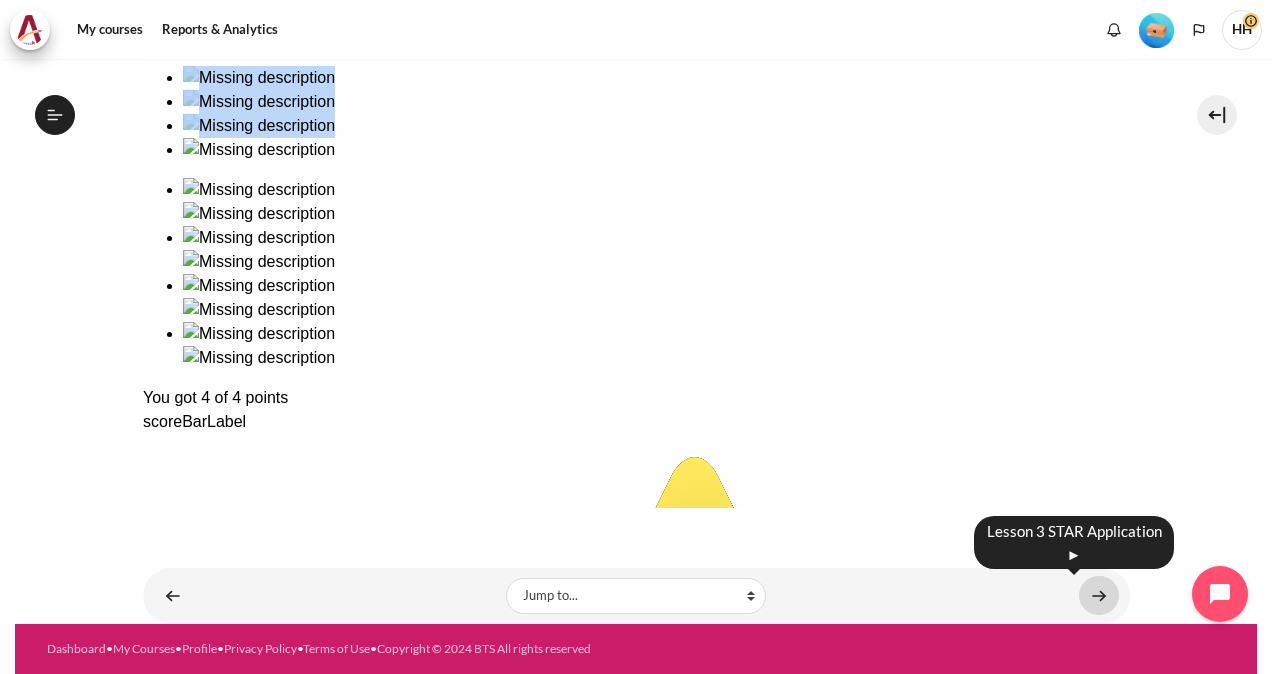 click at bounding box center [1099, 595] 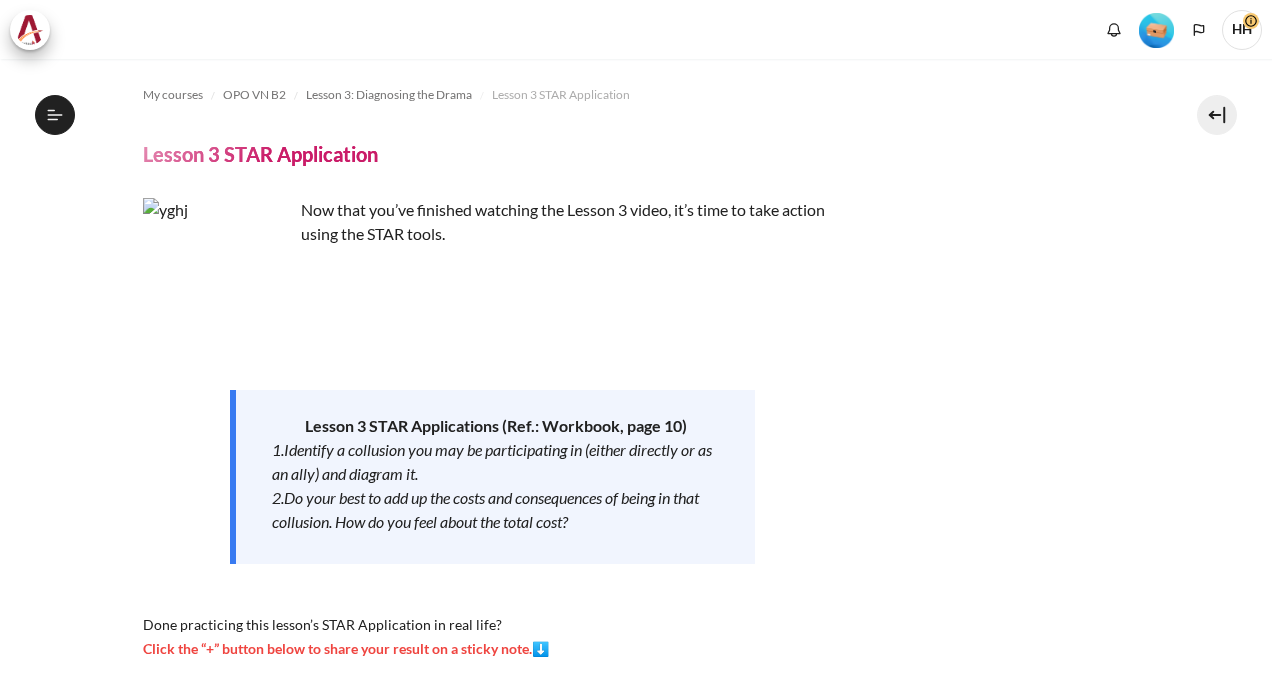 scroll, scrollTop: 0, scrollLeft: 0, axis: both 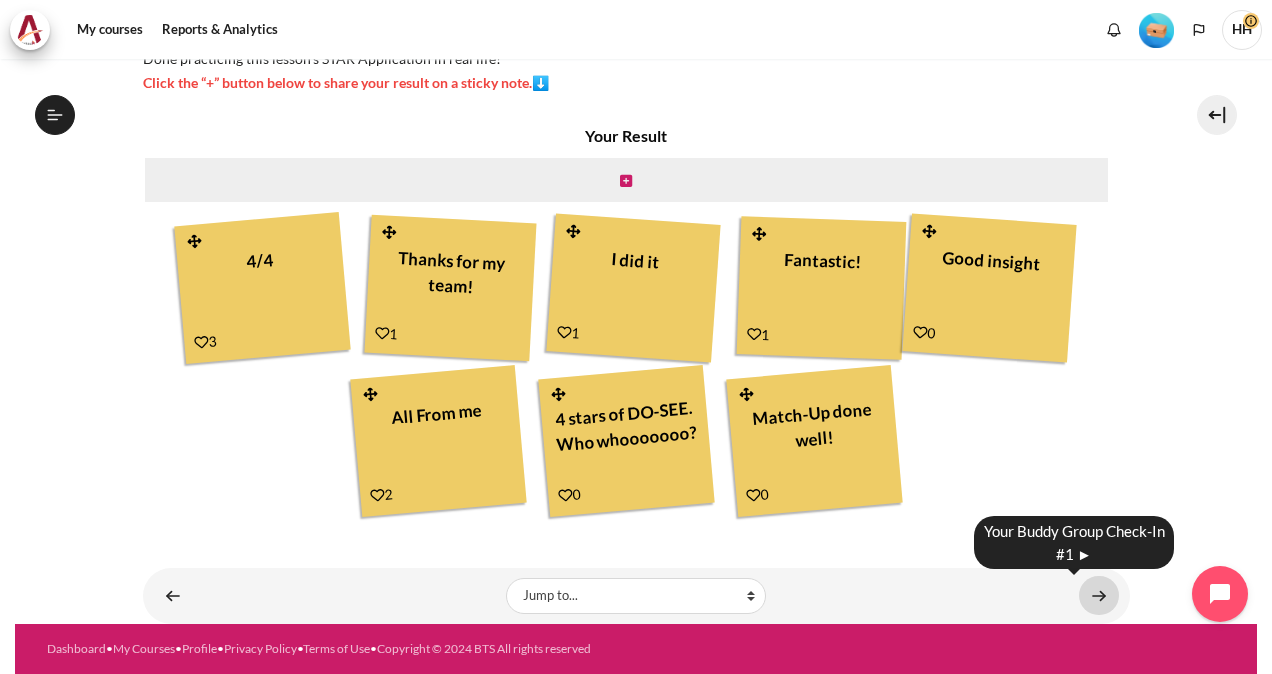 click at bounding box center (1099, 595) 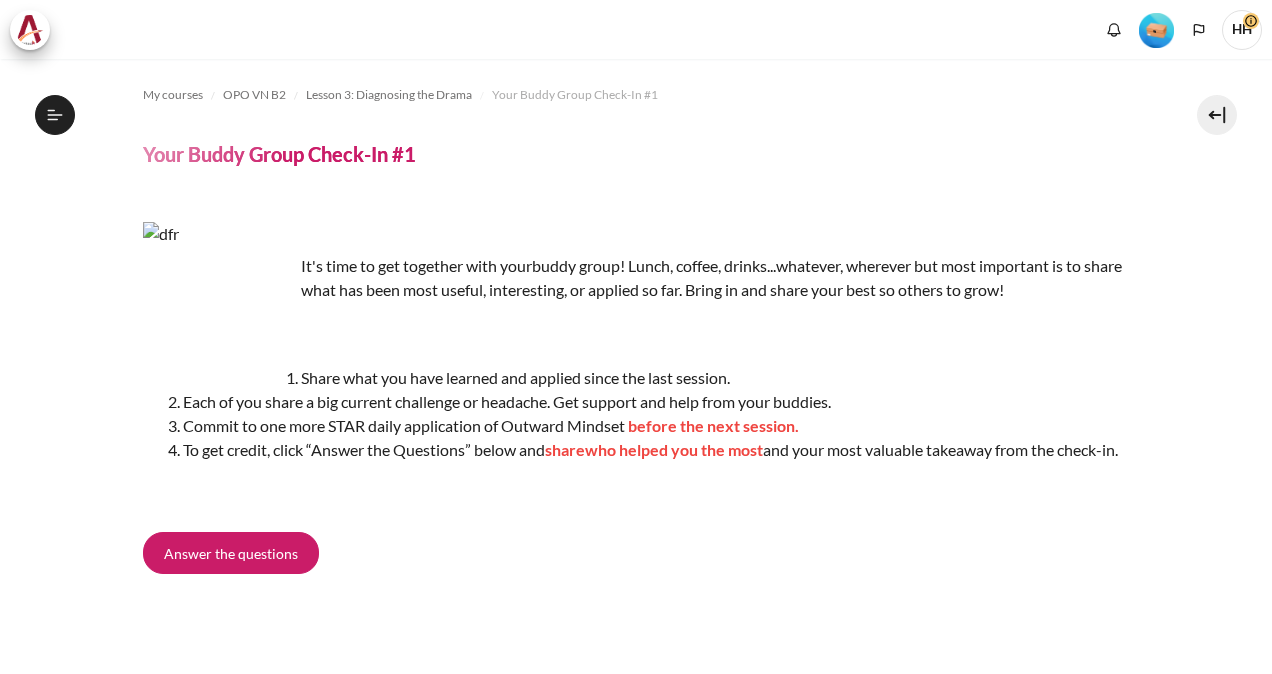 scroll, scrollTop: 0, scrollLeft: 0, axis: both 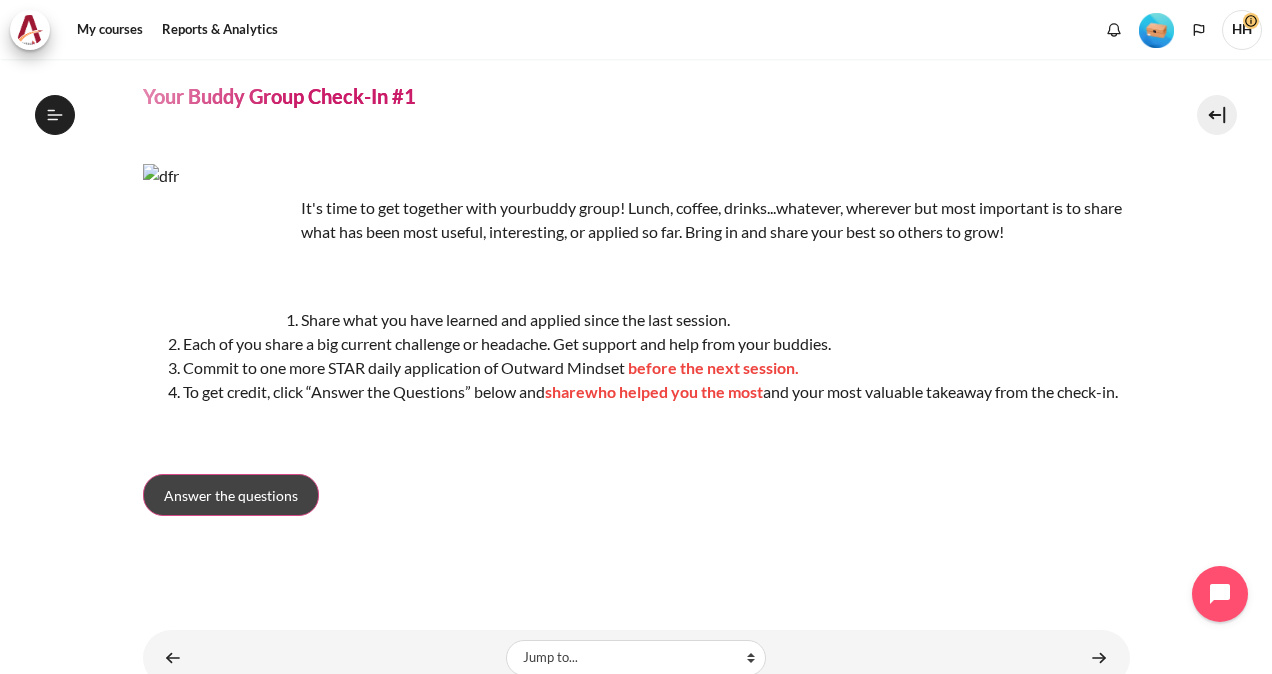 click on "Answer the questions" at bounding box center [231, 495] 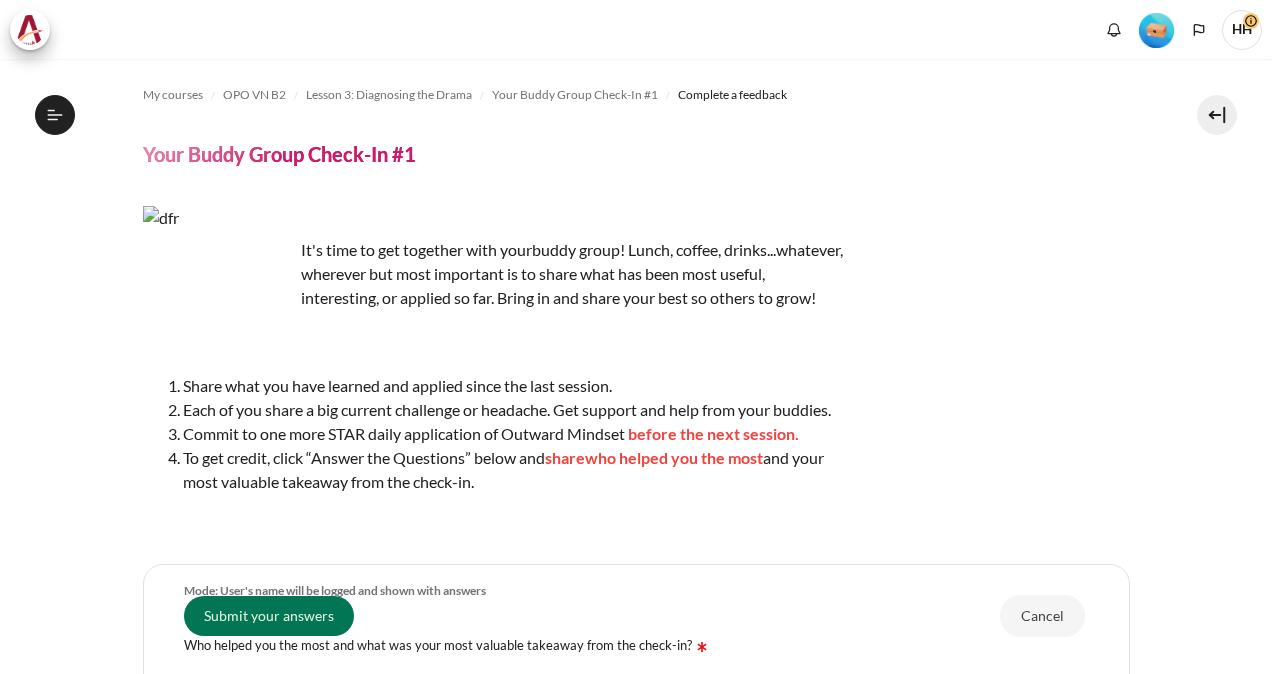 scroll, scrollTop: 0, scrollLeft: 0, axis: both 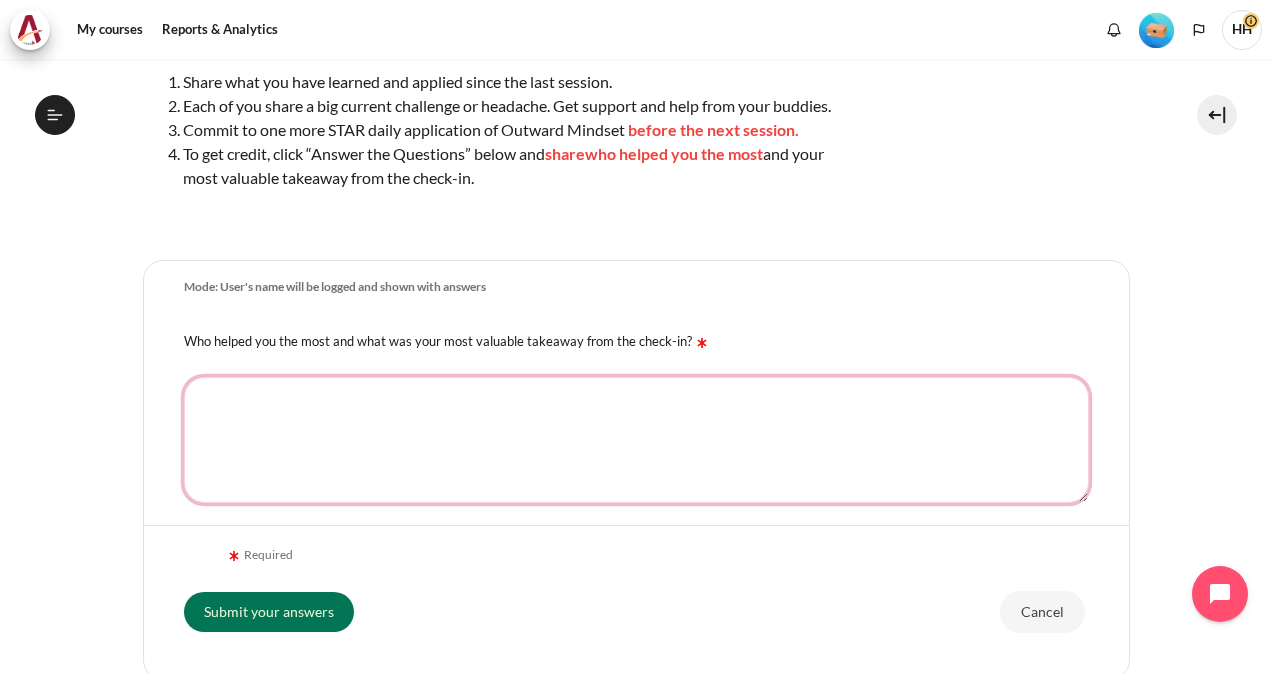 click on "Who helped you the most and what was your most valuable takeaway from the check-in?" at bounding box center [636, 440] 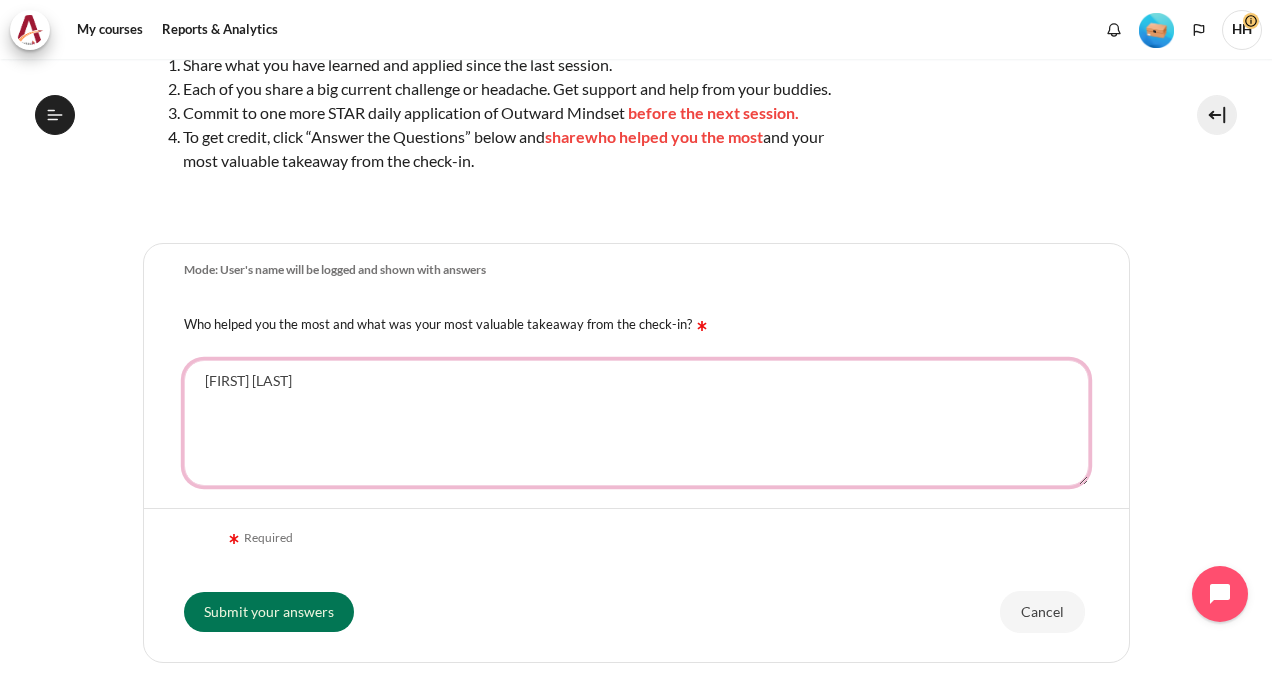 scroll, scrollTop: 340, scrollLeft: 0, axis: vertical 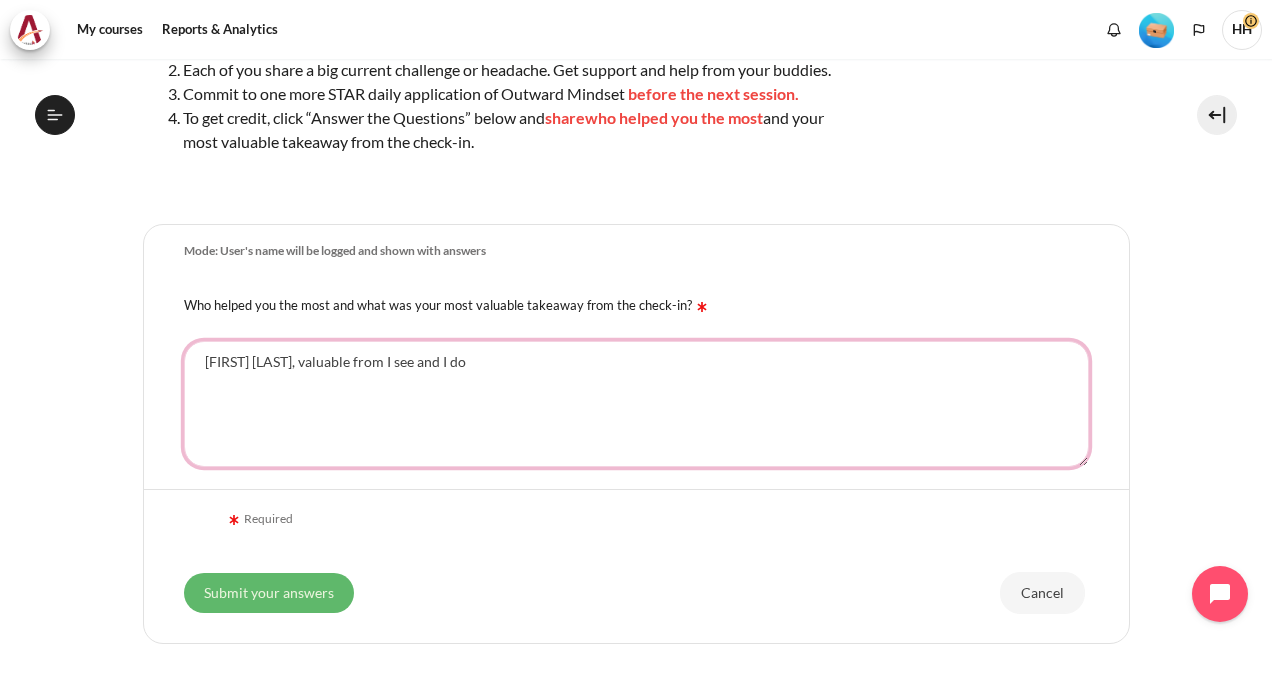 type on "Nguyen Thi Bich Thanh, valuable from I see and I do" 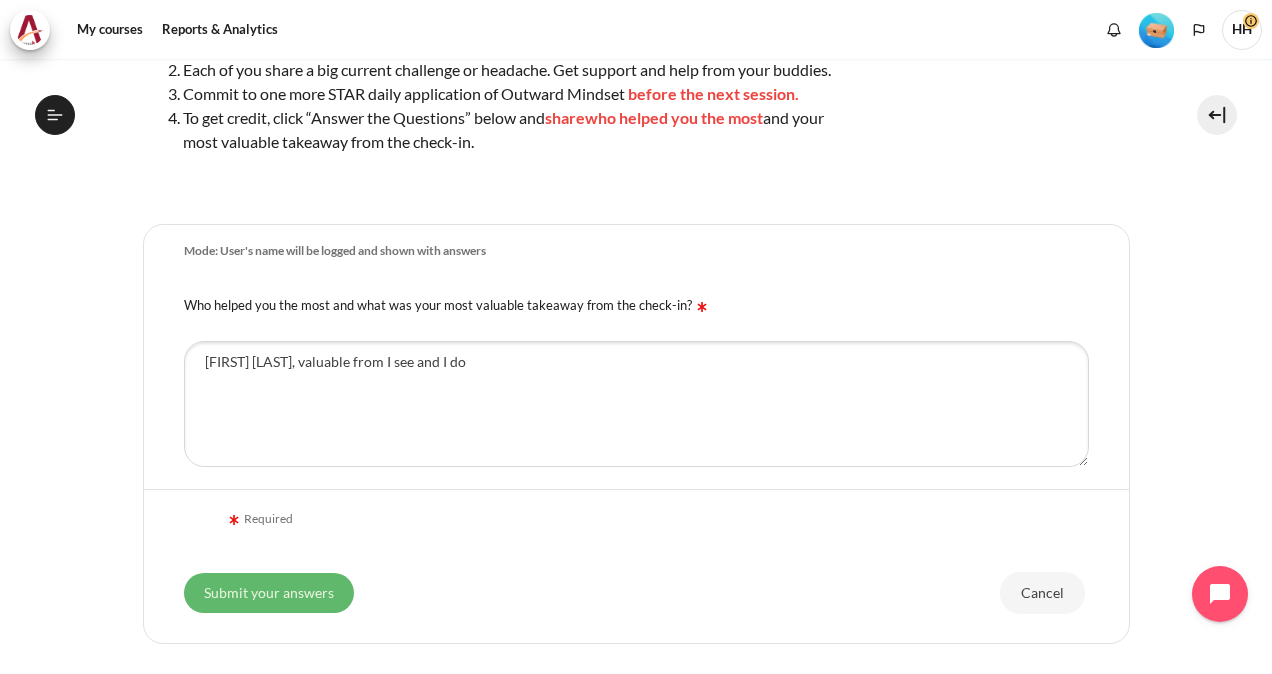 click on "Submit your answers" at bounding box center [269, 593] 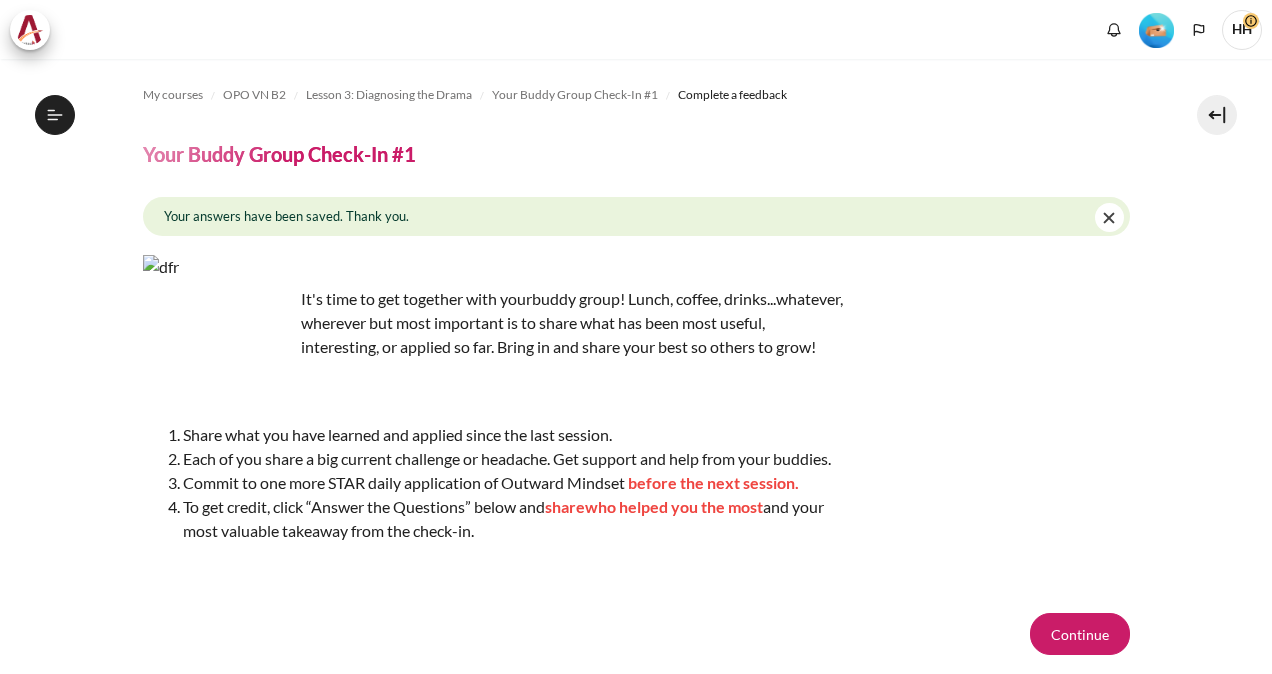 scroll, scrollTop: 0, scrollLeft: 0, axis: both 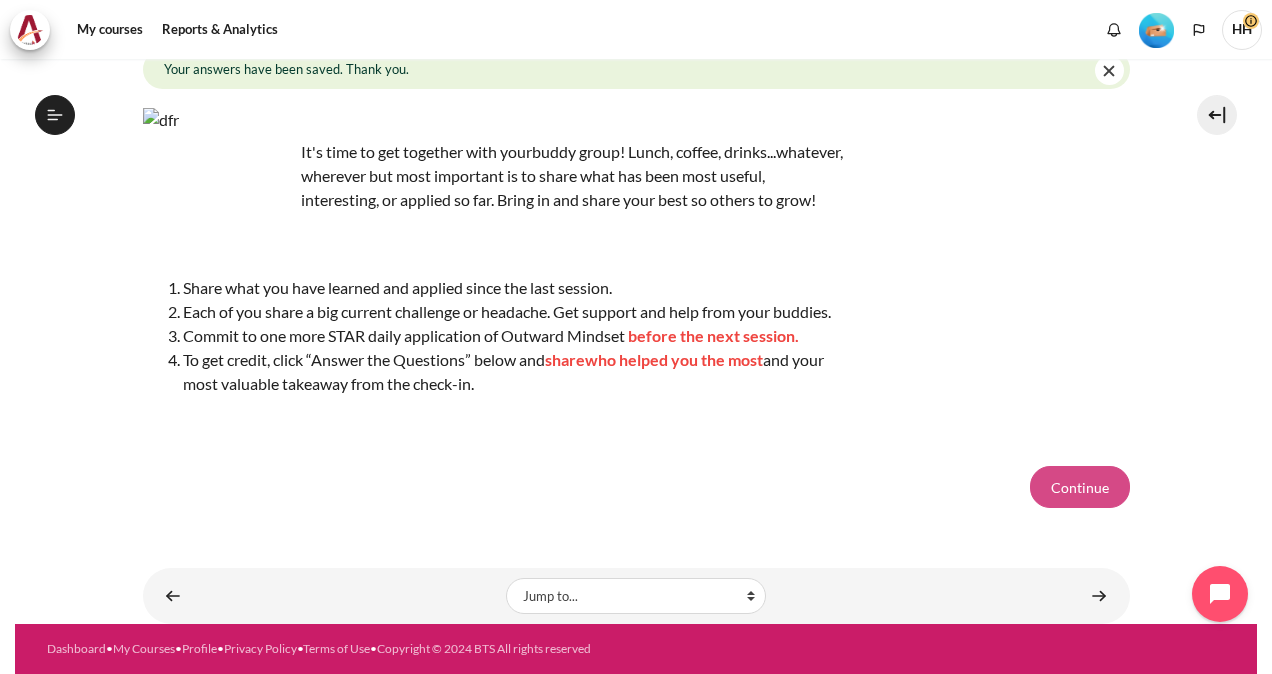 click on "Continue" at bounding box center (1080, 487) 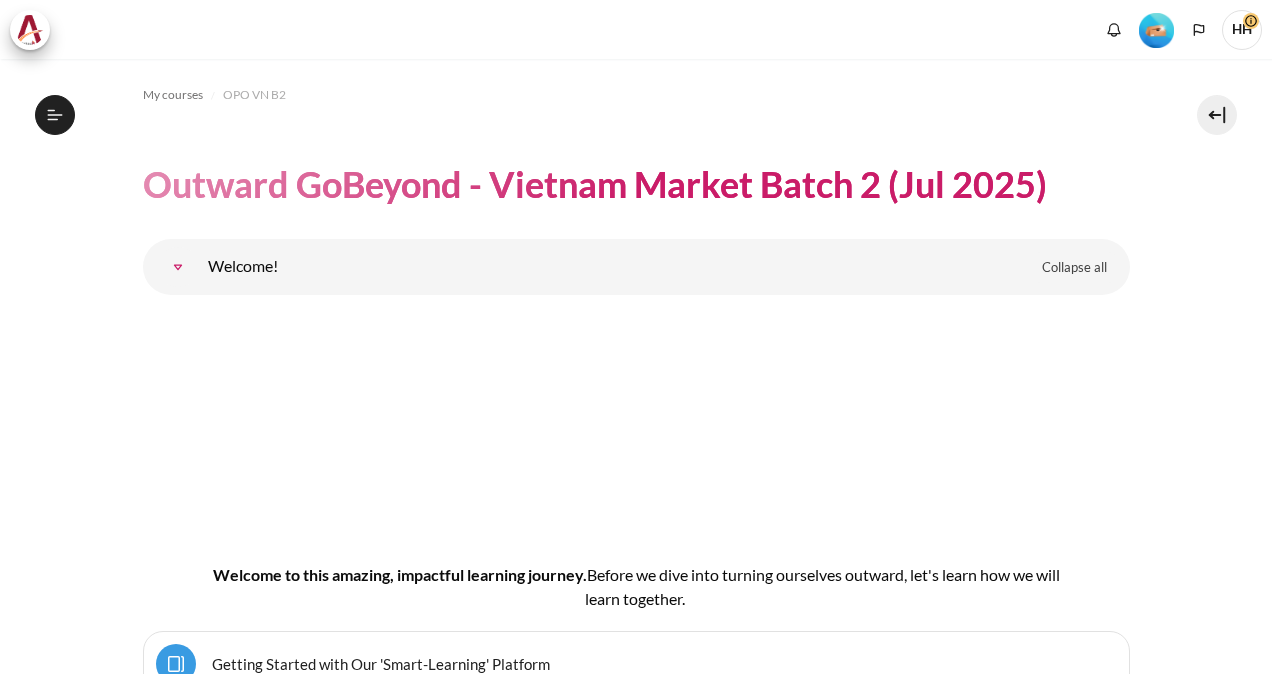 scroll, scrollTop: 0, scrollLeft: 0, axis: both 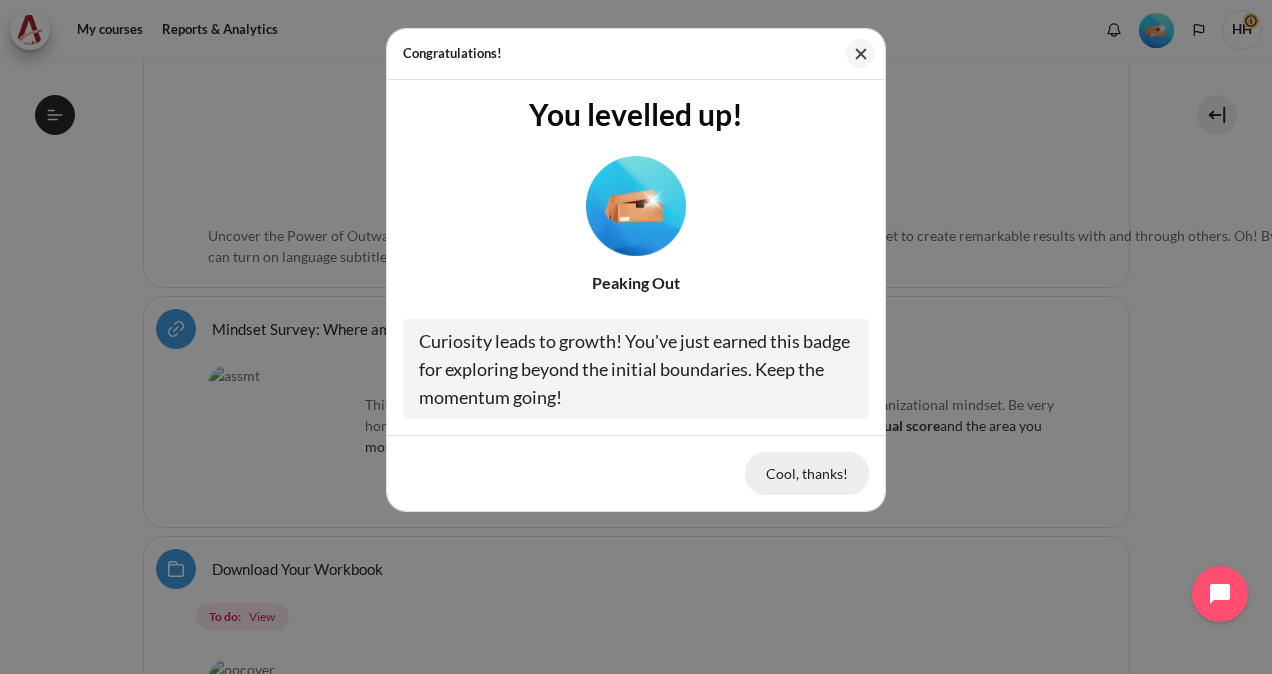 click on "Cool, thanks!" at bounding box center (807, 473) 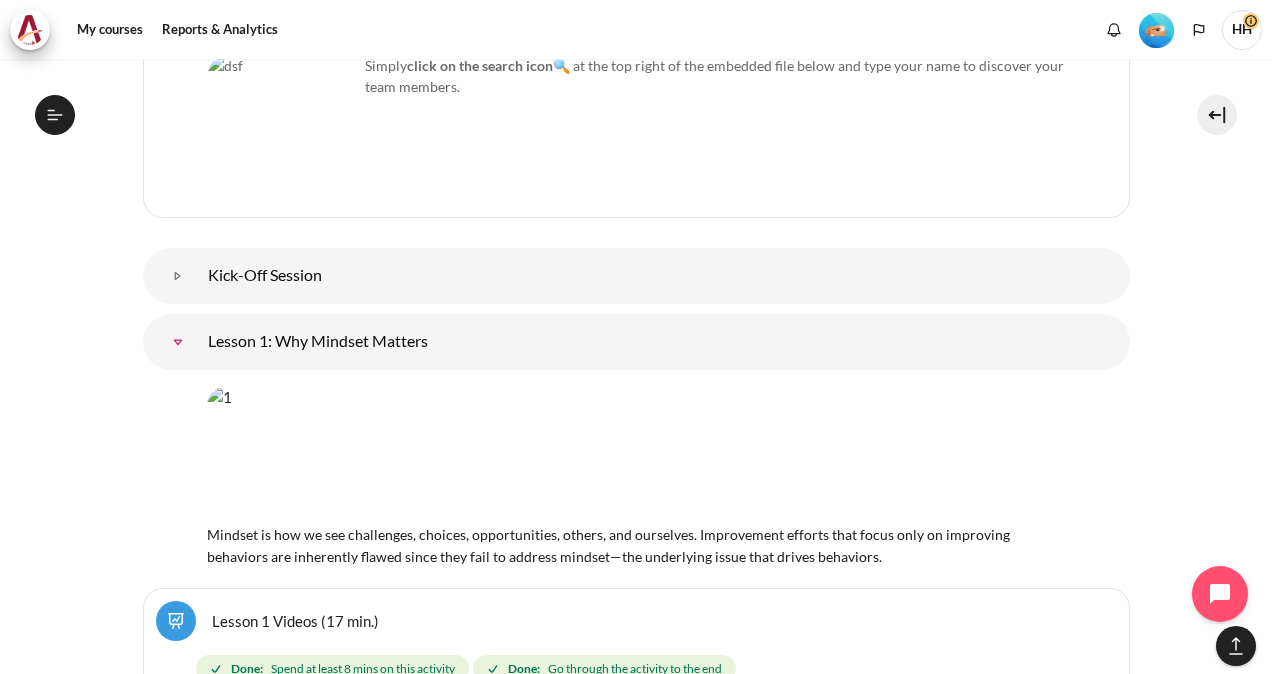 scroll, scrollTop: 2714, scrollLeft: 0, axis: vertical 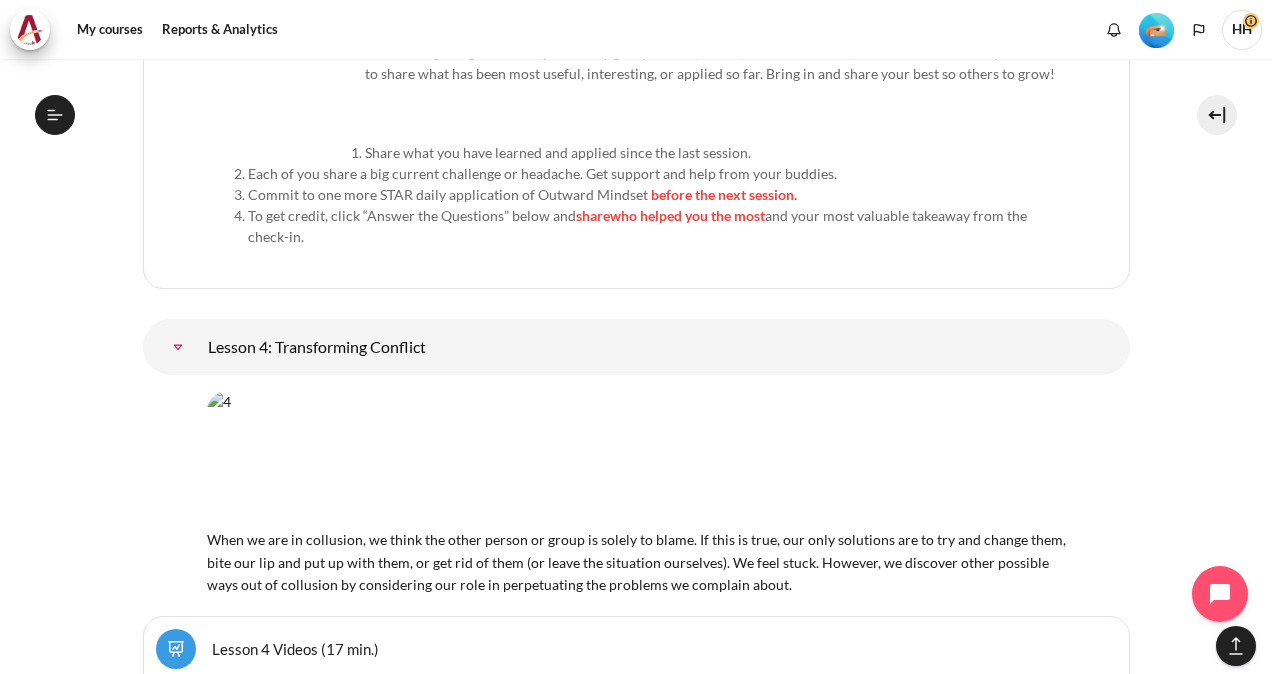 click at bounding box center [178, 347] 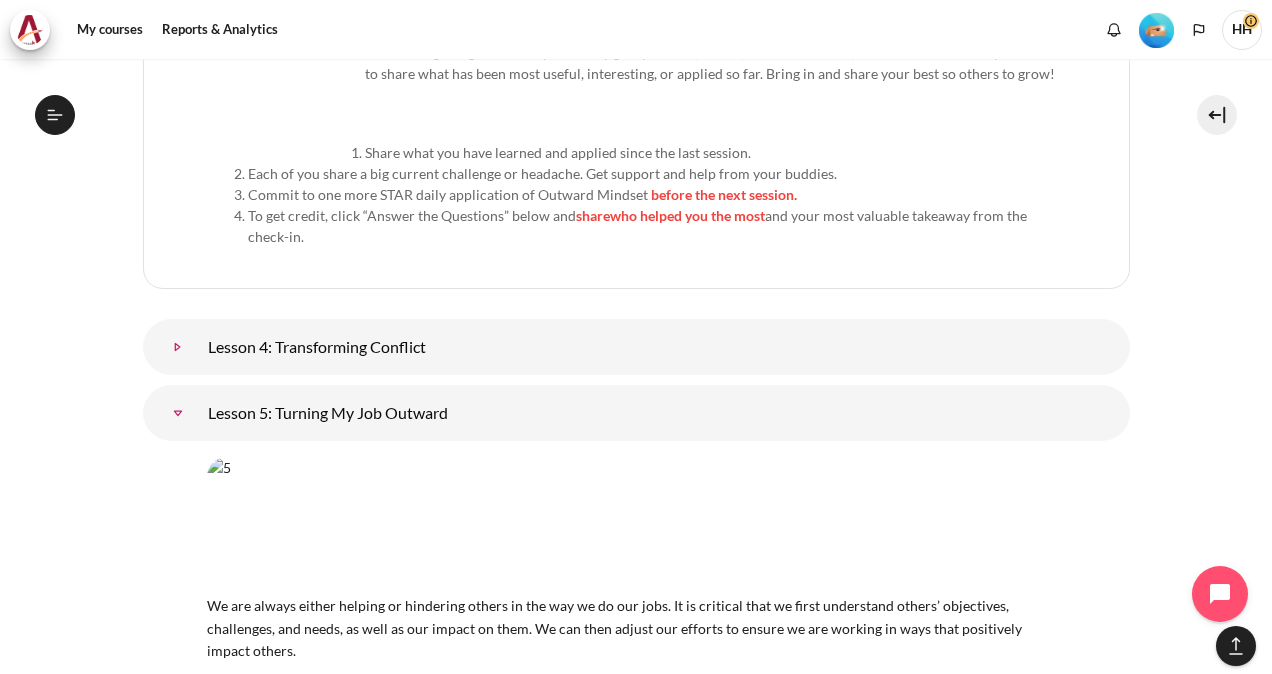 click at bounding box center (178, 347) 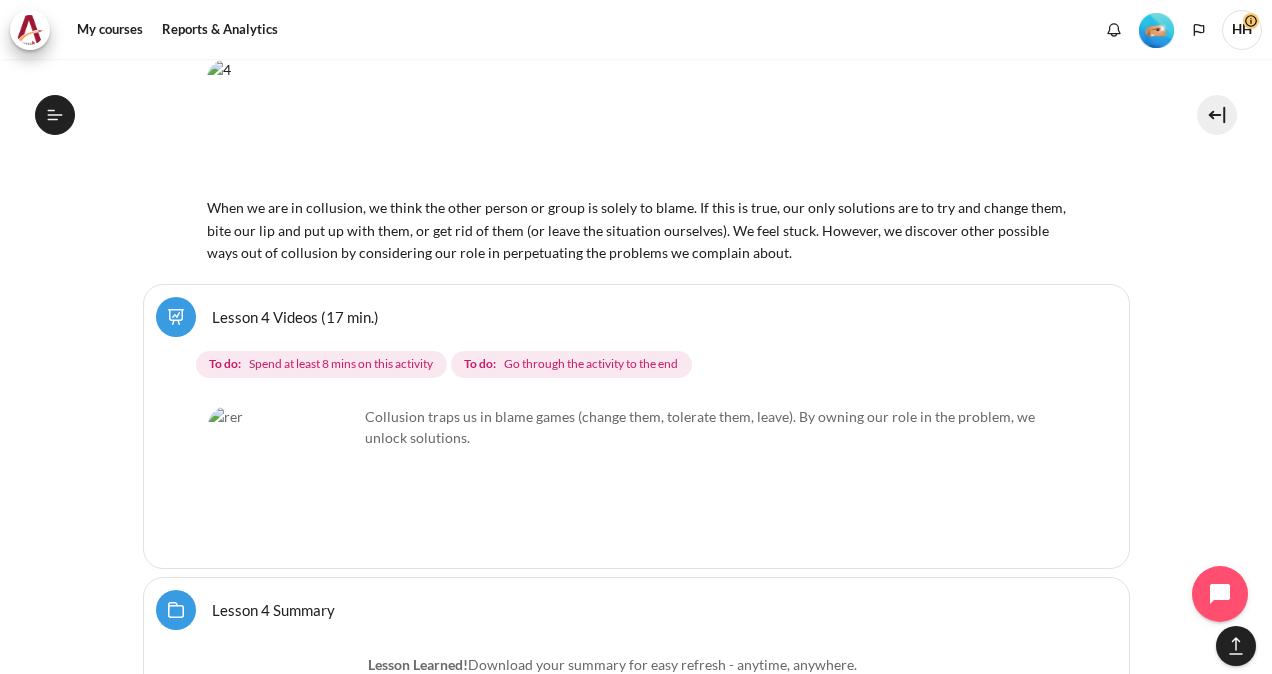 scroll, scrollTop: 8260, scrollLeft: 0, axis: vertical 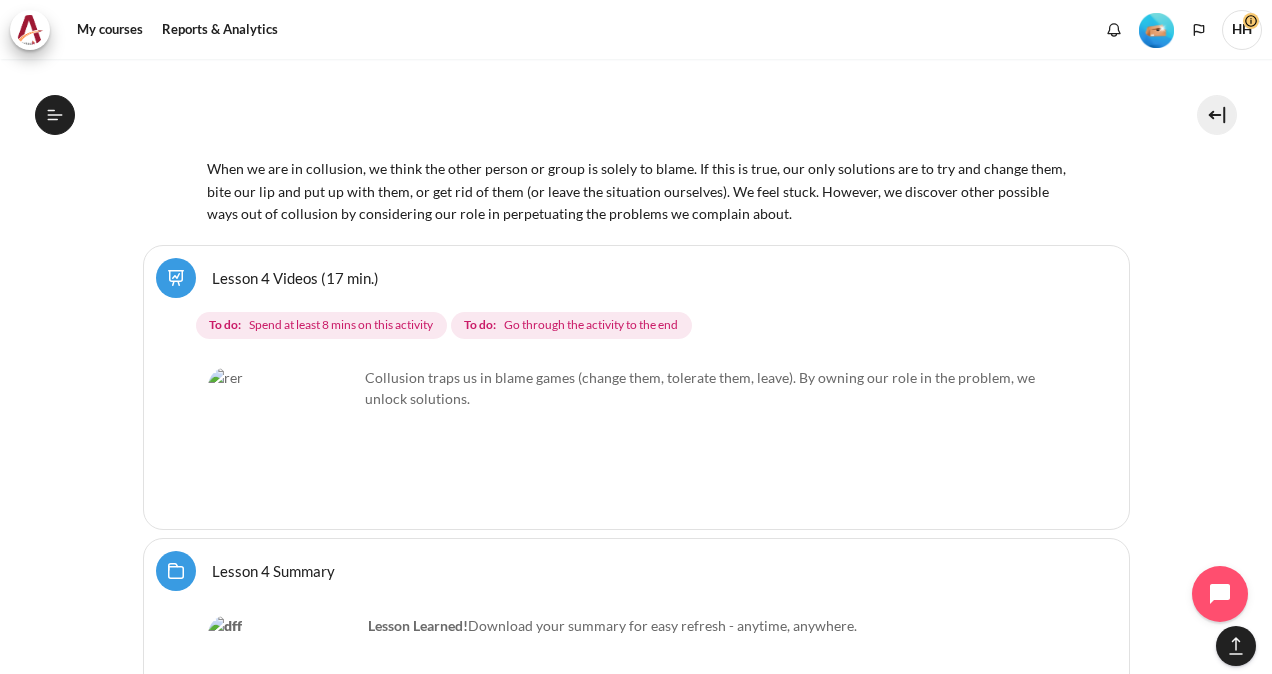 click on "Lesson 4 Videos (17 min.)" at bounding box center (295, 277) 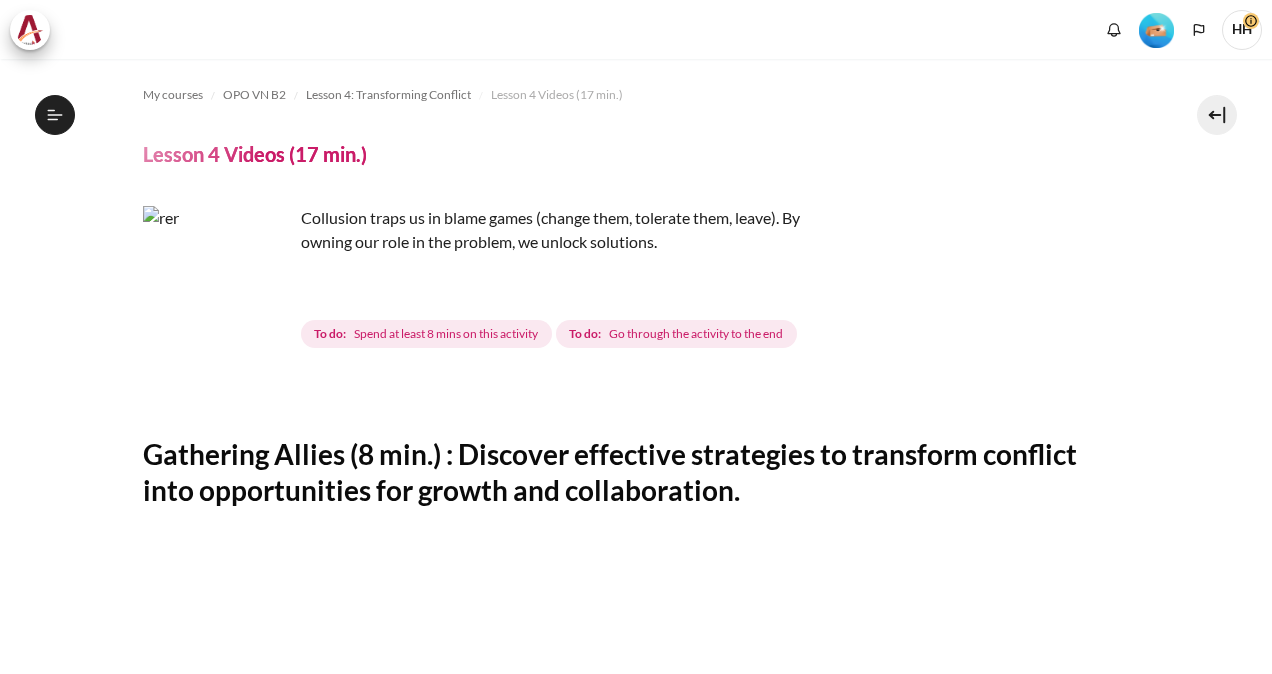 scroll, scrollTop: 0, scrollLeft: 0, axis: both 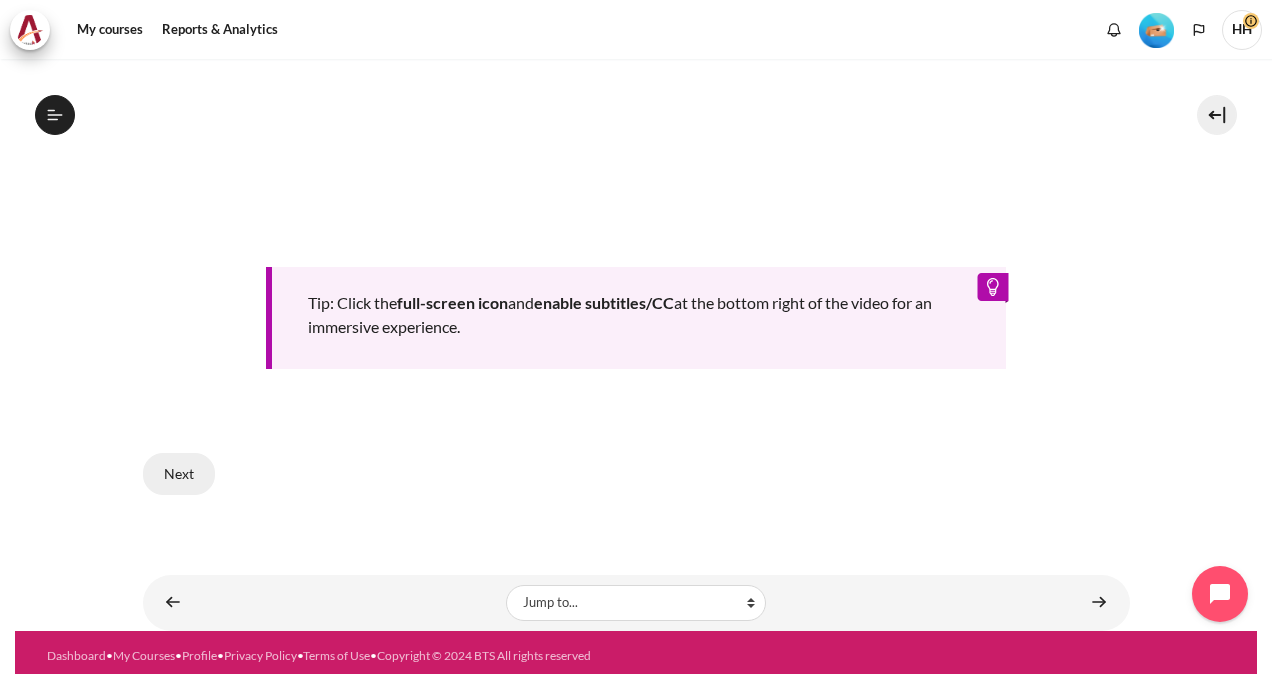 click on "Next" at bounding box center (179, 474) 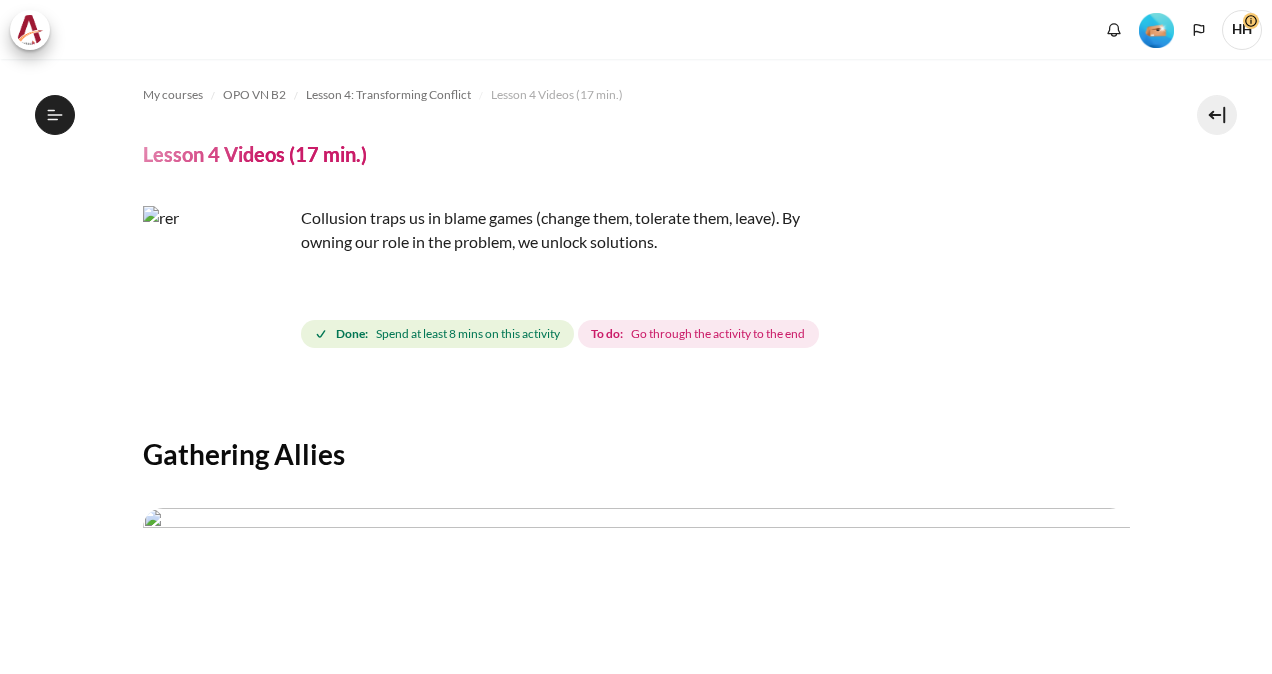 scroll, scrollTop: 0, scrollLeft: 0, axis: both 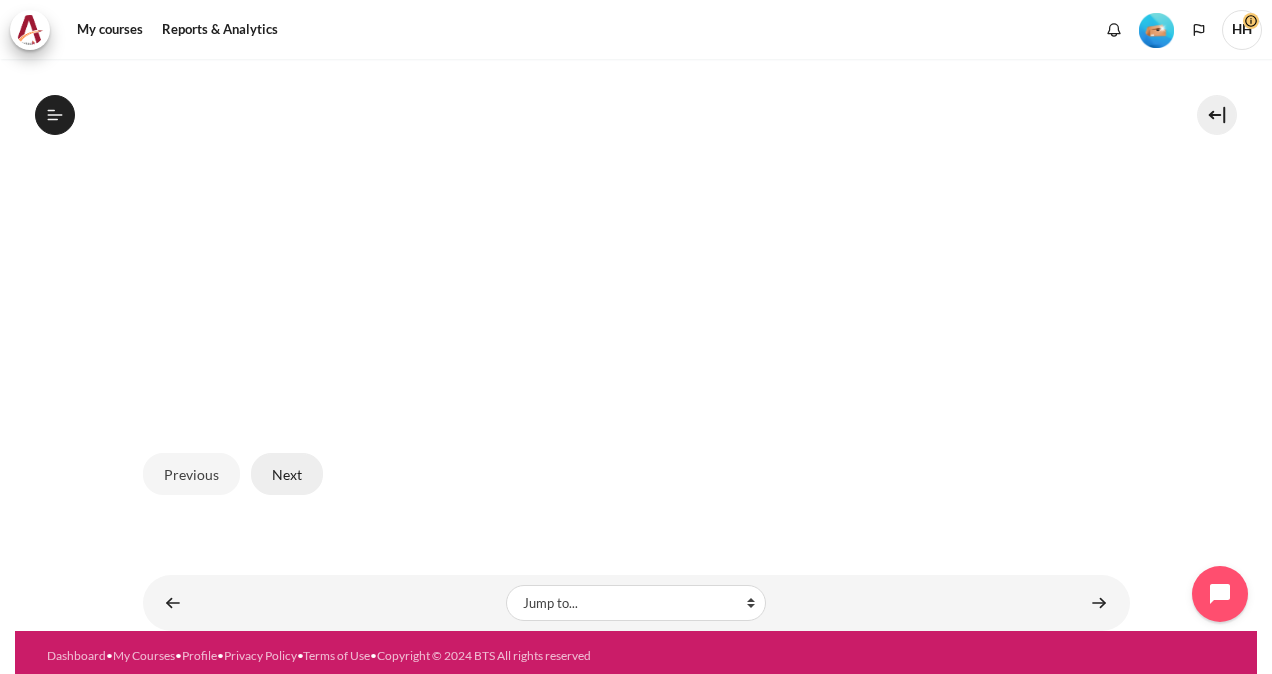 click on "Next" at bounding box center [287, 474] 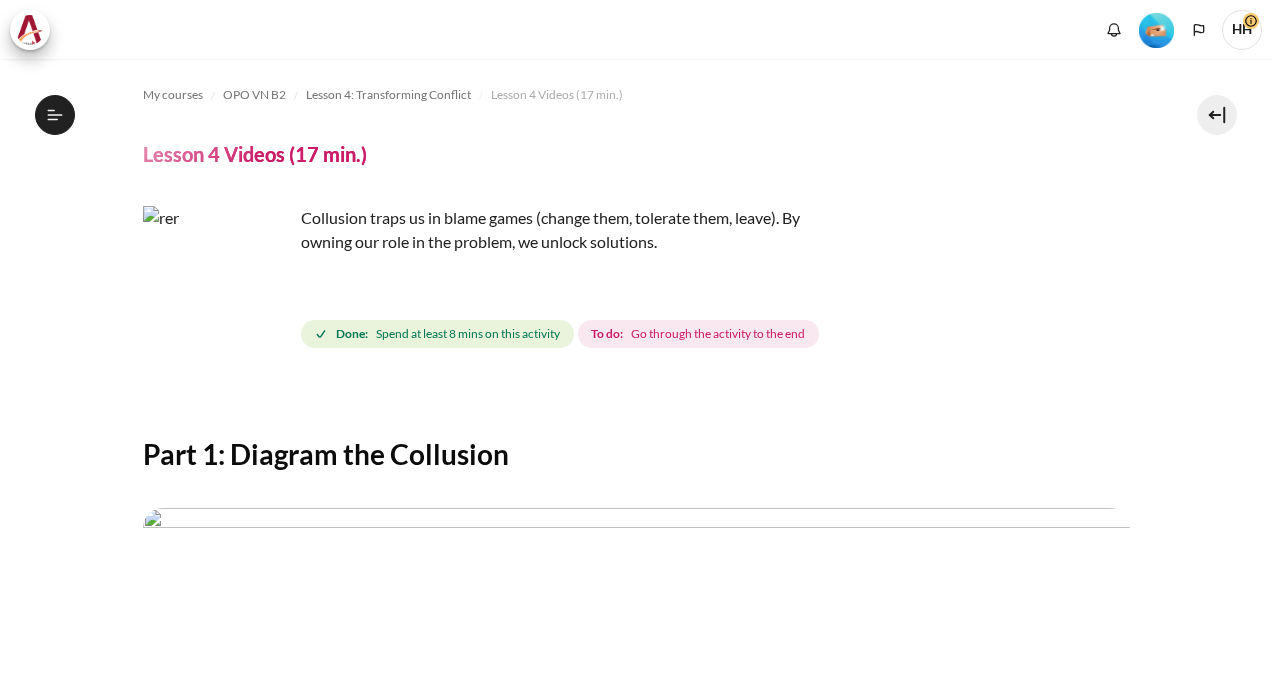 scroll, scrollTop: 0, scrollLeft: 0, axis: both 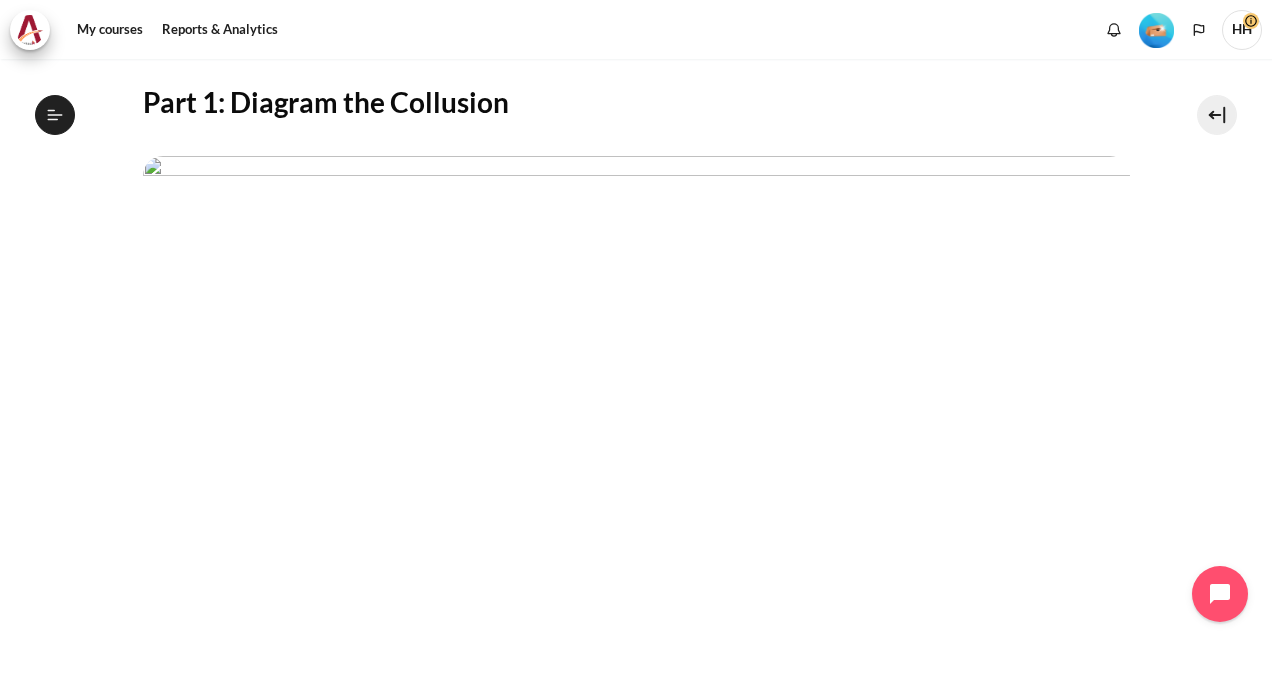 click on "My courses
OPO VN B2
Lesson 4: Transforming Conflict
Lesson 4 Videos (17 min.)
Lesson 4 Videos (17 min.)
Completion requirements" at bounding box center (636, 317) 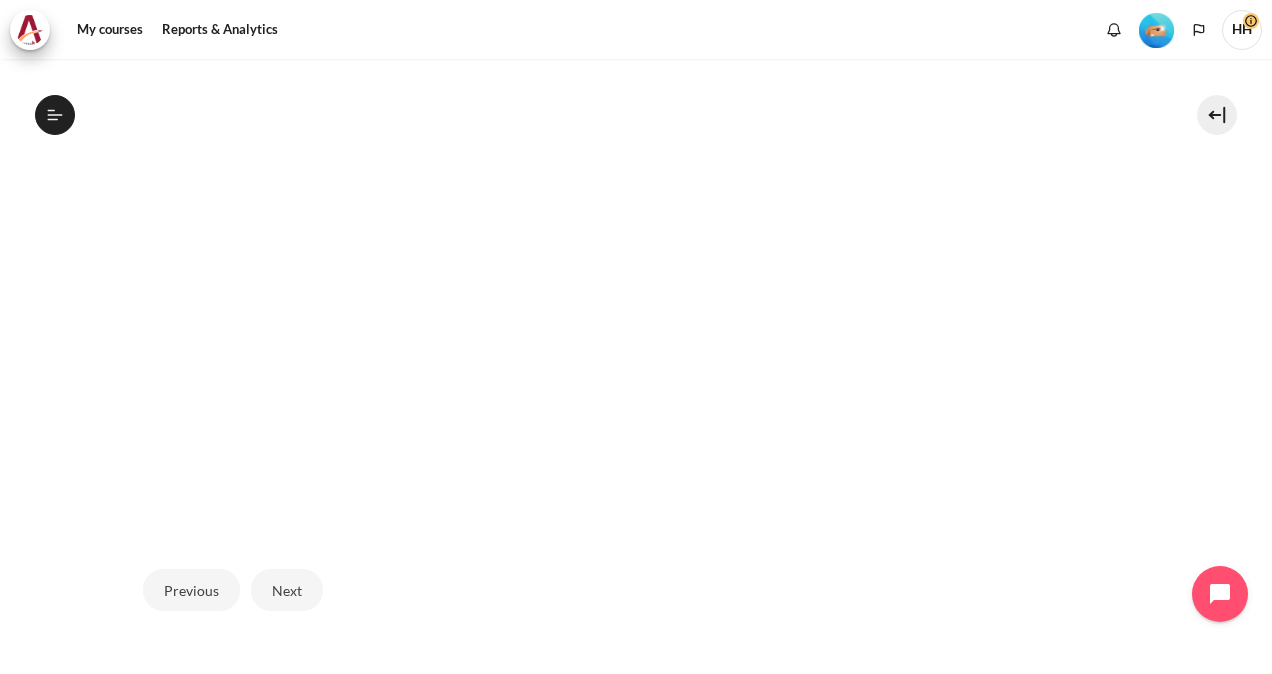 scroll, scrollTop: 537, scrollLeft: 0, axis: vertical 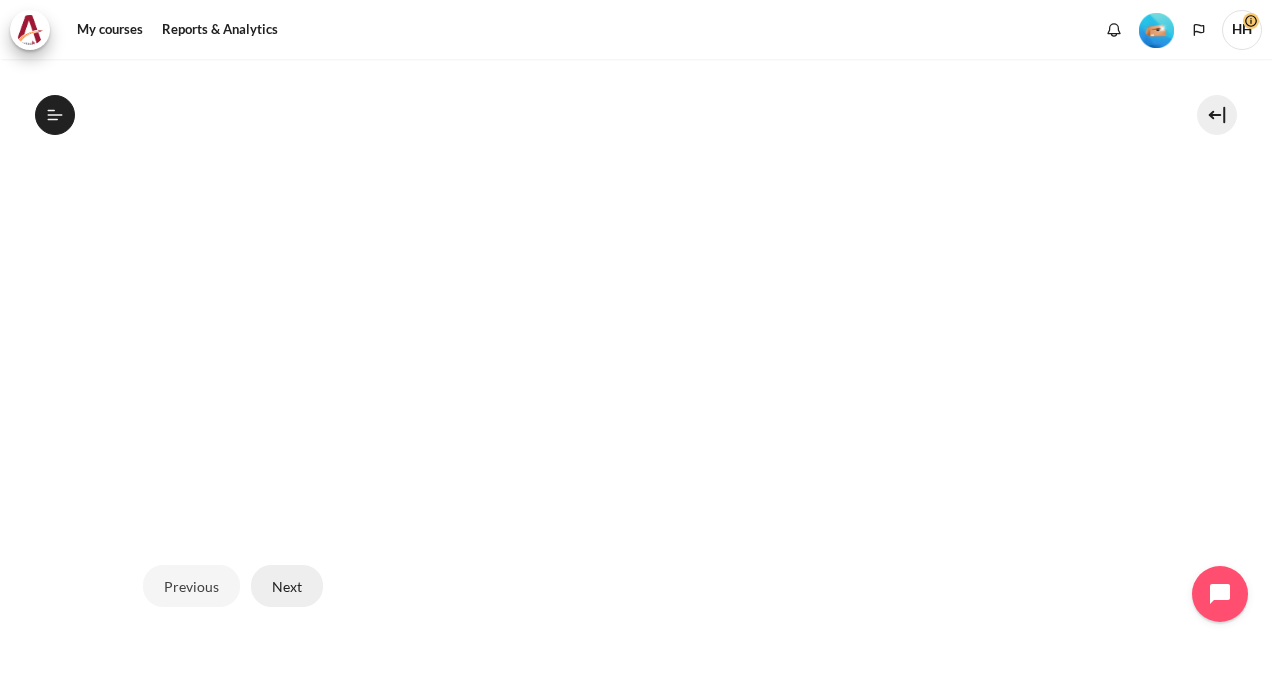 click on "Next" at bounding box center (287, 586) 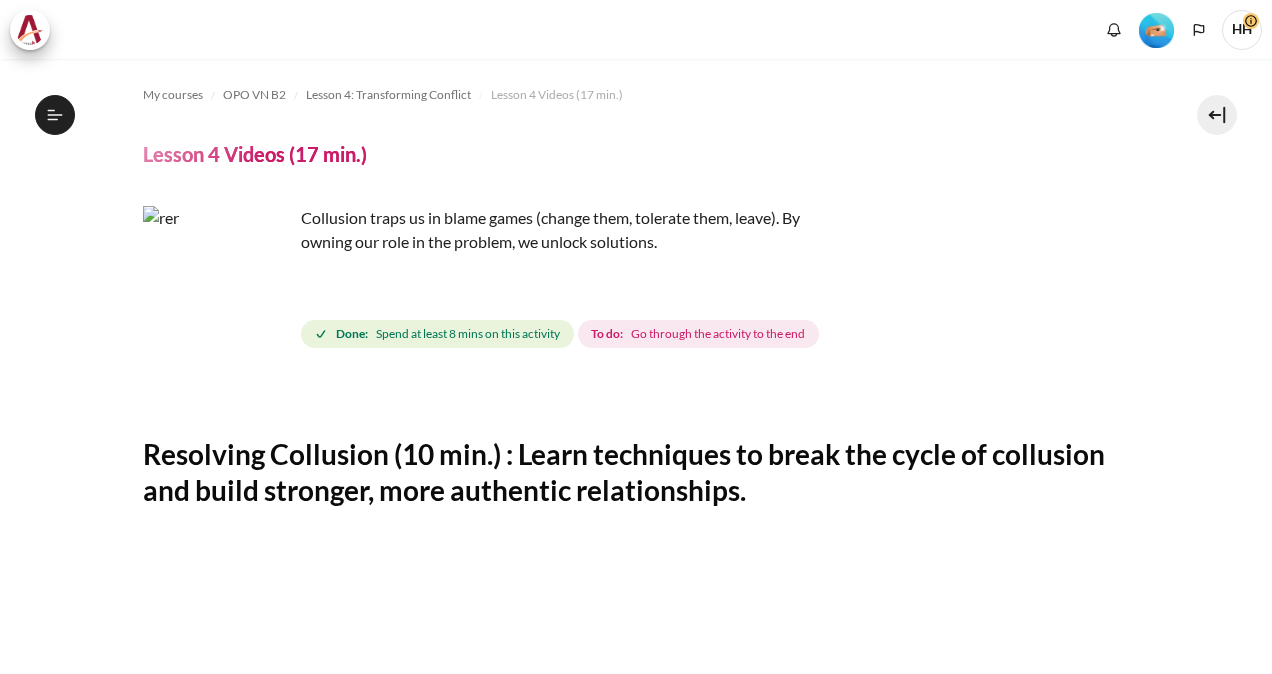 scroll, scrollTop: 0, scrollLeft: 0, axis: both 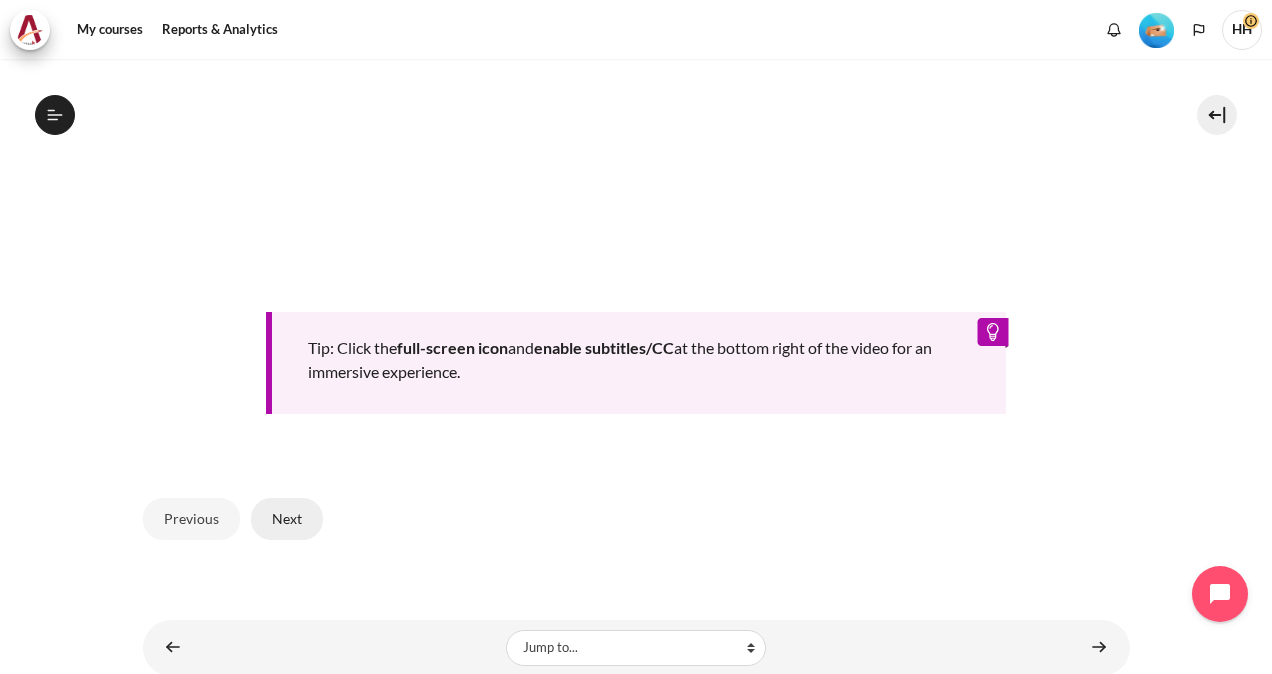 click on "Next" at bounding box center (287, 519) 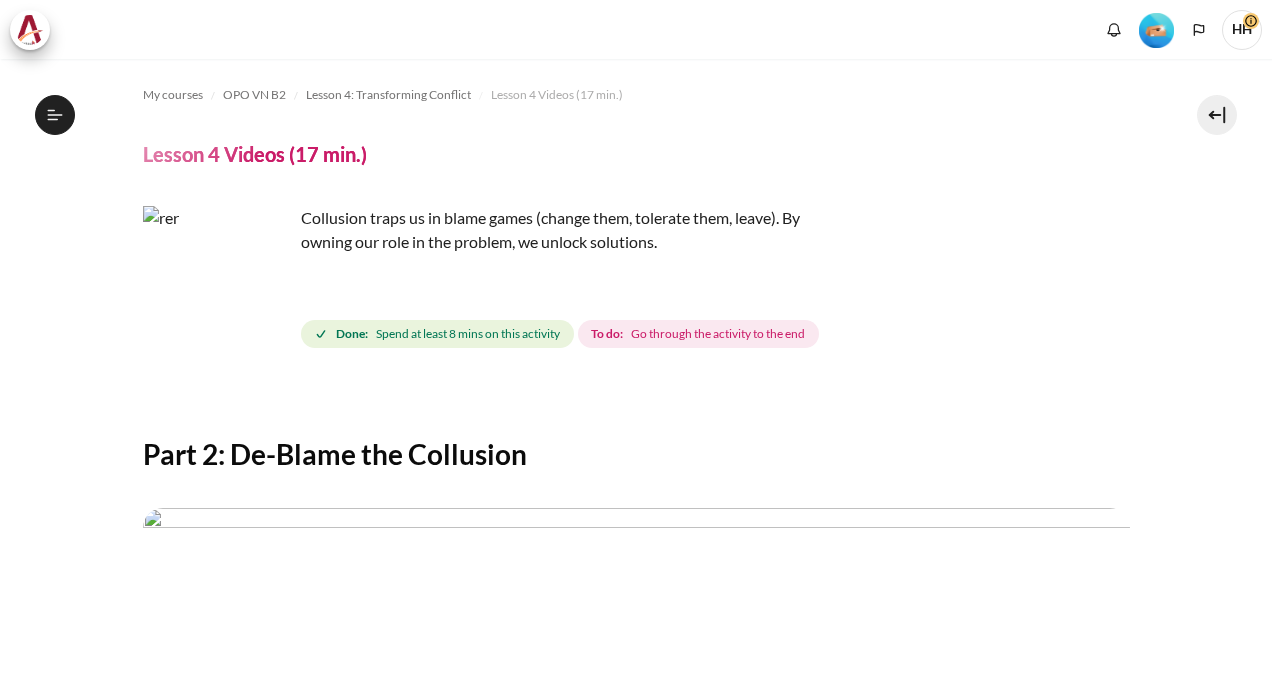 scroll, scrollTop: 0, scrollLeft: 0, axis: both 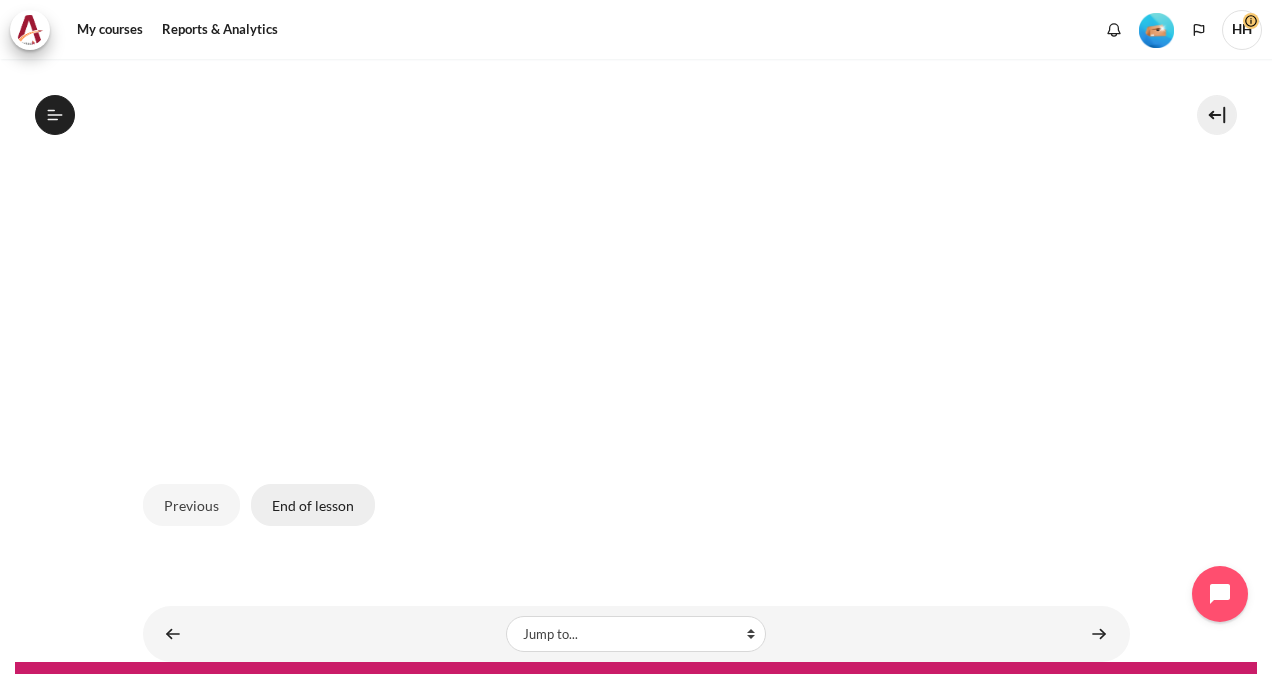 click on "End of lesson" at bounding box center [313, 505] 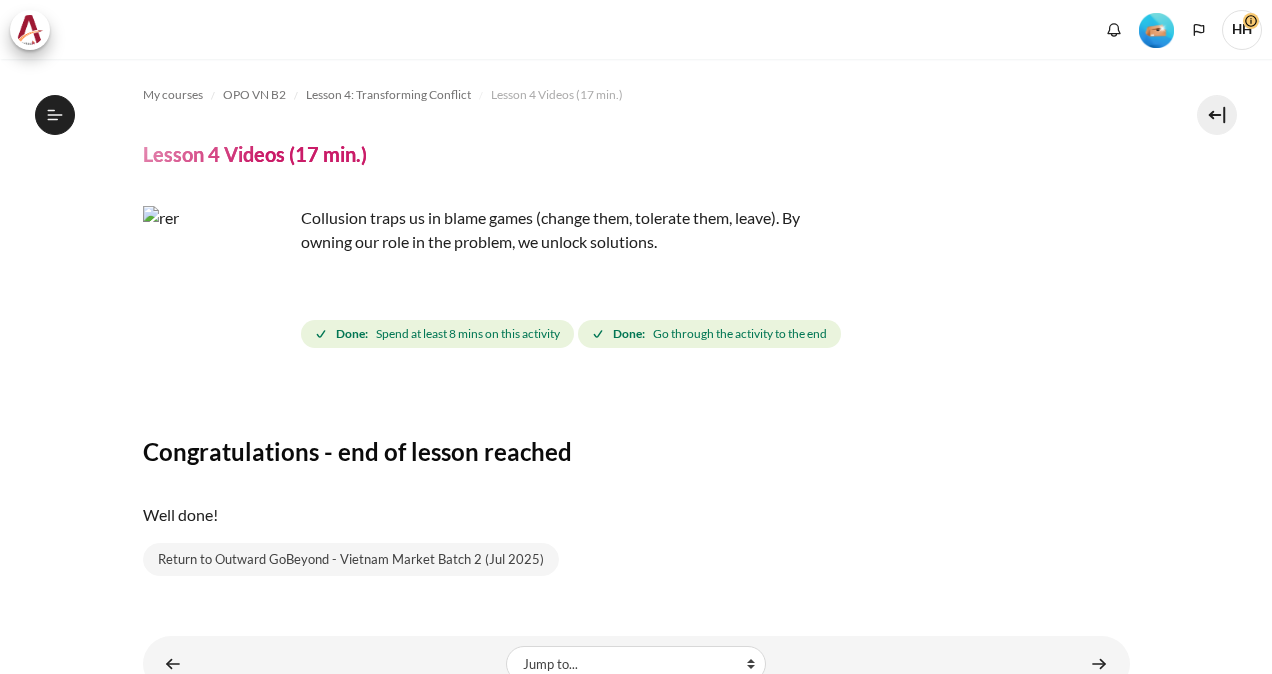 scroll, scrollTop: 0, scrollLeft: 0, axis: both 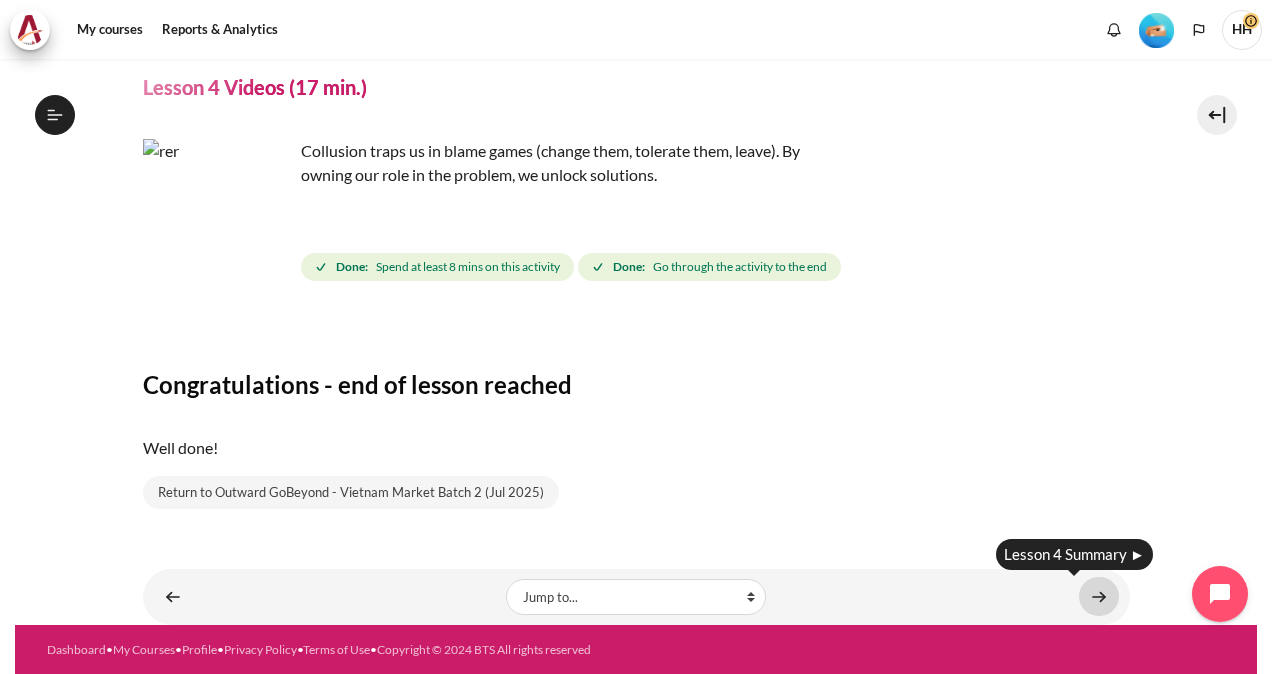 click at bounding box center [1099, 596] 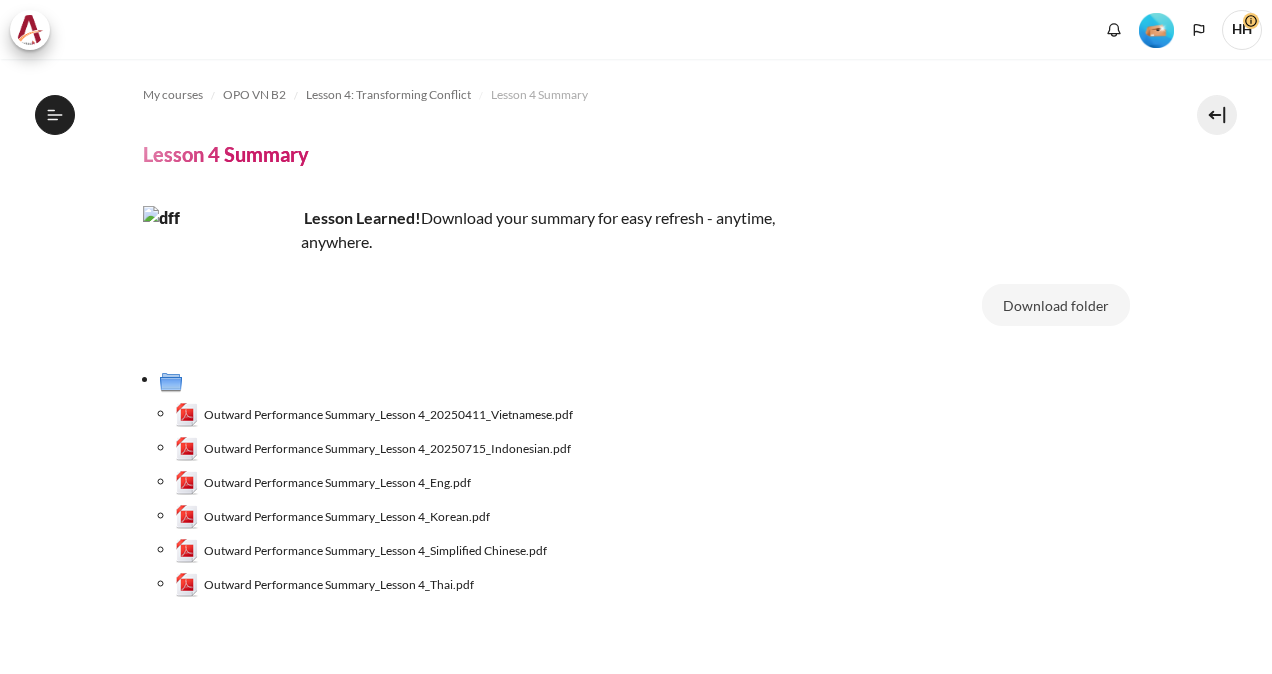scroll, scrollTop: 0, scrollLeft: 0, axis: both 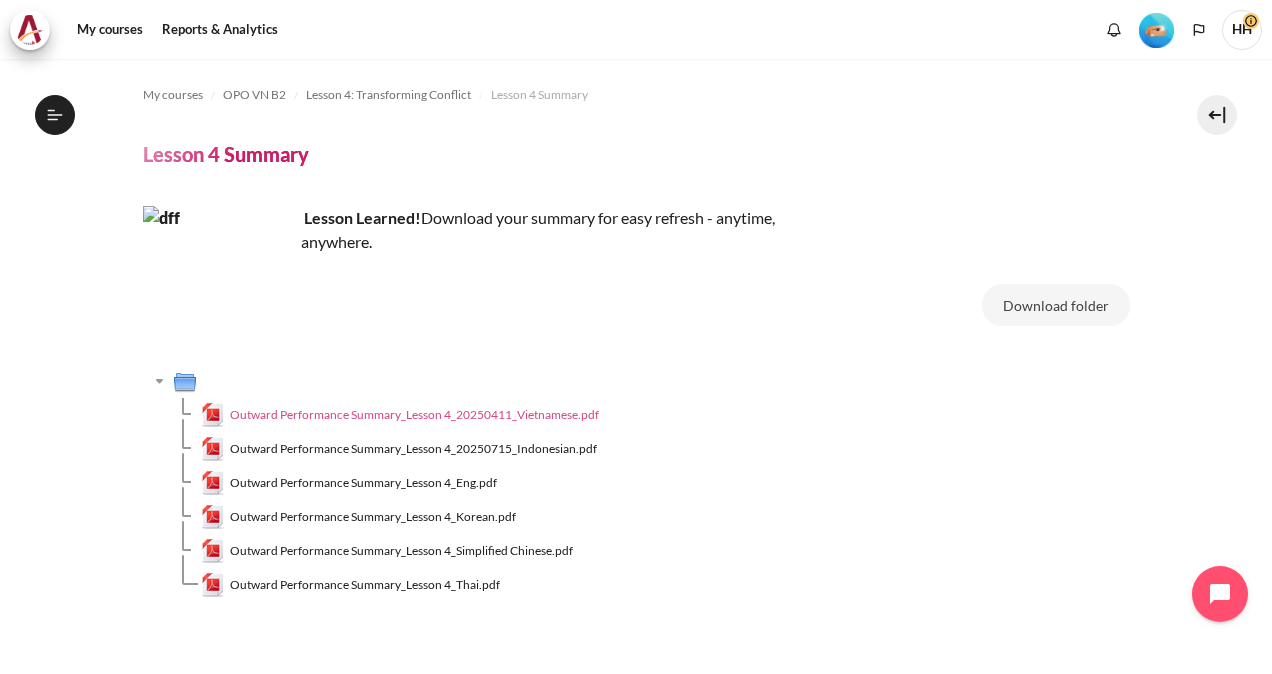 click on "Outward Performance Summary_Lesson 4_20250411_Vietnamese.pdf" at bounding box center (414, 415) 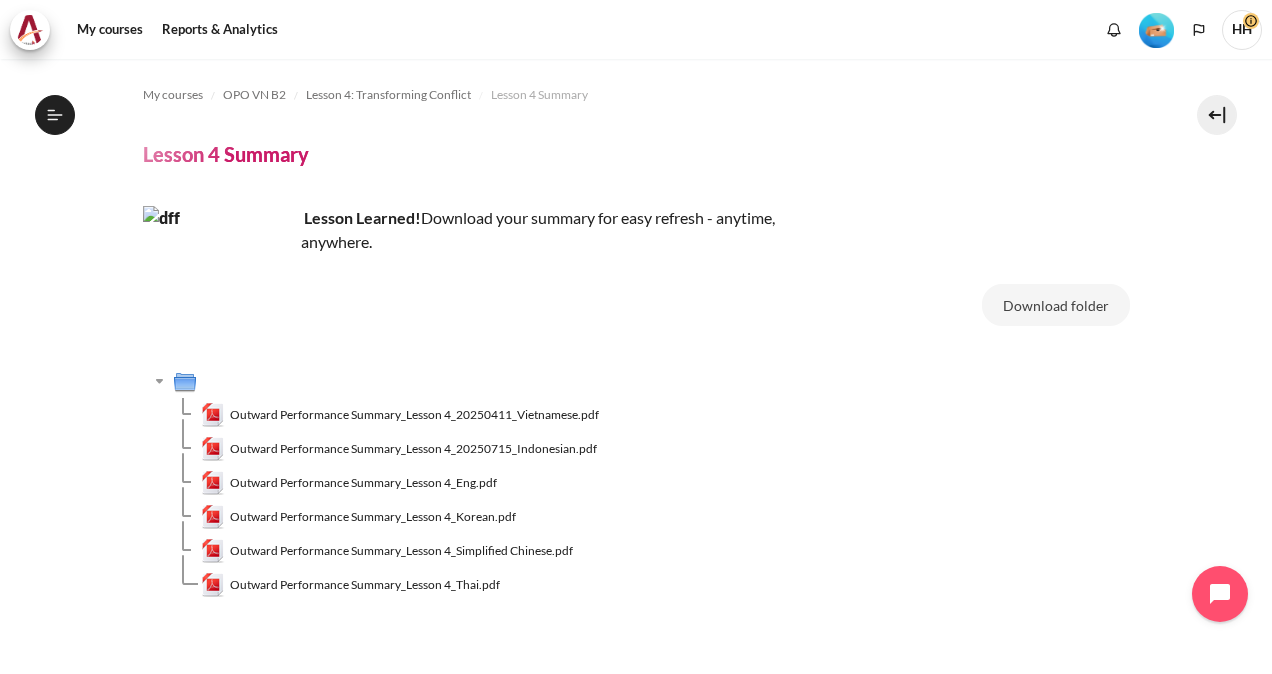 scroll, scrollTop: 109, scrollLeft: 0, axis: vertical 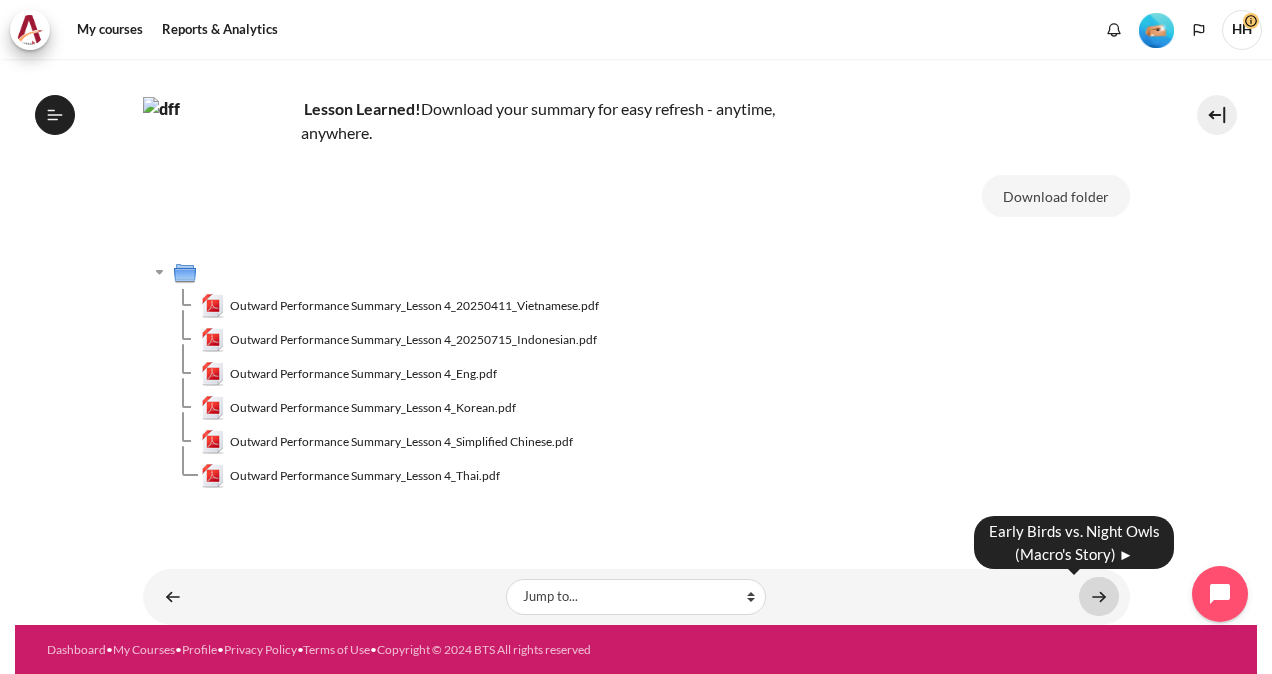 click at bounding box center [1099, 596] 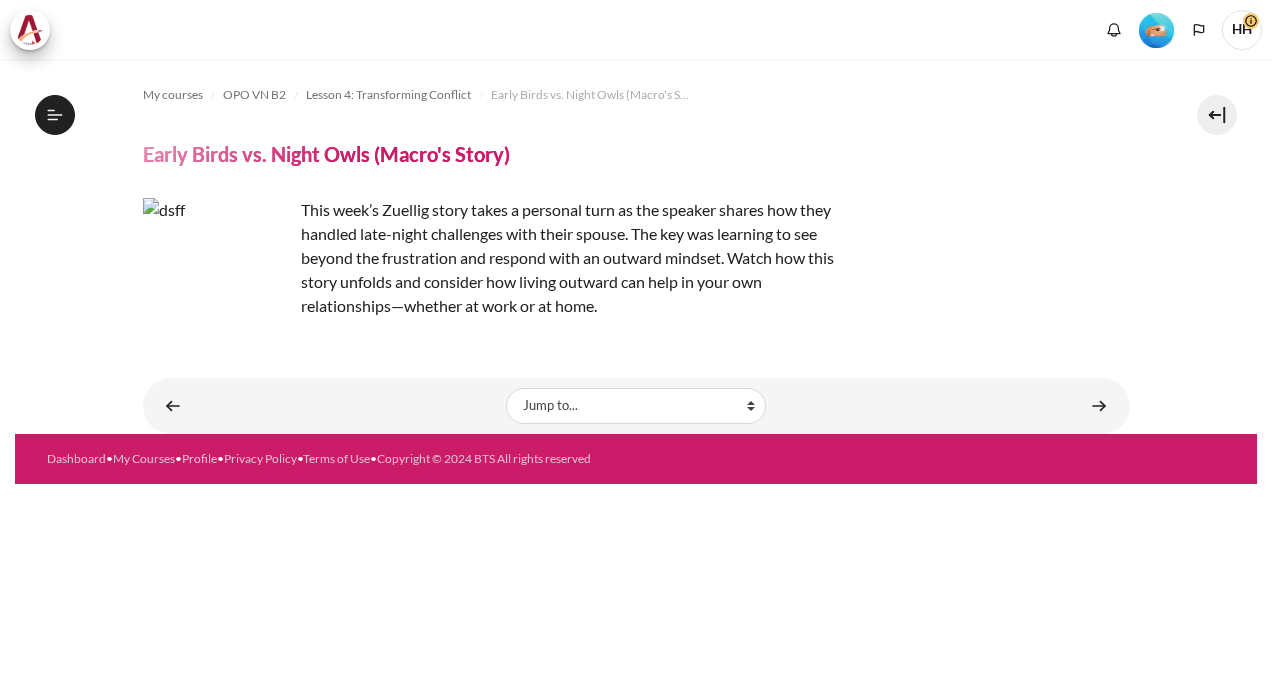 scroll, scrollTop: 0, scrollLeft: 0, axis: both 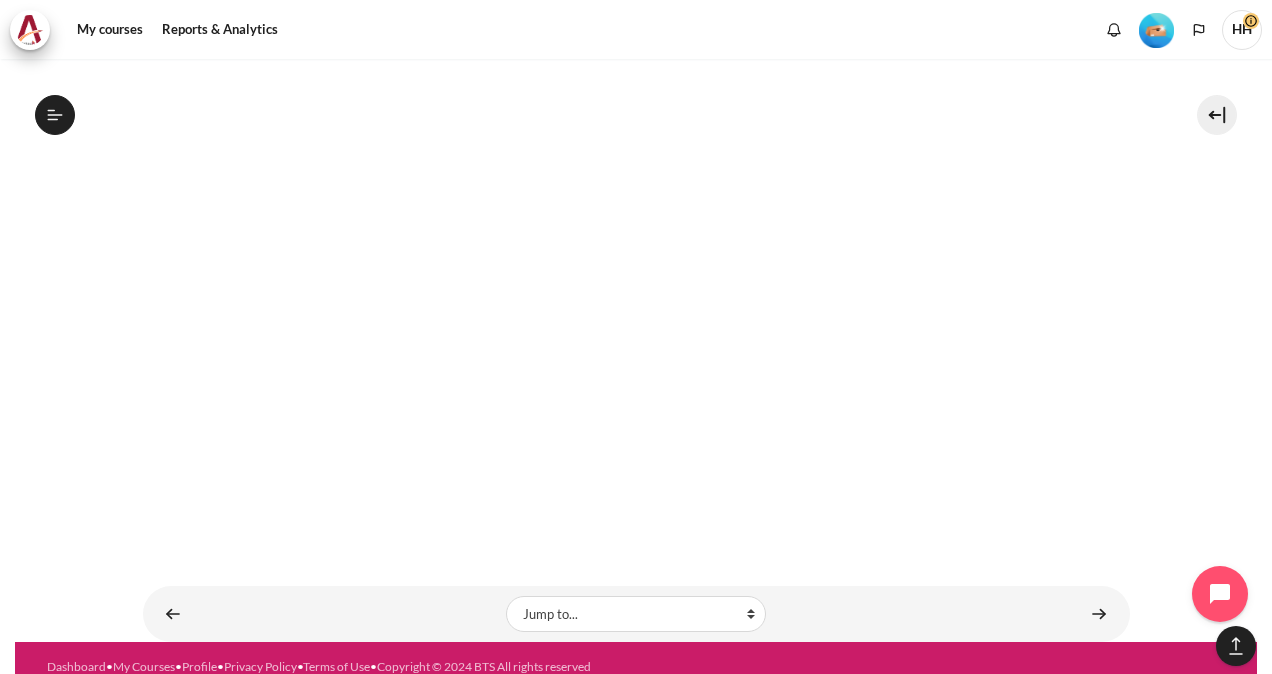 click on "My courses
OPO VN B2
Lesson 4: Transforming Conflict
Early Birds vs. Night Owls (Macro's Story)
Early Birds vs. Night Owls (Macro's Story)" at bounding box center (636, -411) 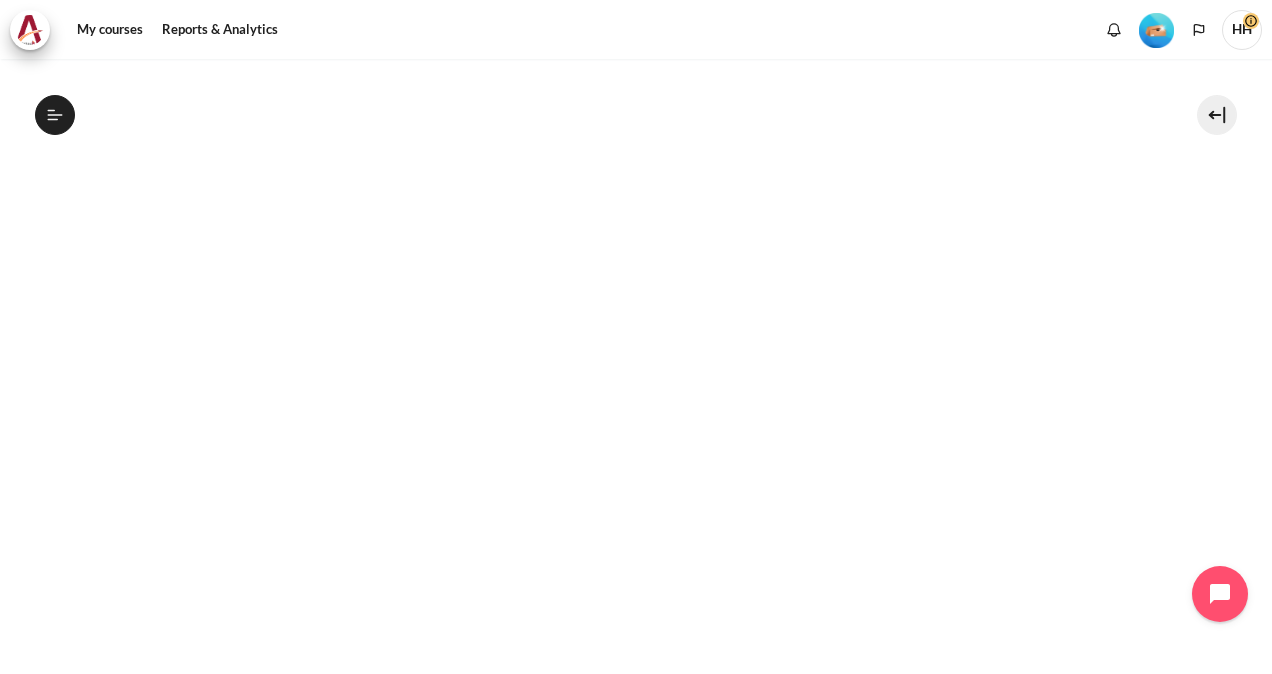 scroll, scrollTop: 1130, scrollLeft: 0, axis: vertical 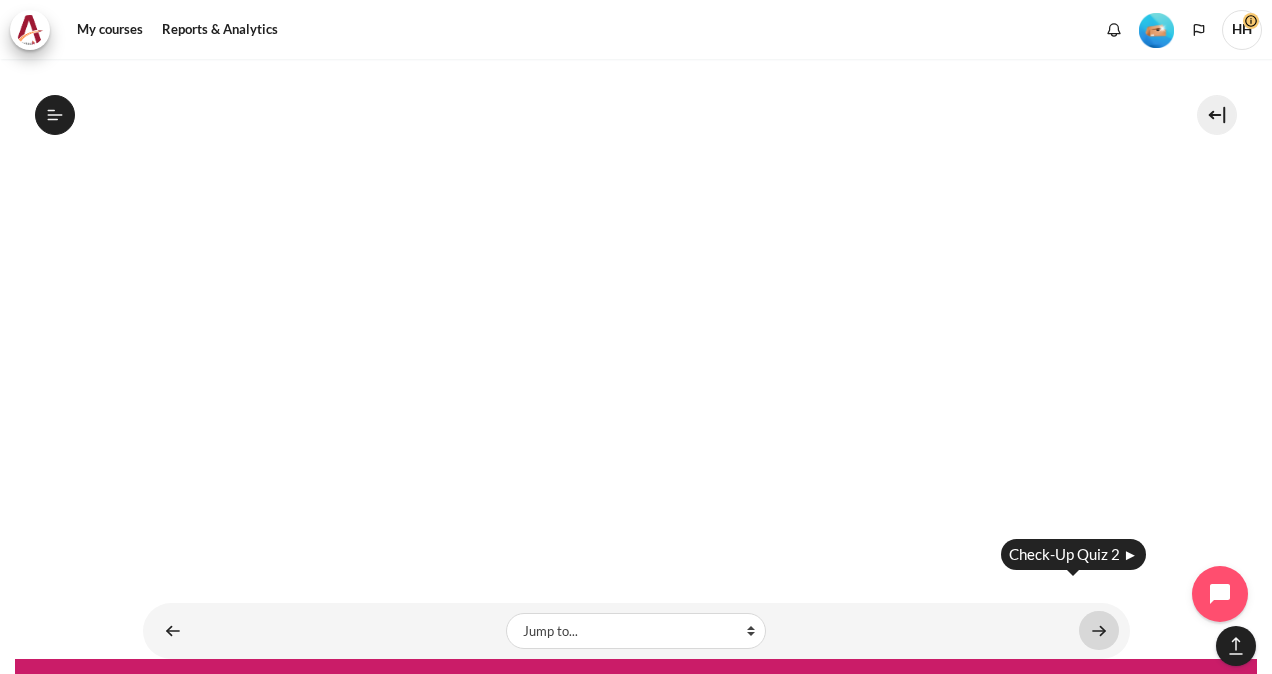 click at bounding box center (1099, 630) 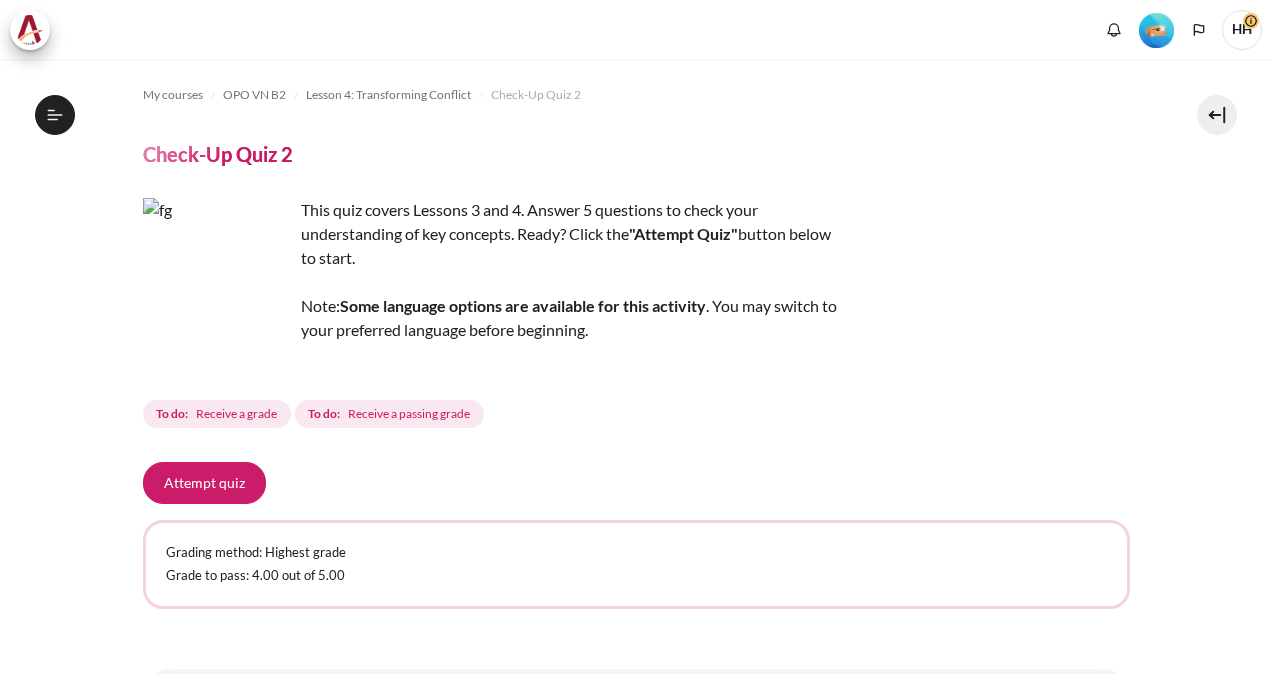 scroll, scrollTop: 0, scrollLeft: 0, axis: both 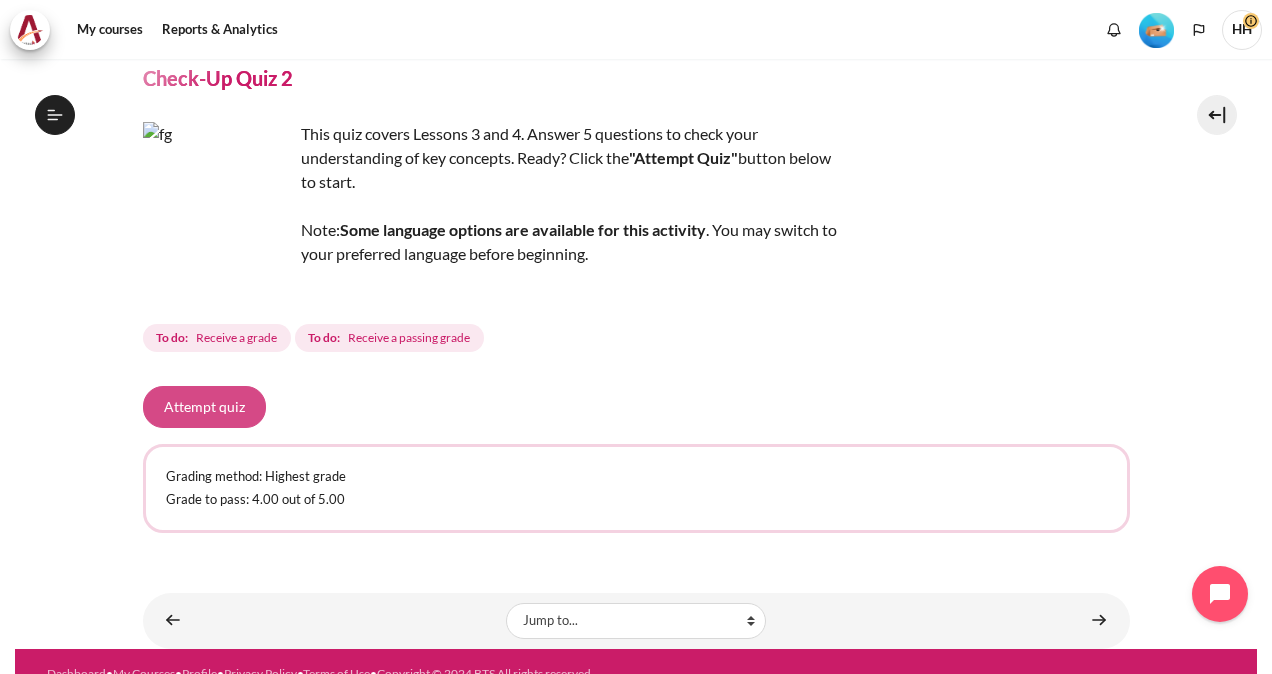 click on "Attempt quiz" at bounding box center (204, 407) 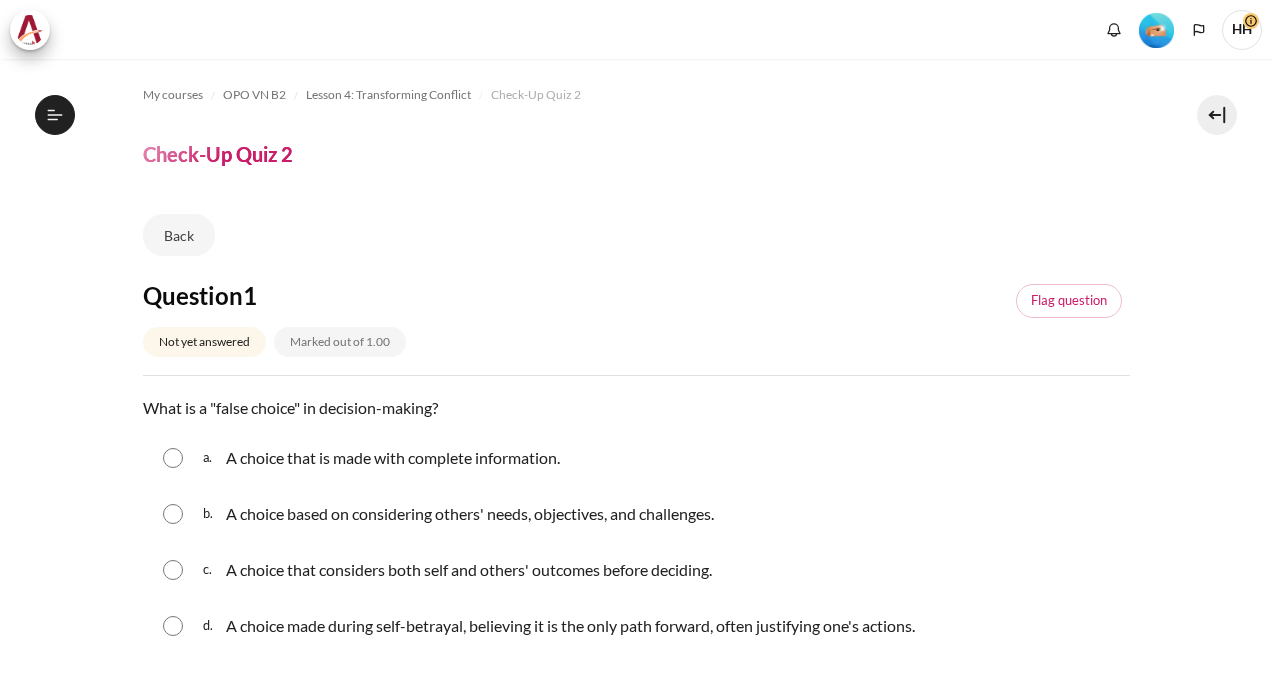 scroll, scrollTop: 0, scrollLeft: 0, axis: both 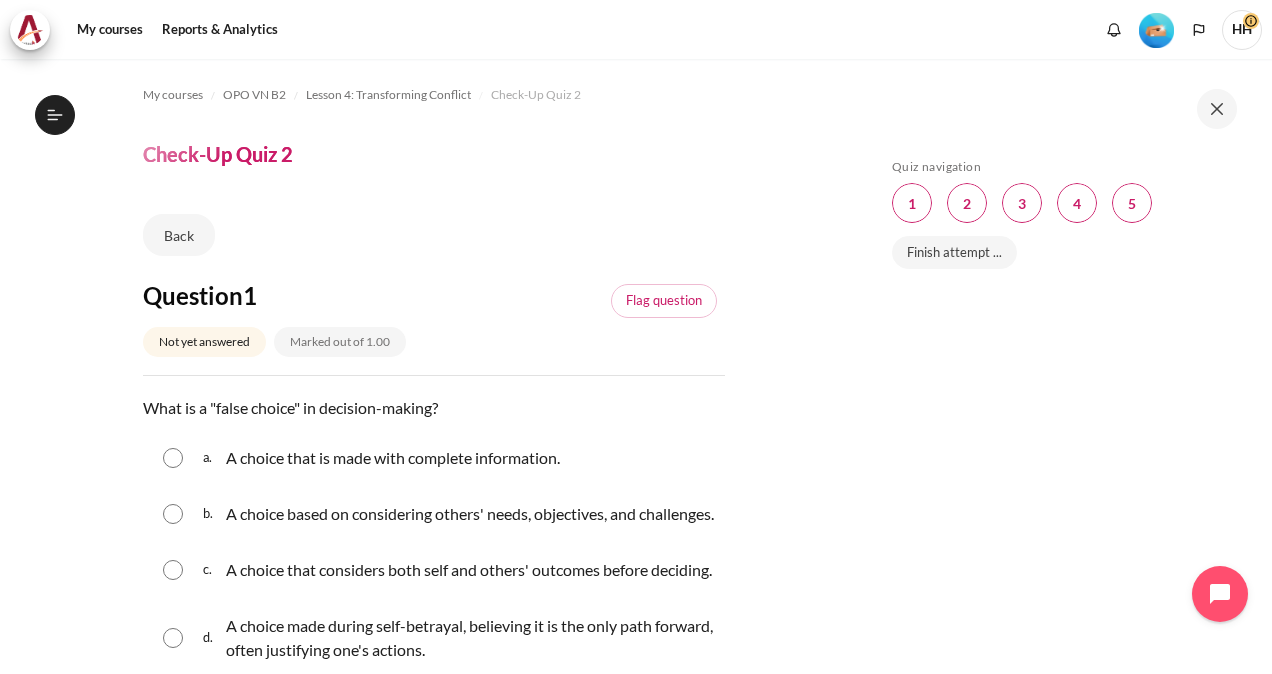 click on "Skip Quiz navigation
Quiz navigation
Question  1  This page  Question  2  This page  Question  3  This page  Question  4  This page  Question  5  This page  Finish attempt ..." at bounding box center (1060, 381) 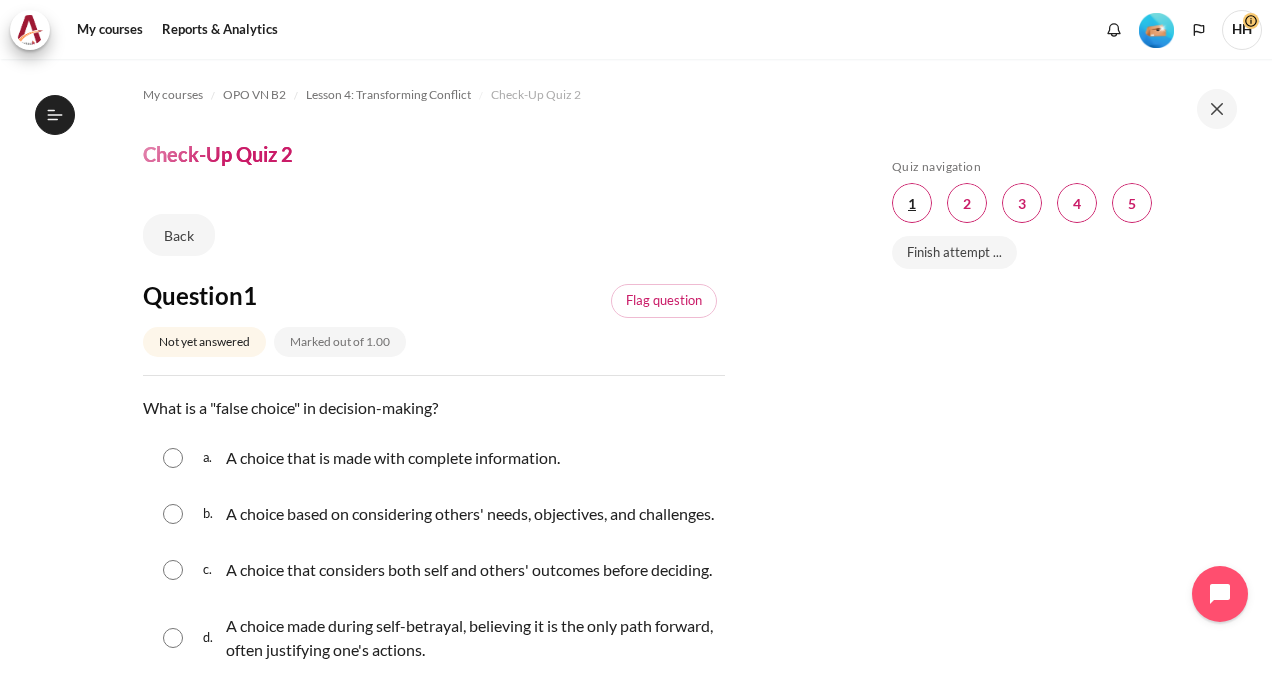 click at bounding box center [912, 203] 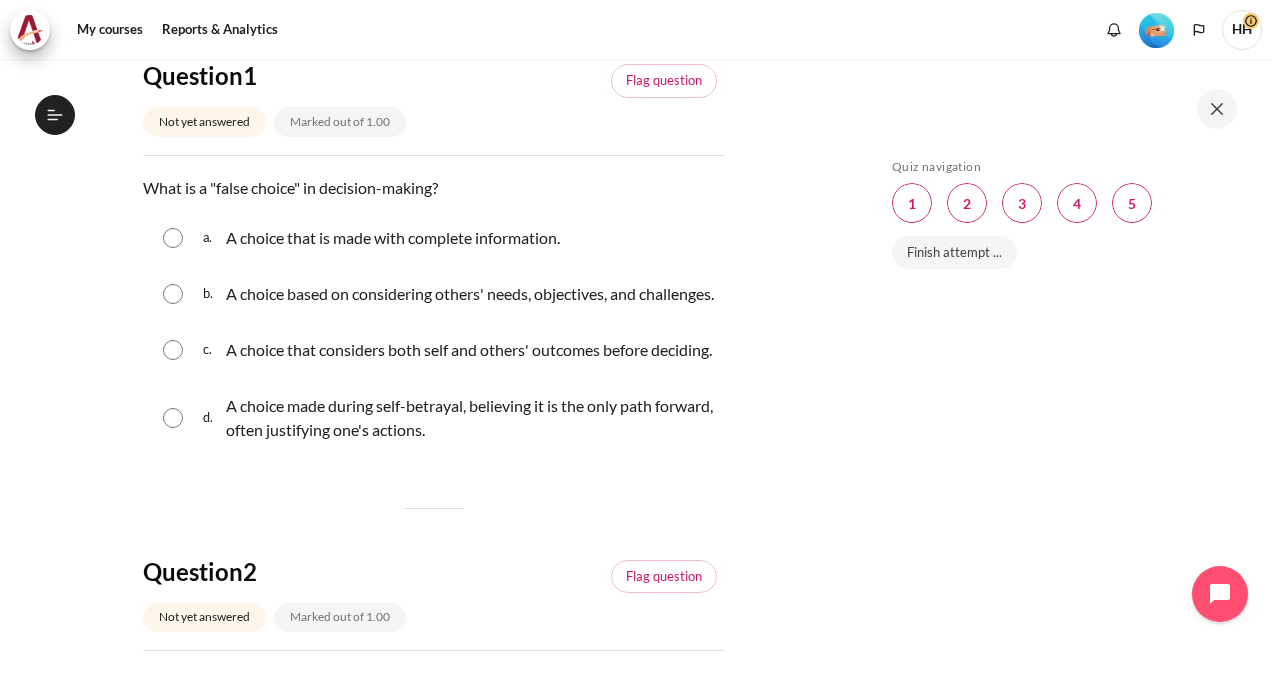 click at bounding box center [173, 418] 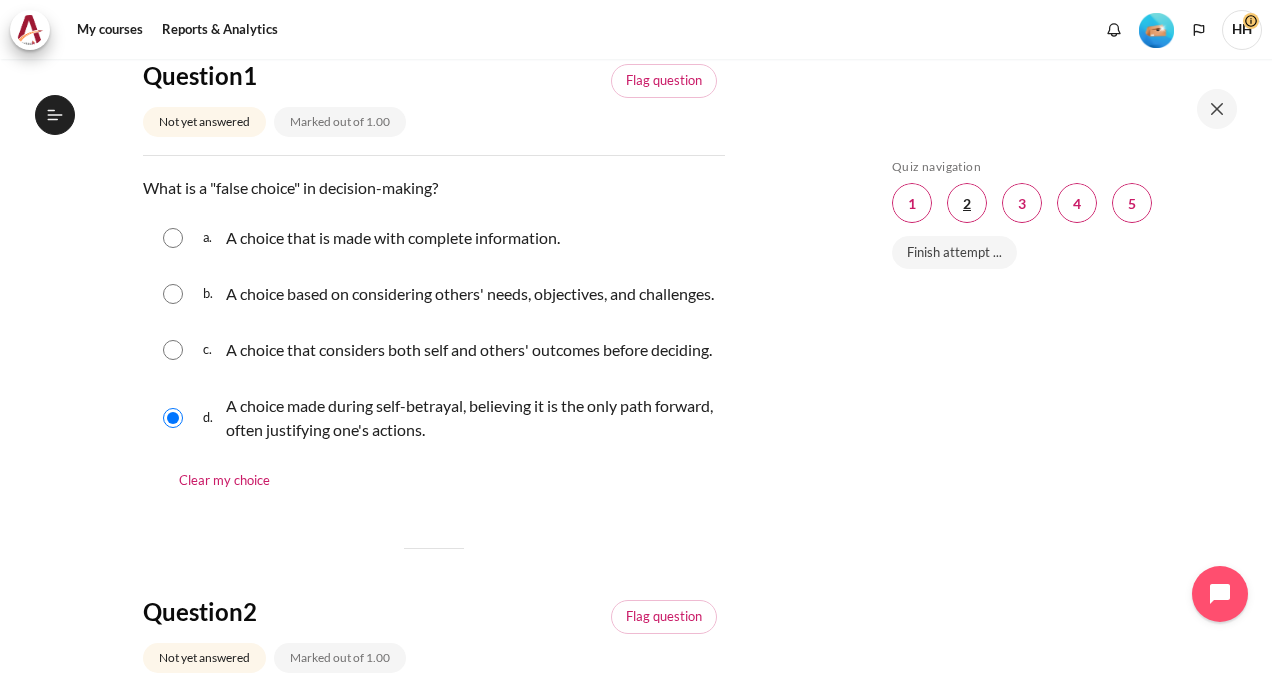 click at bounding box center (967, 203) 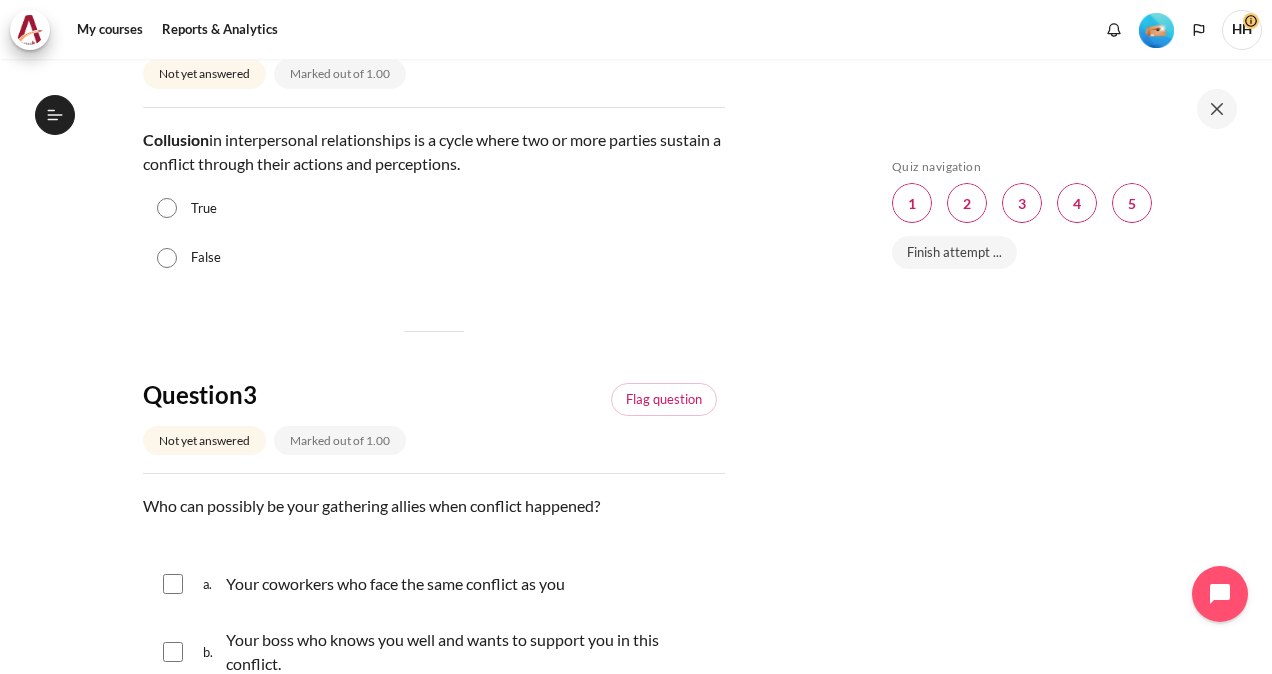 click on "True" at bounding box center (167, 208) 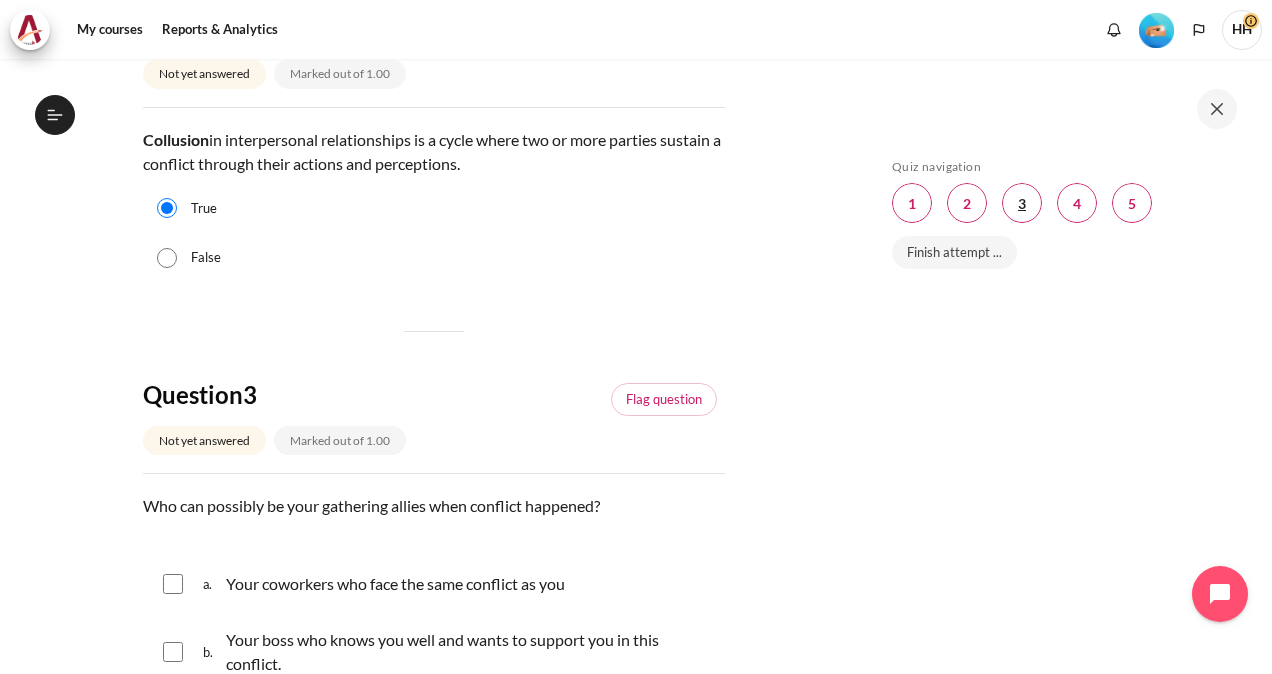 click at bounding box center [1022, 203] 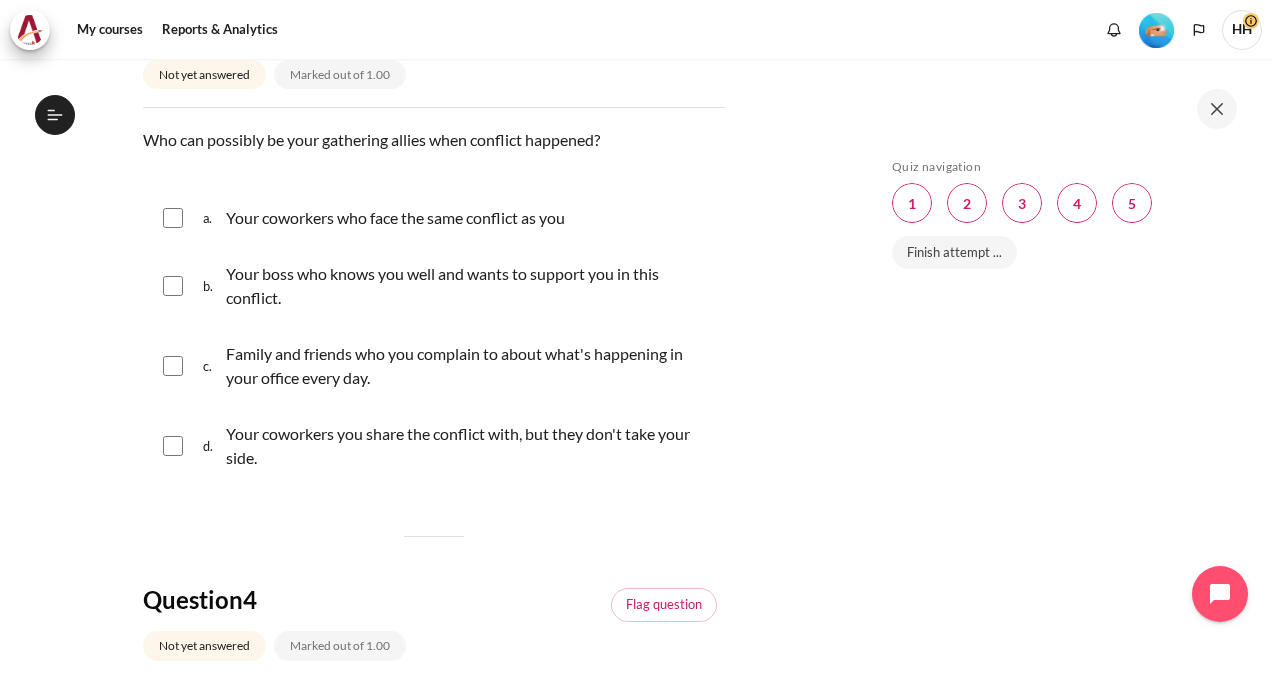 click at bounding box center (173, 218) 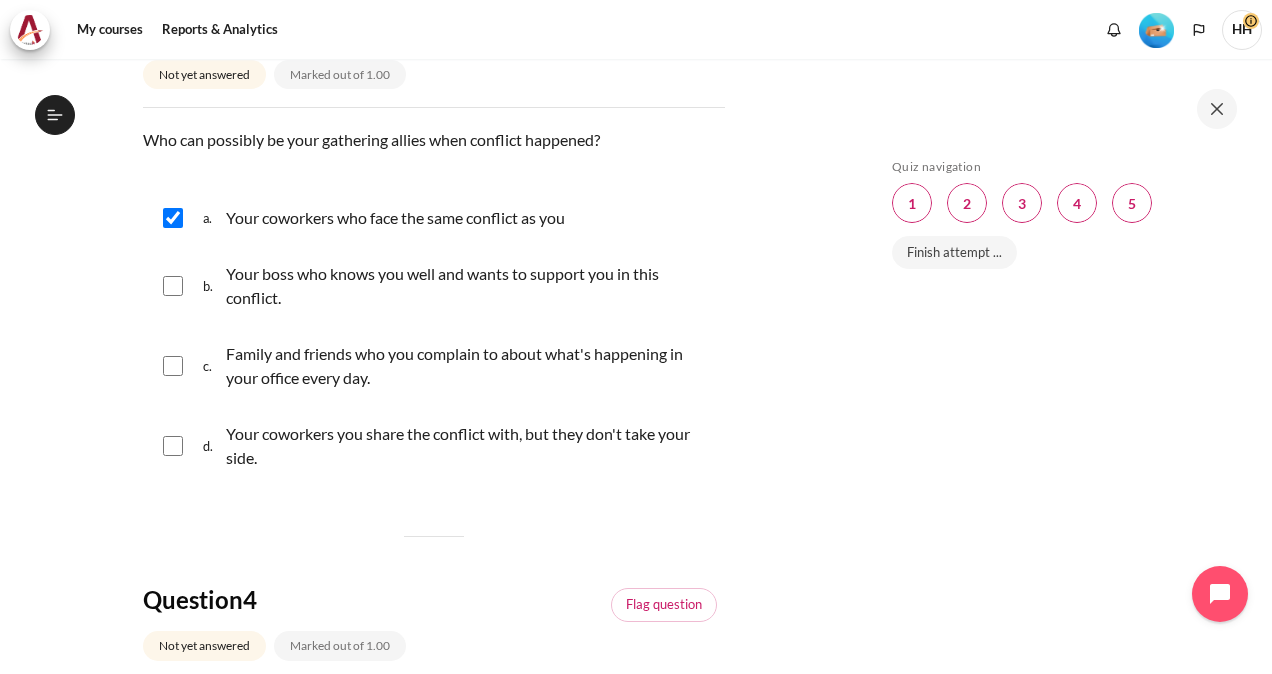 click at bounding box center (173, 286) 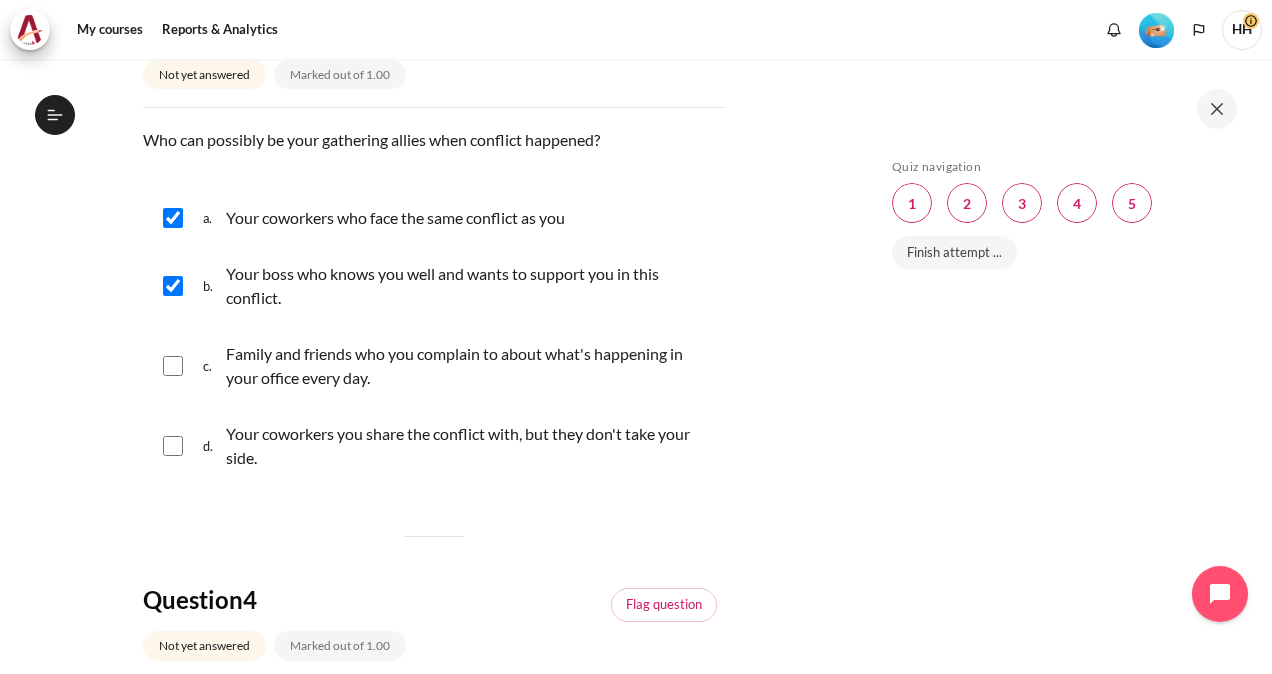 click at bounding box center (173, 366) 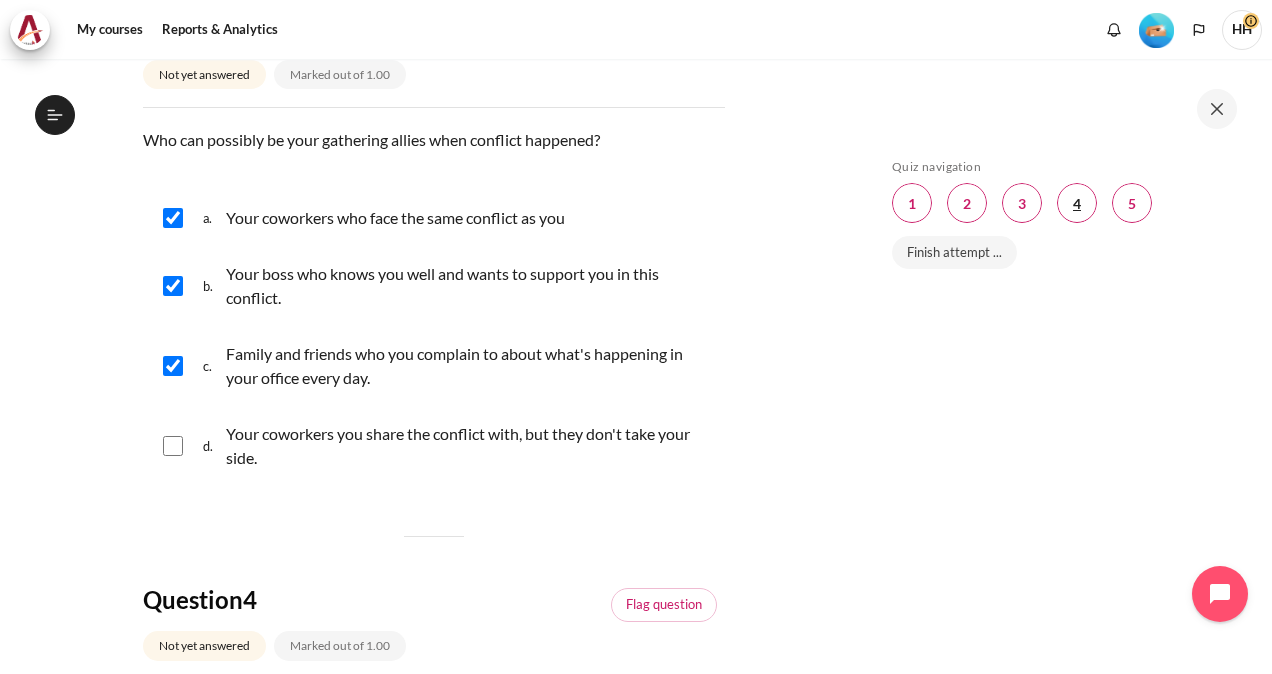 click at bounding box center [1077, 203] 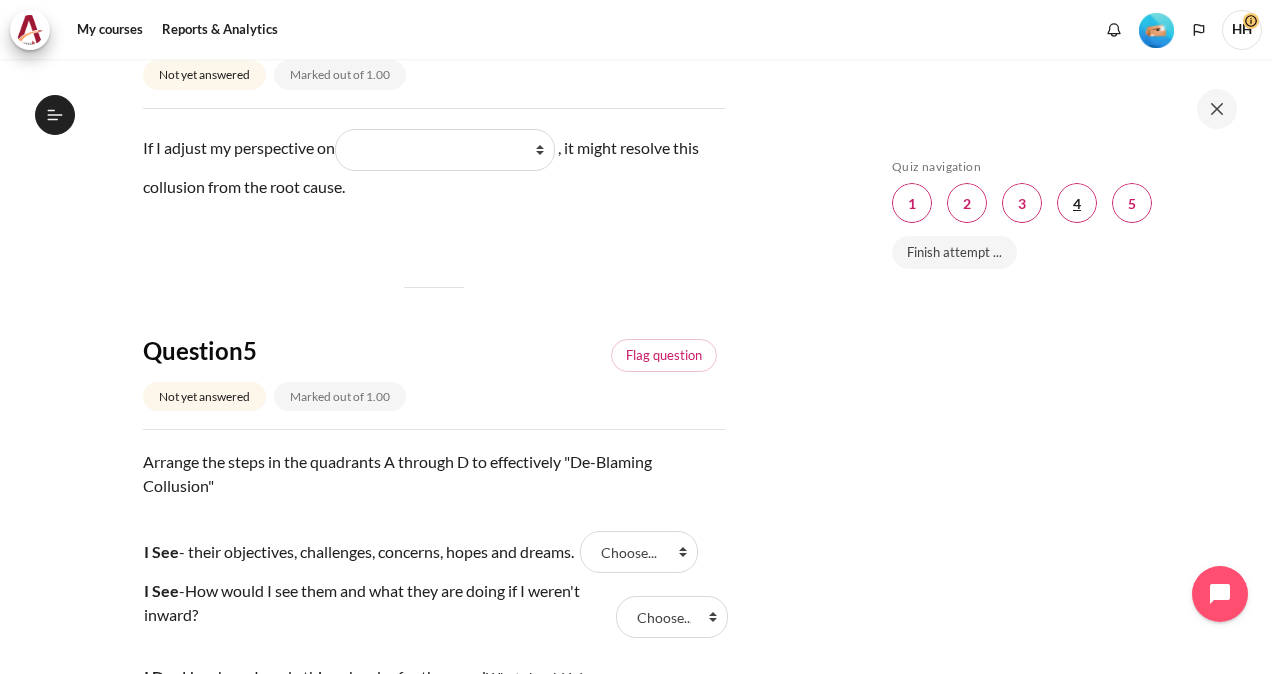 click at bounding box center [1077, 203] 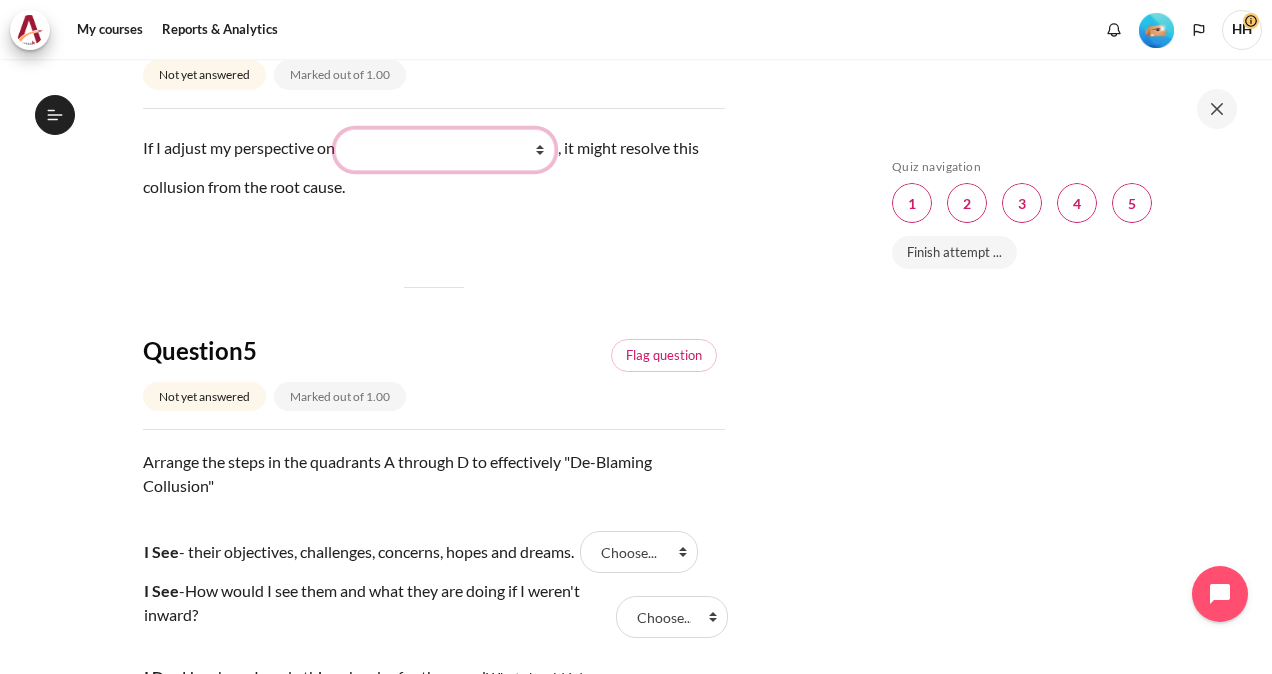 click on "What they do What I see and feel about what they do What I do What they see and feel" at bounding box center (445, 150) 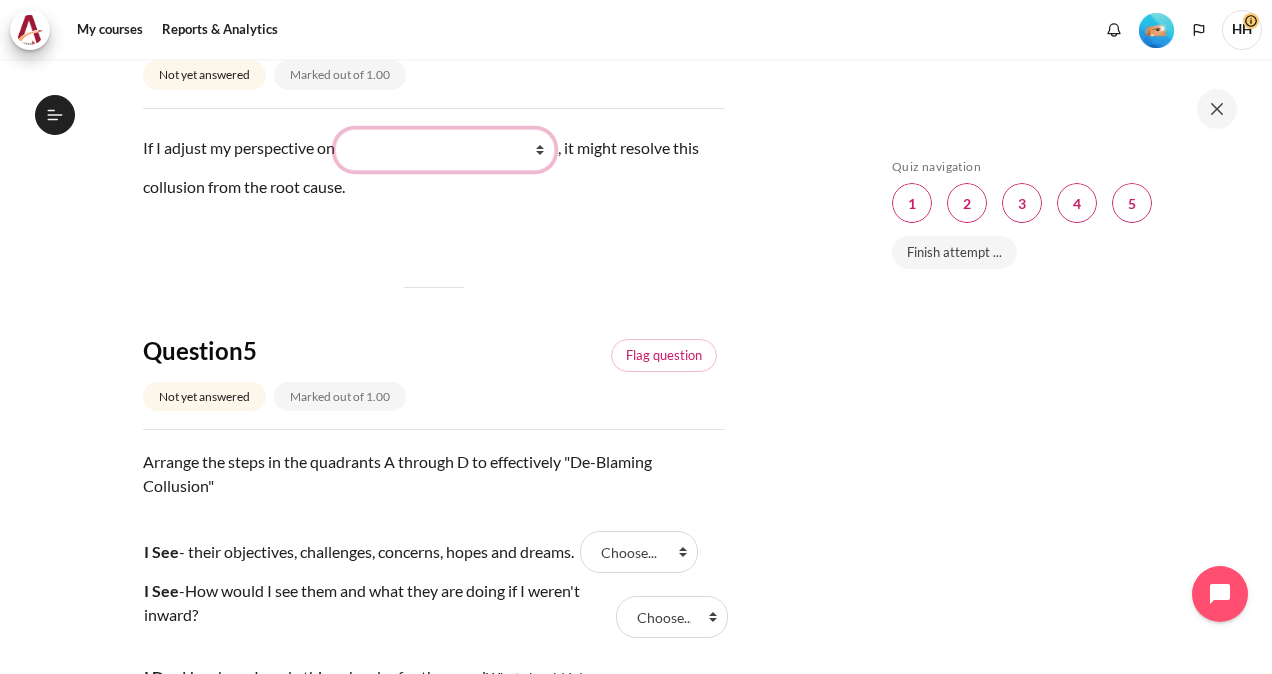select on "2" 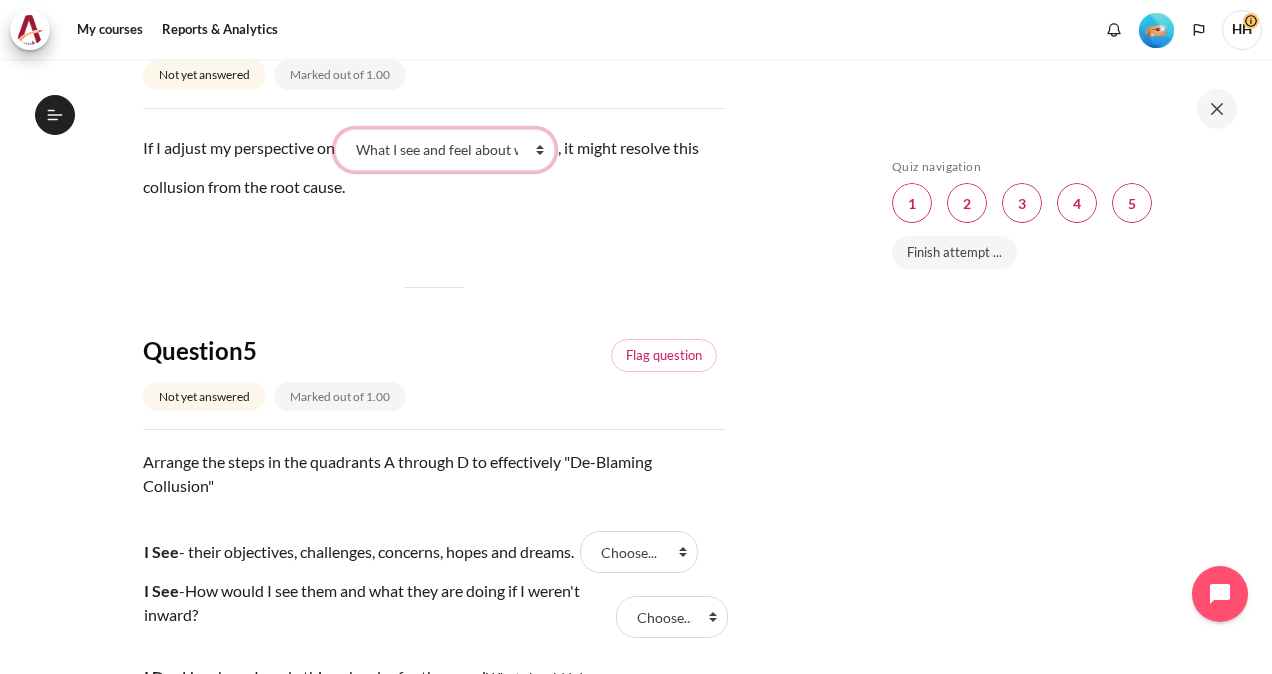 click on "What they do What I see and feel about what they do What I do What they see and feel" at bounding box center [445, 150] 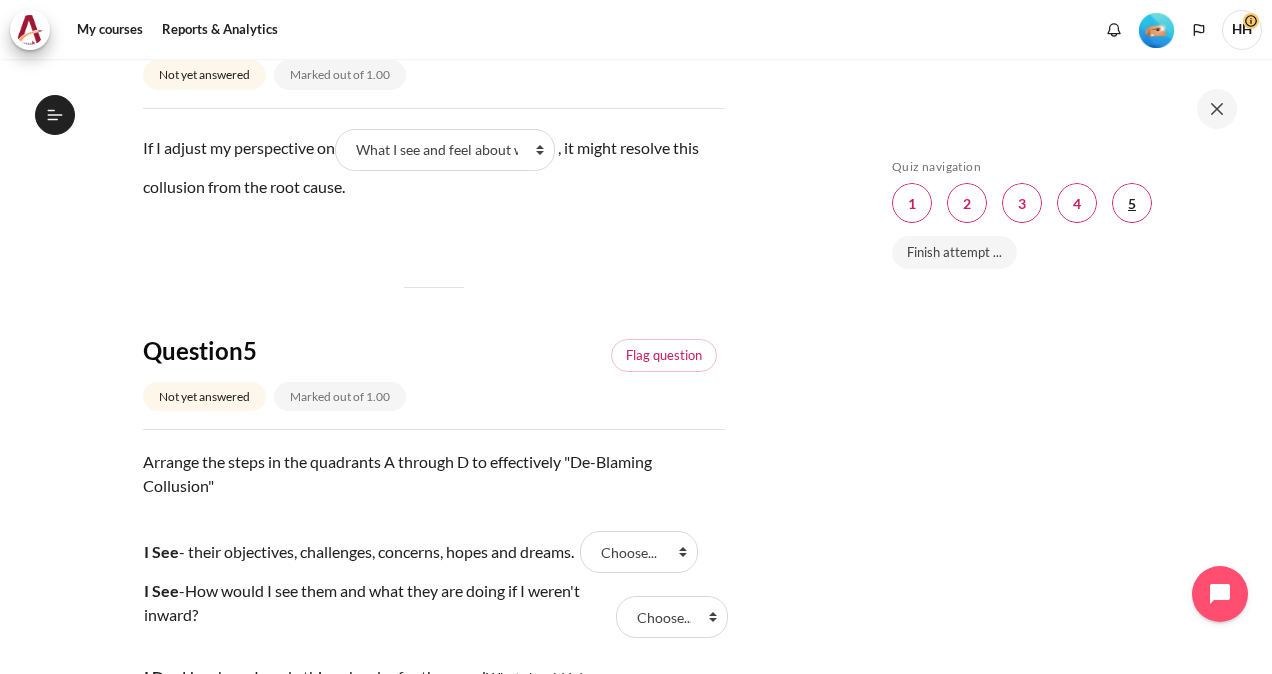click at bounding box center (1132, 203) 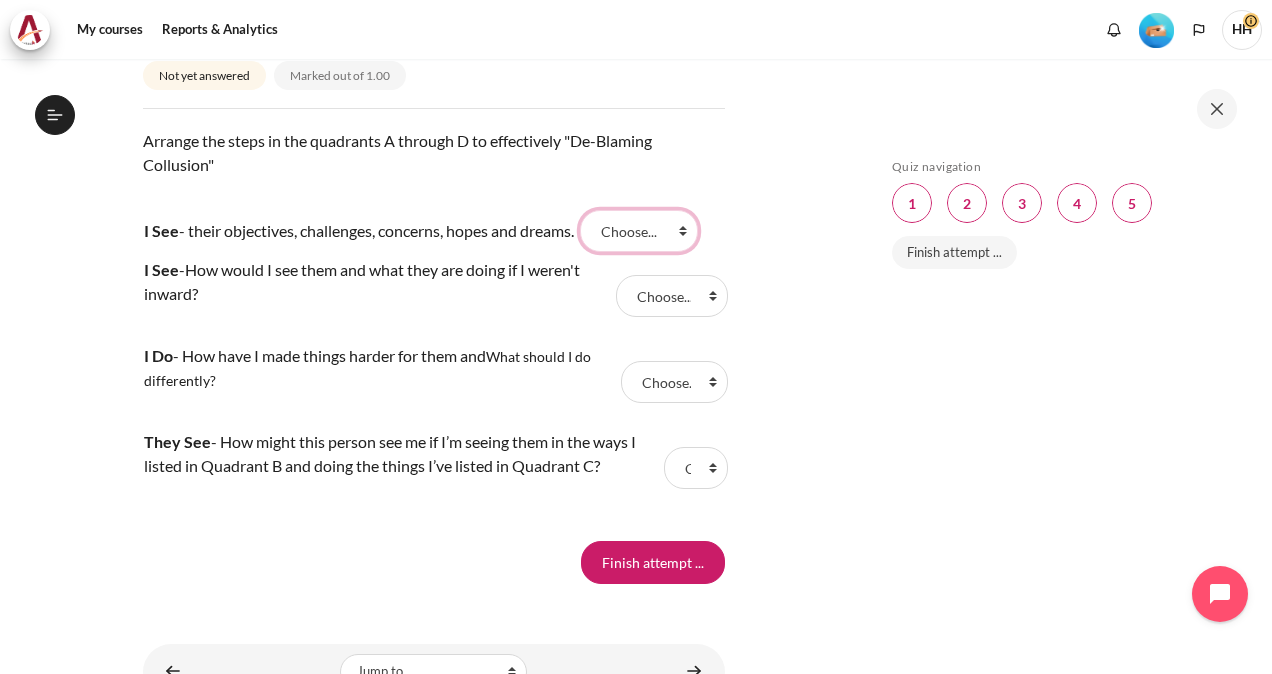 click on "Choose... C A D B" at bounding box center [639, 231] 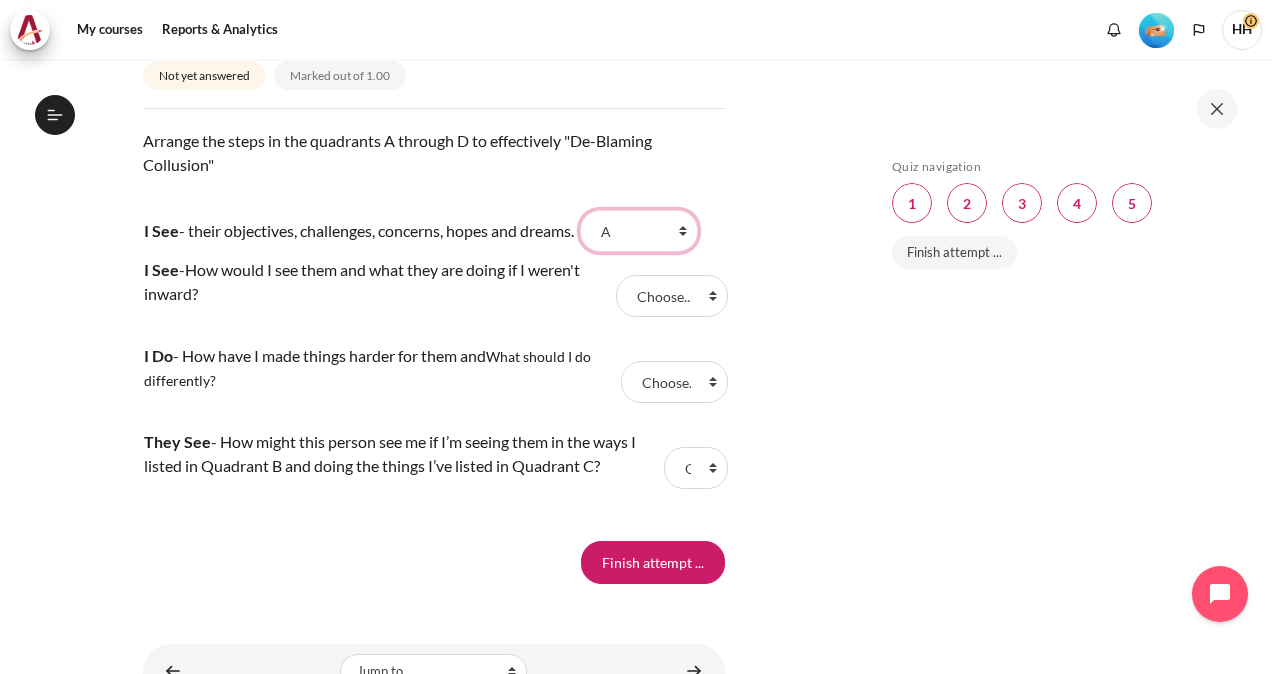 click on "Choose... C A D B" at bounding box center [639, 231] 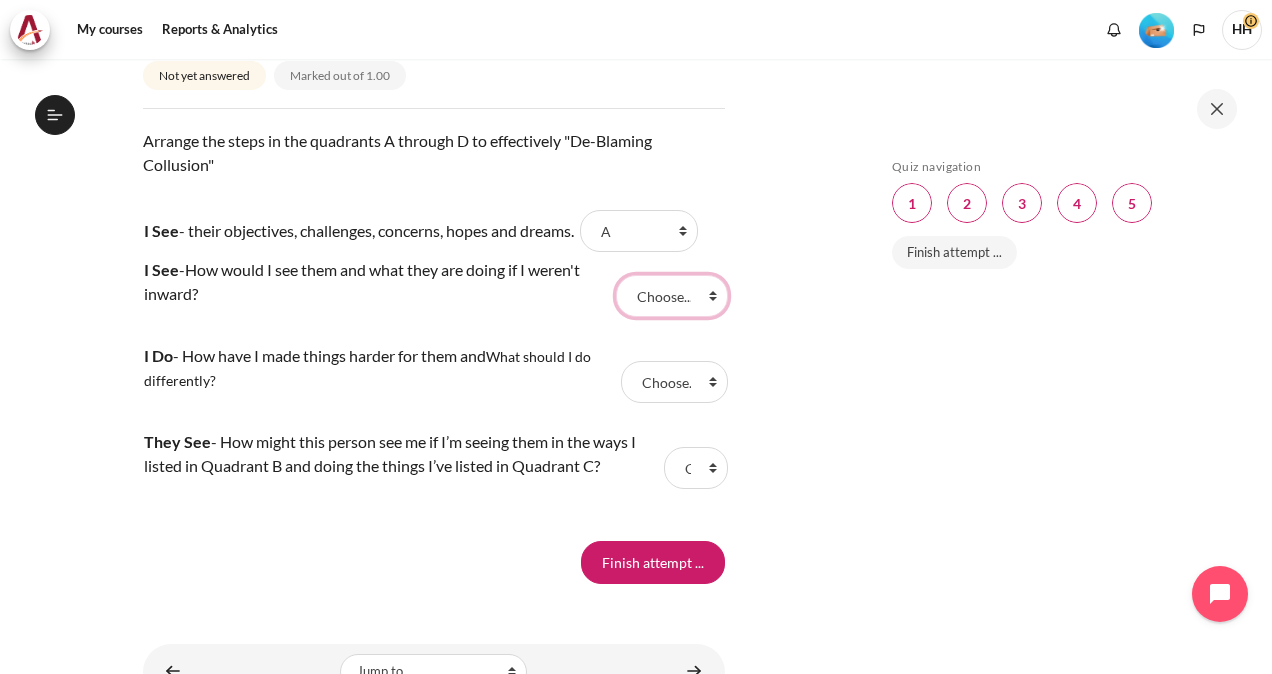 click on "Choose... C A D B" at bounding box center (672, 296) 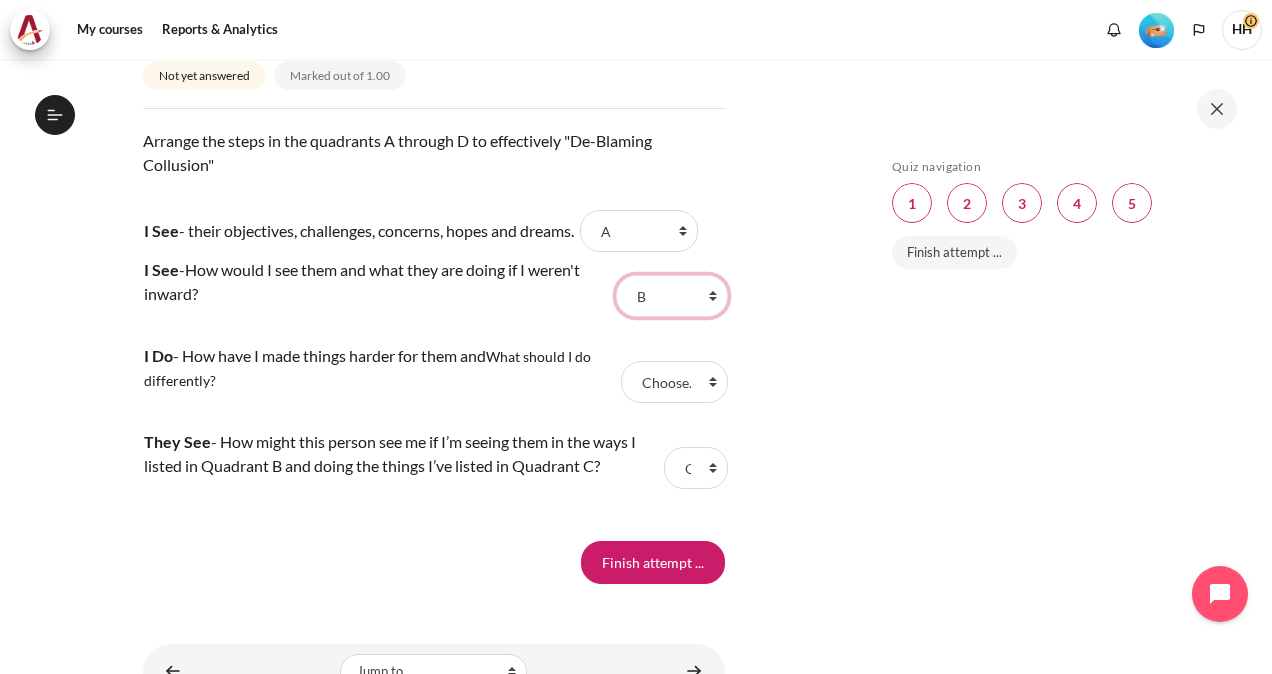 click on "Choose... C A D B" at bounding box center [672, 296] 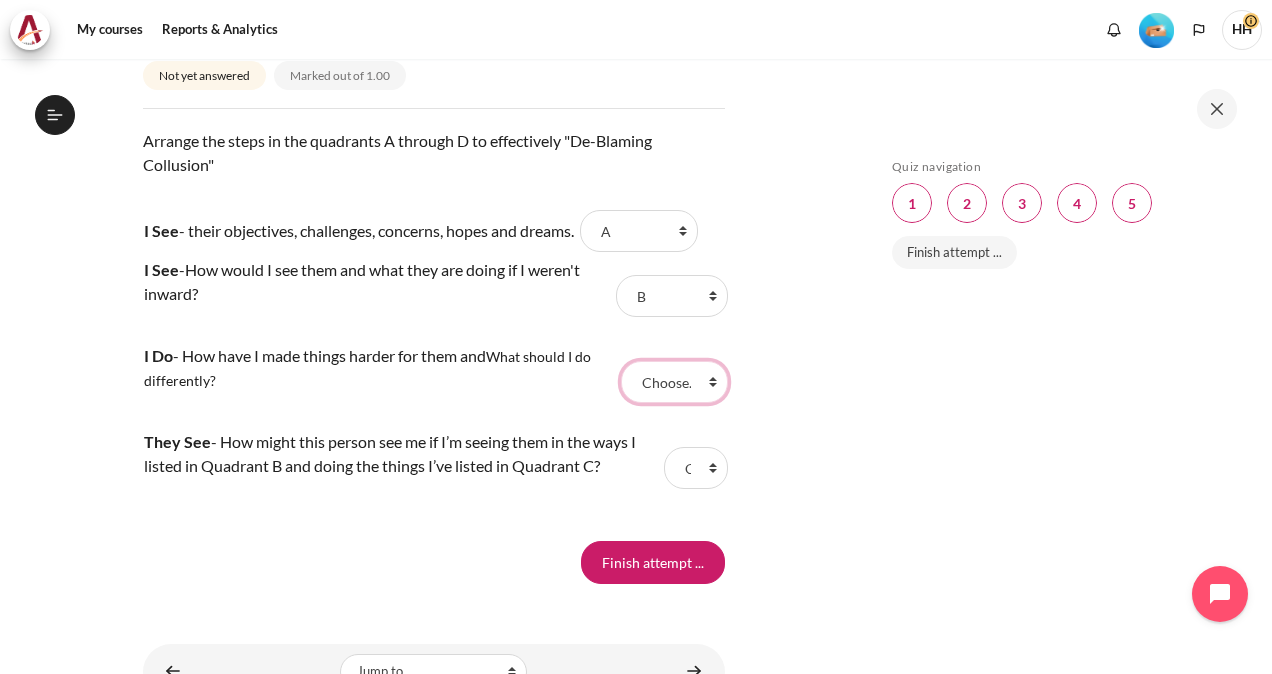 click on "Choose... C A D B" at bounding box center [674, 382] 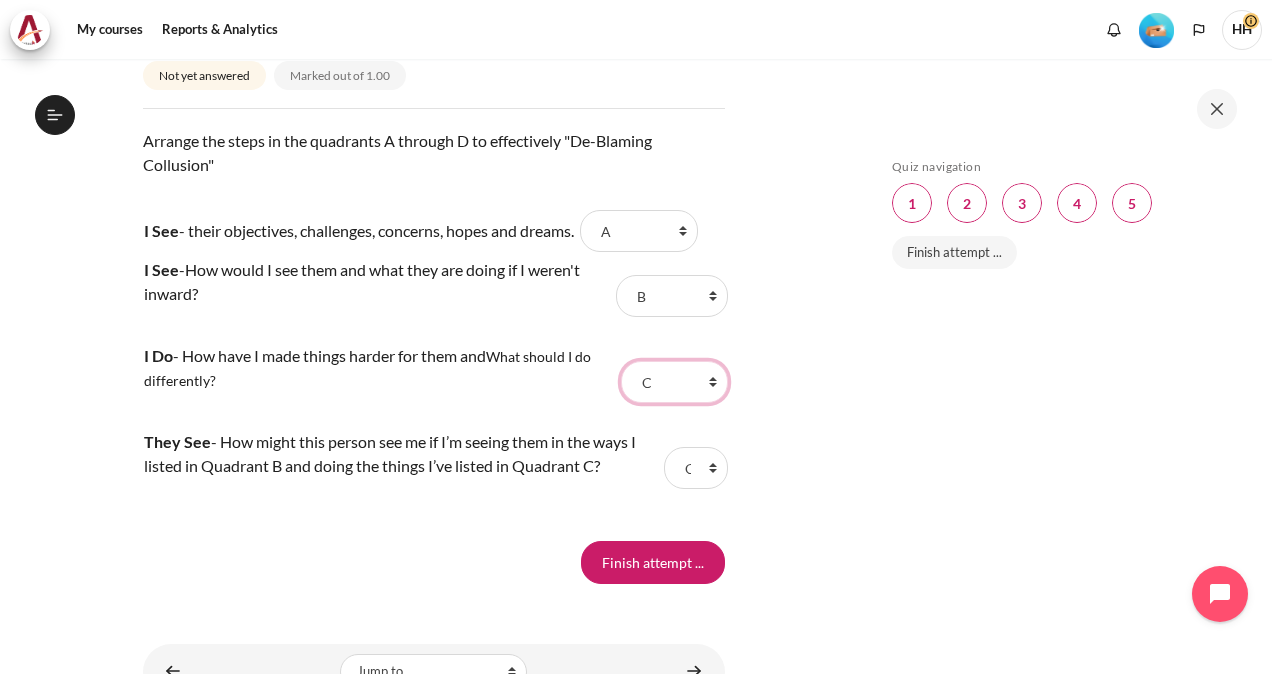 click on "Choose... C A D B" at bounding box center (674, 382) 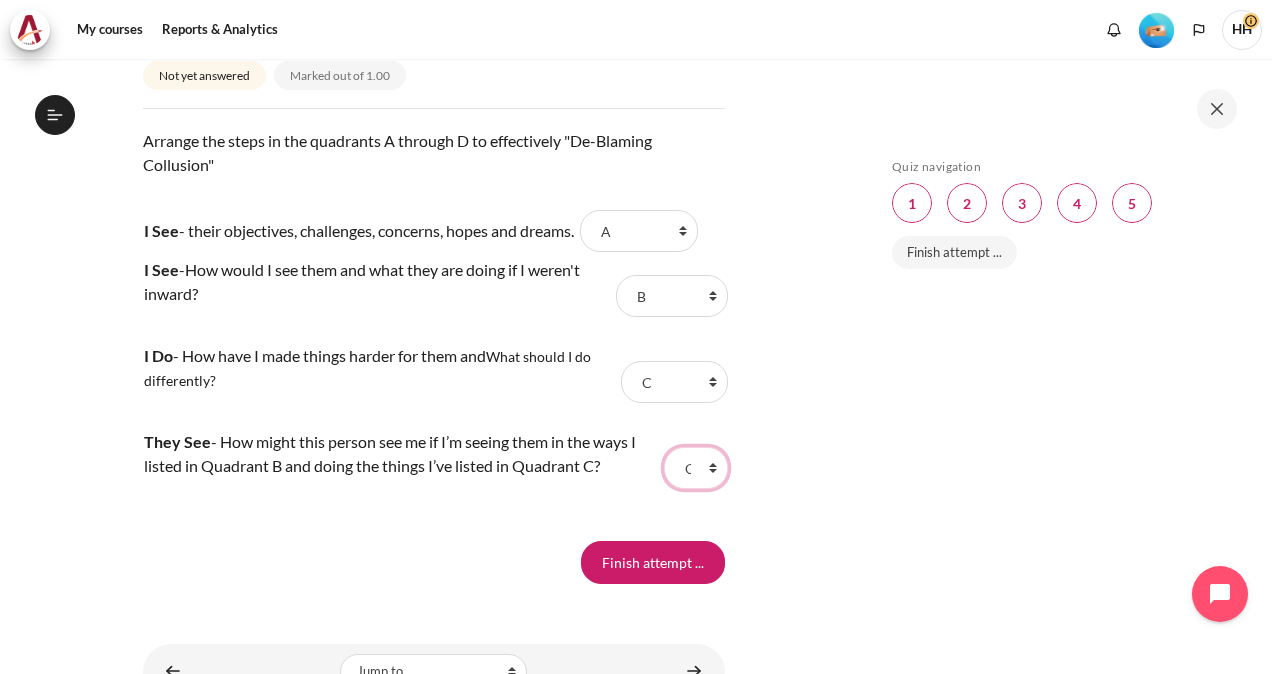 click on "Choose... C A D B" at bounding box center [696, 468] 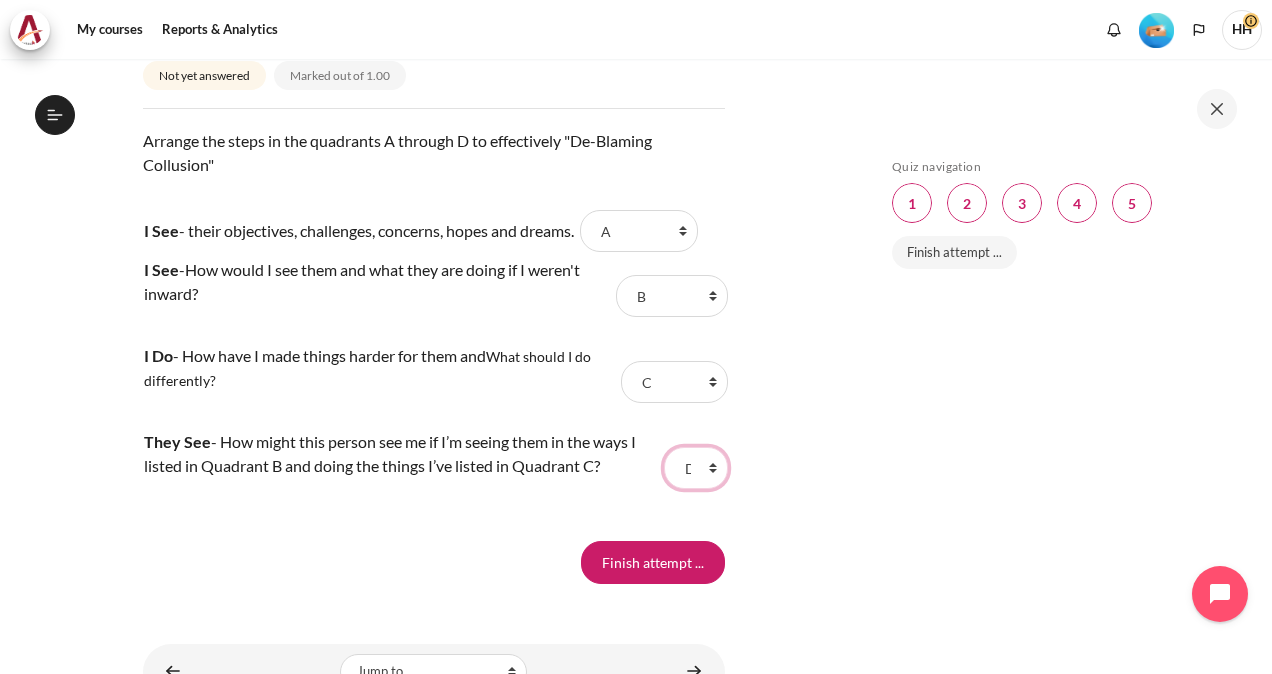 click on "Choose... C A D B" at bounding box center [696, 468] 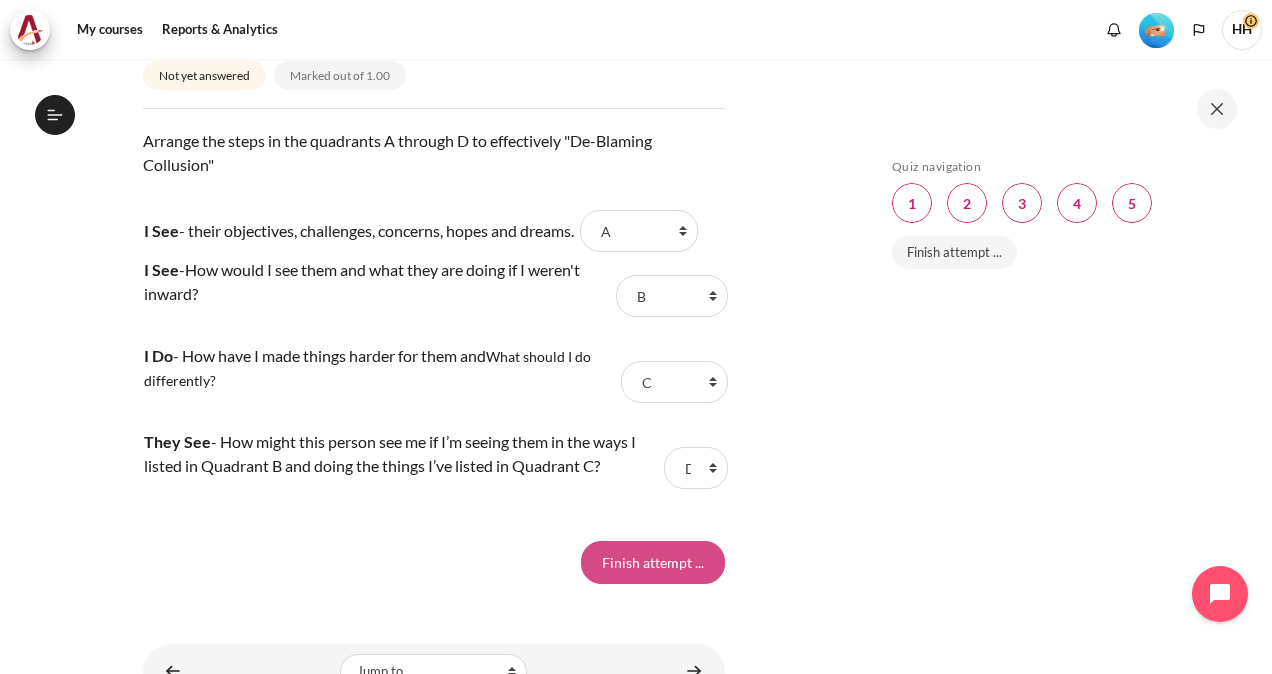 click on "Finish attempt ..." at bounding box center [653, 562] 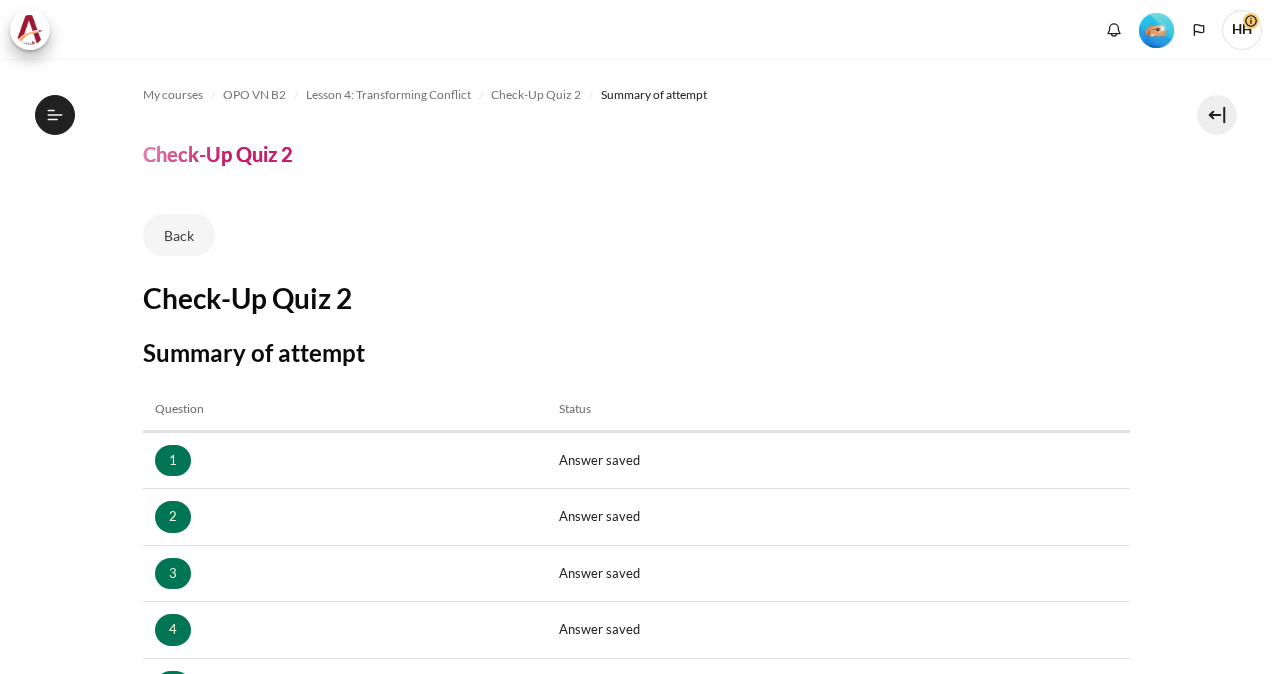 scroll, scrollTop: 0, scrollLeft: 0, axis: both 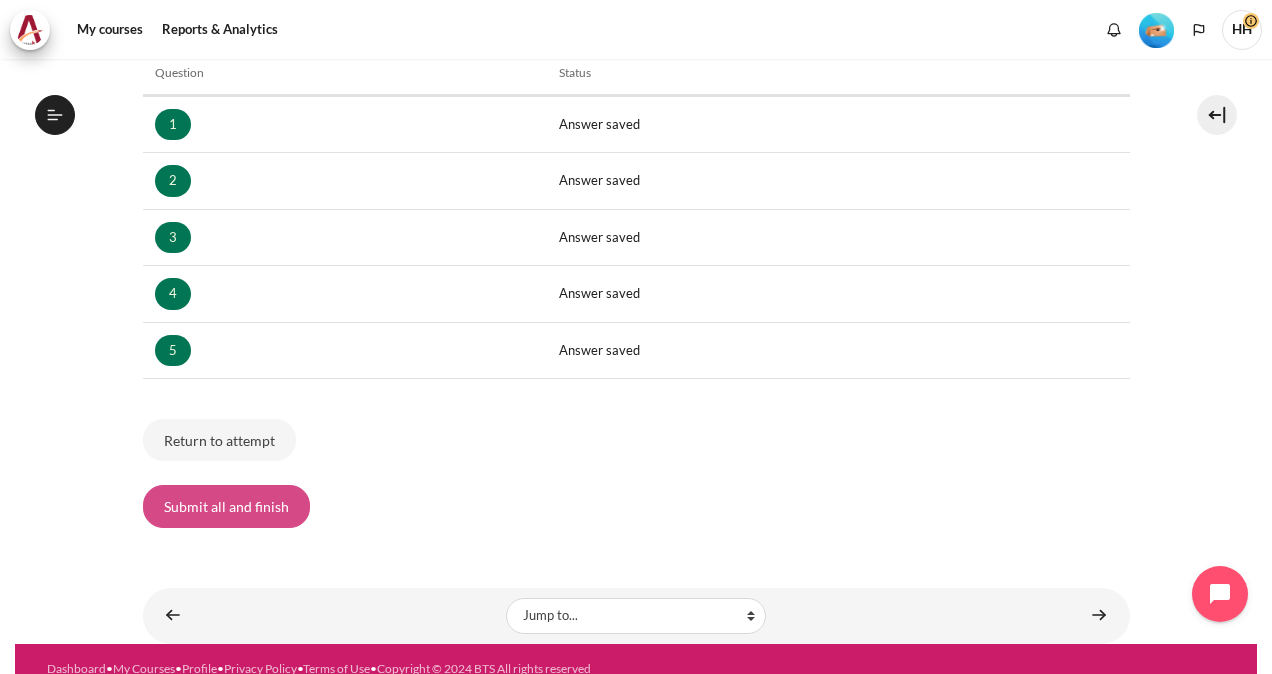 click on "Submit all and finish" at bounding box center [226, 506] 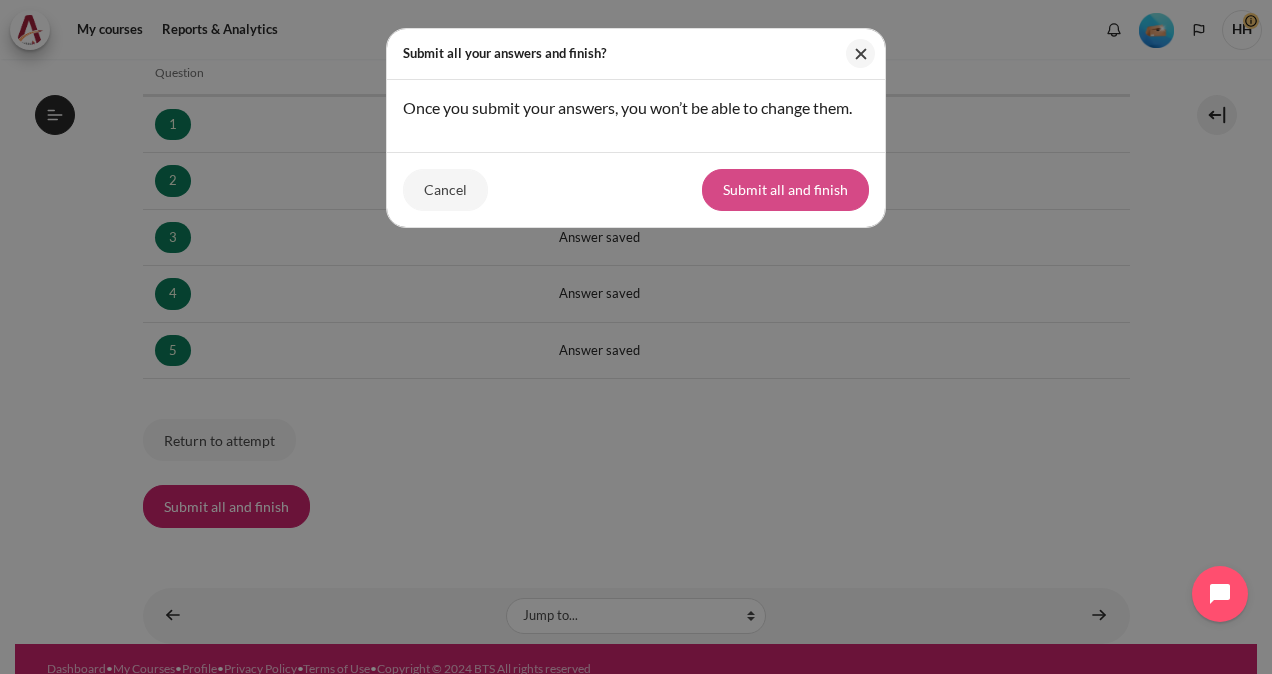 click on "Submit all and finish" at bounding box center [785, 190] 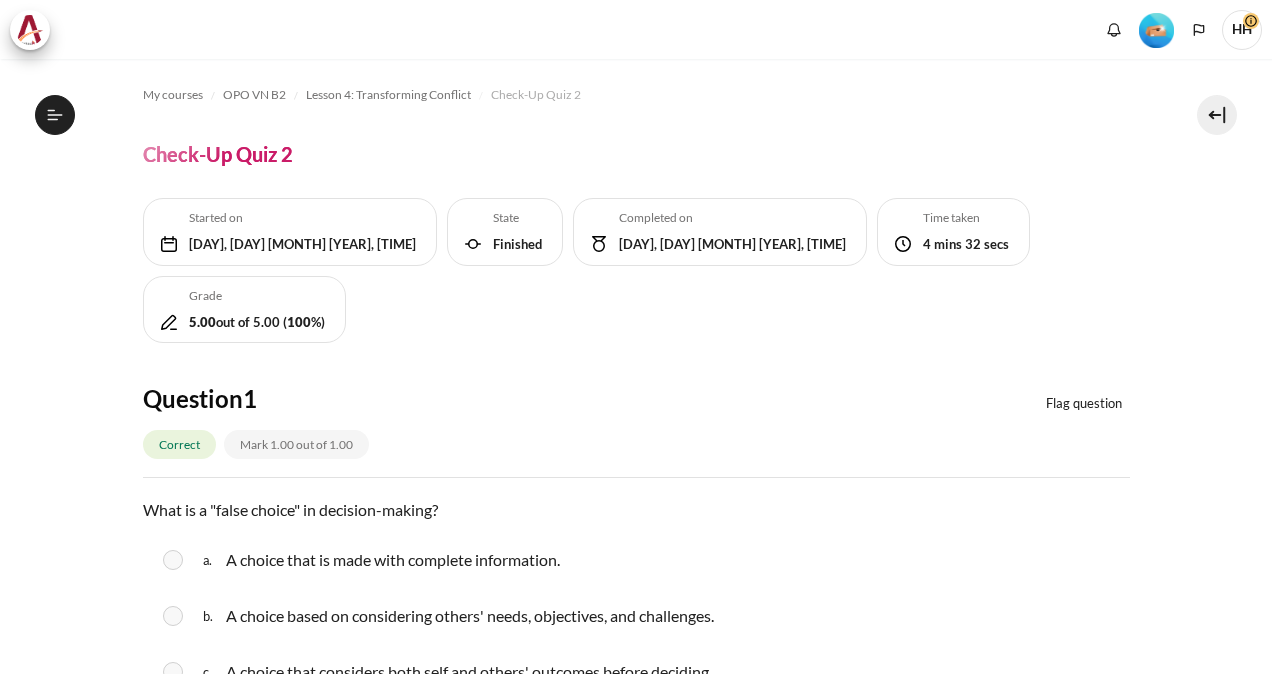 scroll, scrollTop: 0, scrollLeft: 0, axis: both 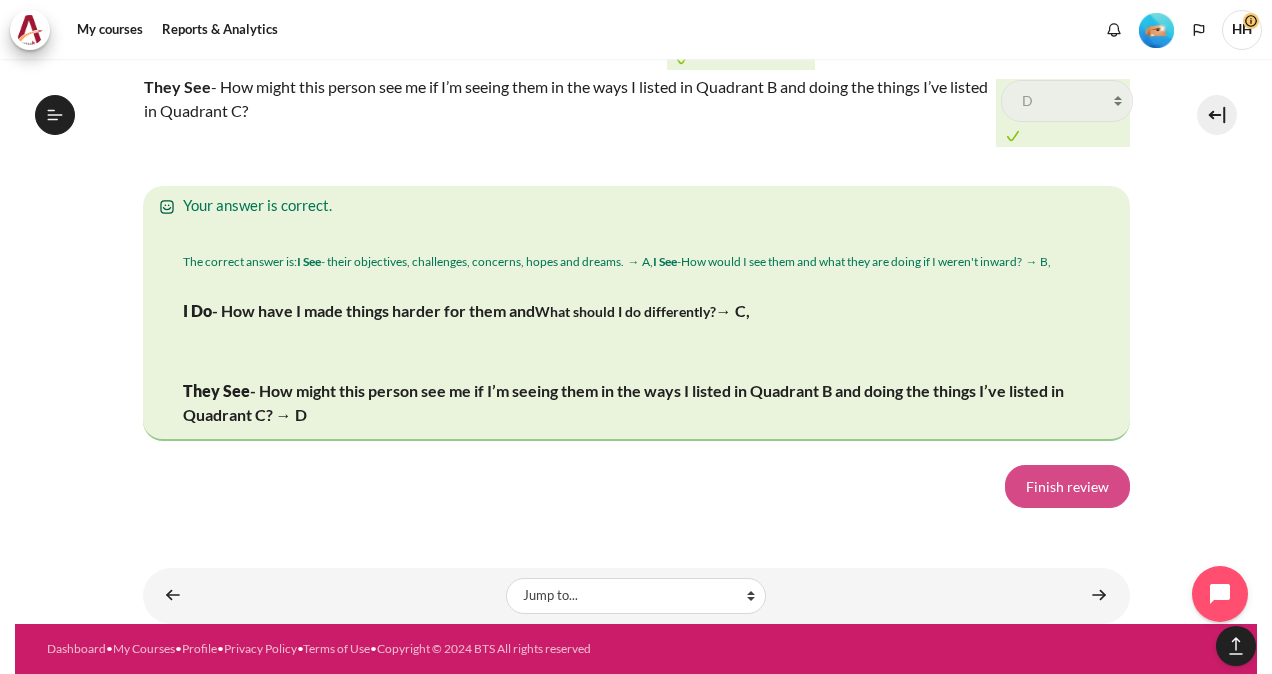 click on "Finish review" at bounding box center (1067, 486) 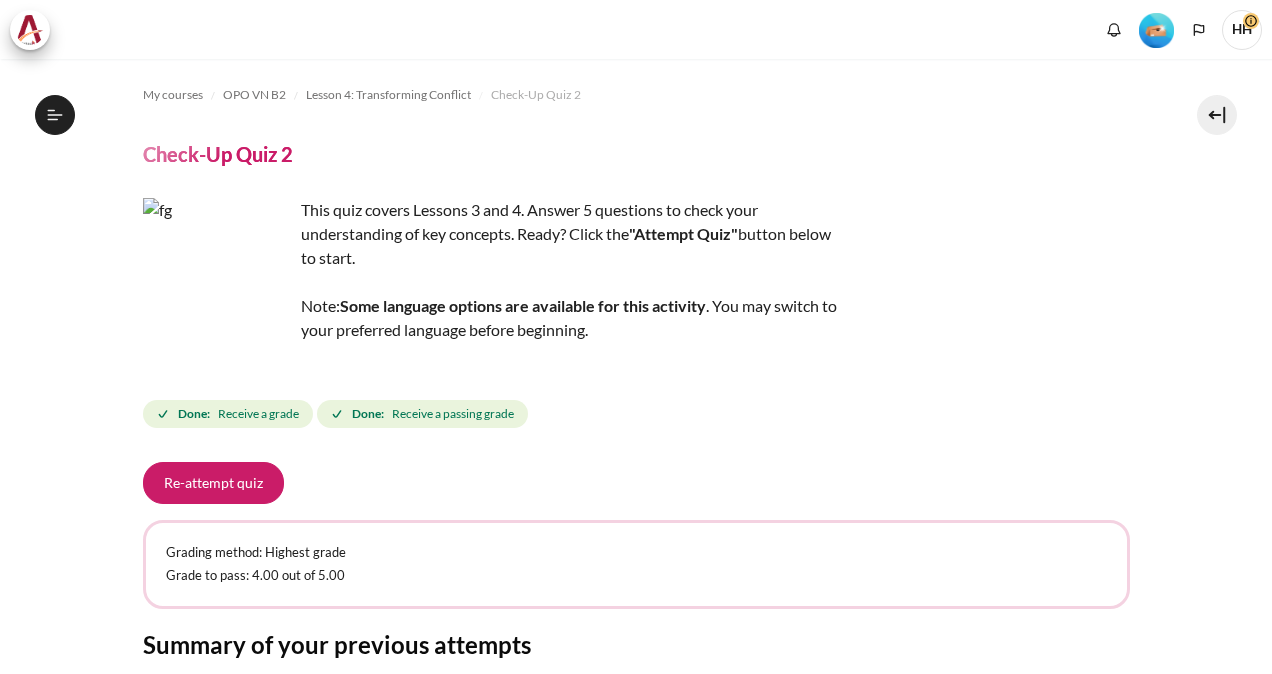 scroll, scrollTop: 0, scrollLeft: 0, axis: both 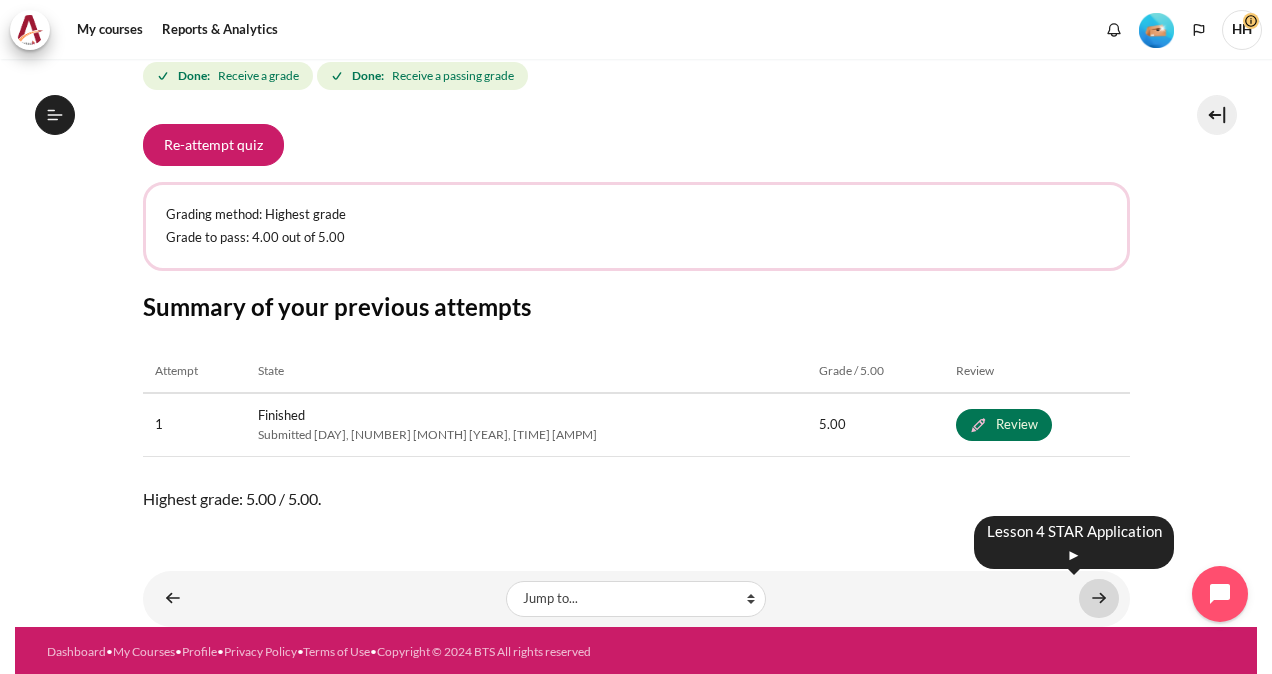 click at bounding box center (1099, 598) 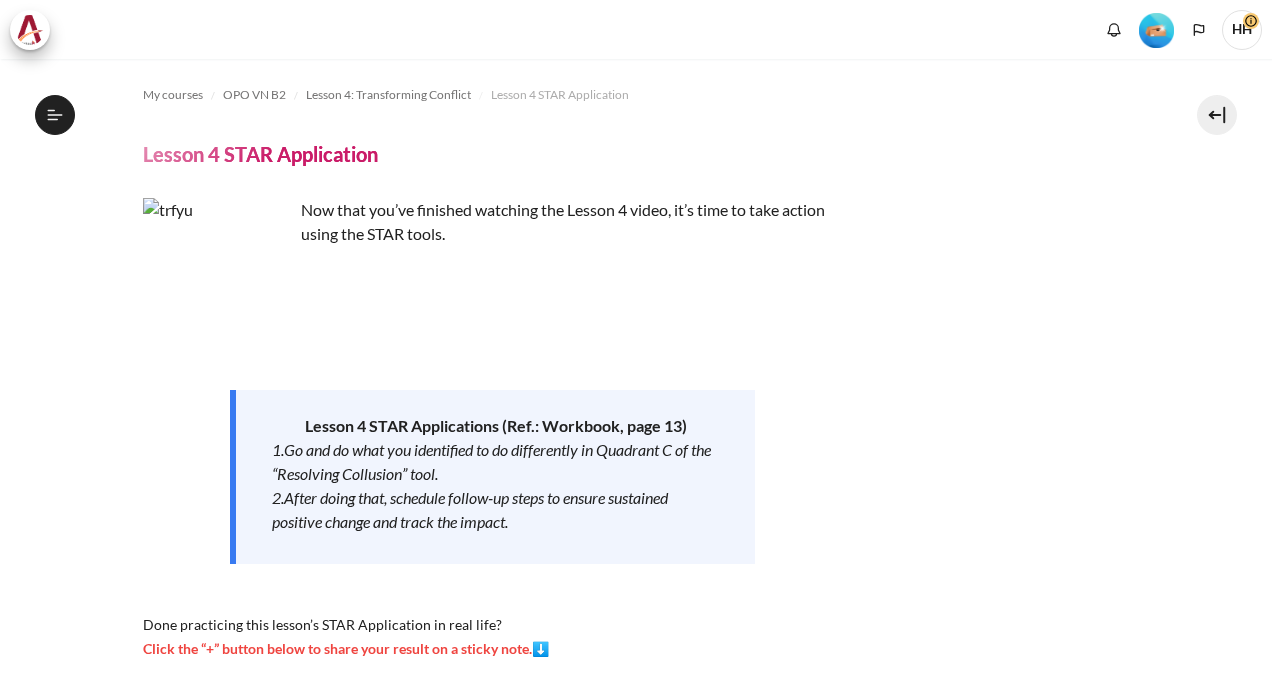 scroll, scrollTop: 0, scrollLeft: 0, axis: both 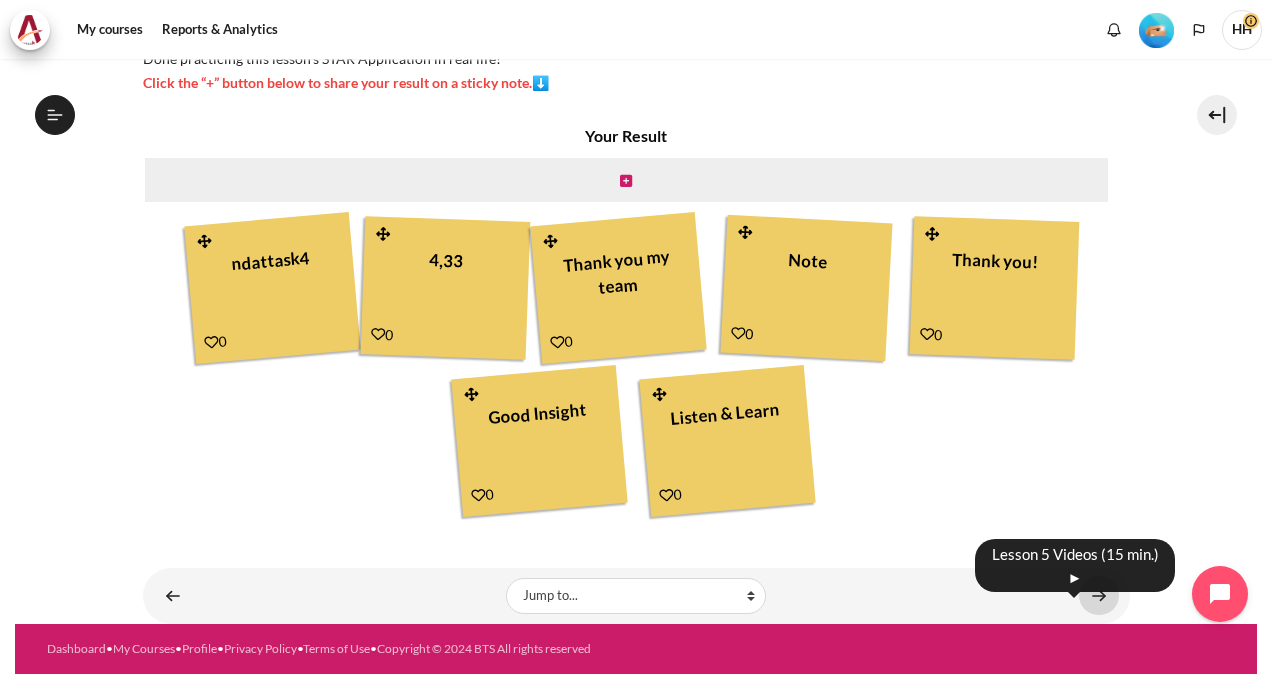 click at bounding box center [1099, 595] 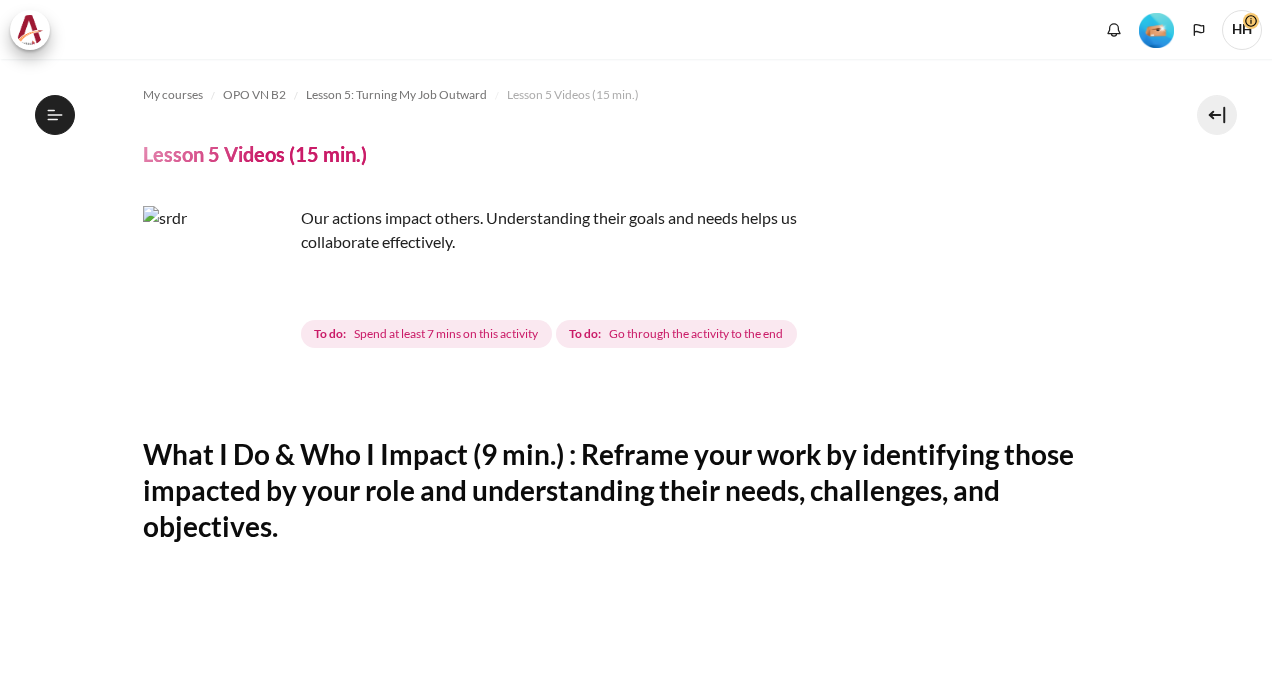 scroll, scrollTop: 0, scrollLeft: 0, axis: both 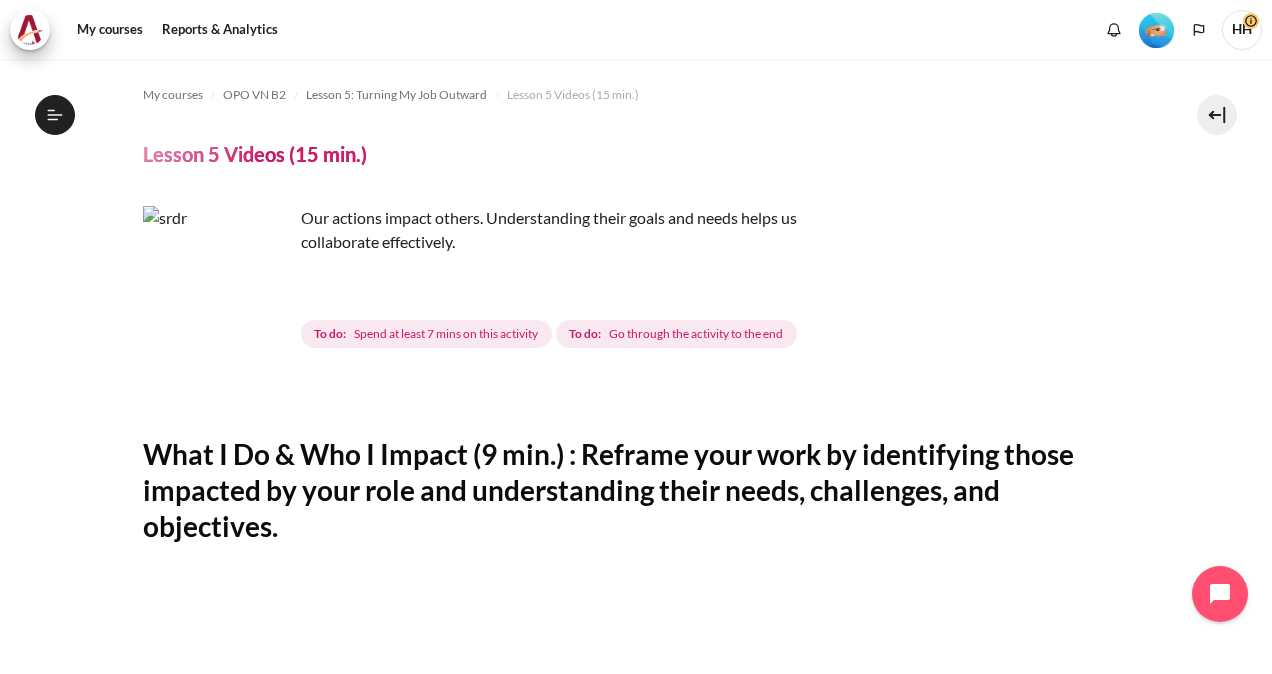 click on "Lesson 5 Videos (15 min.)" at bounding box center (255, 154) 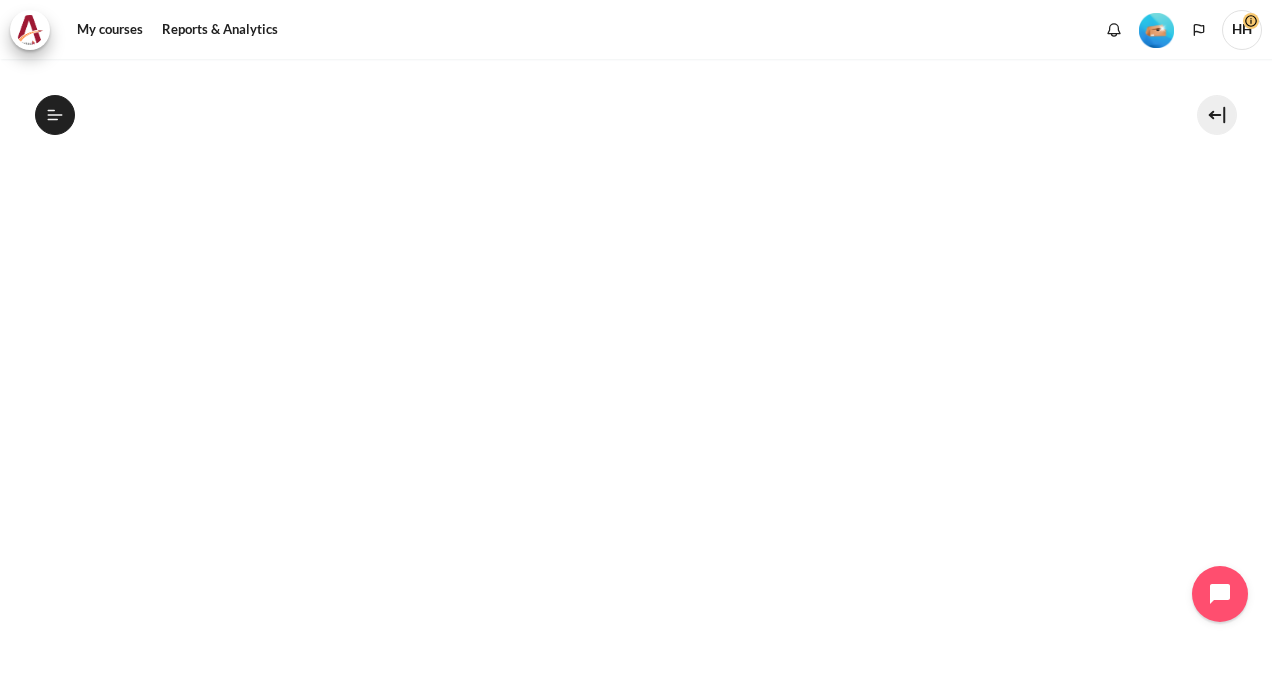 scroll, scrollTop: 546, scrollLeft: 0, axis: vertical 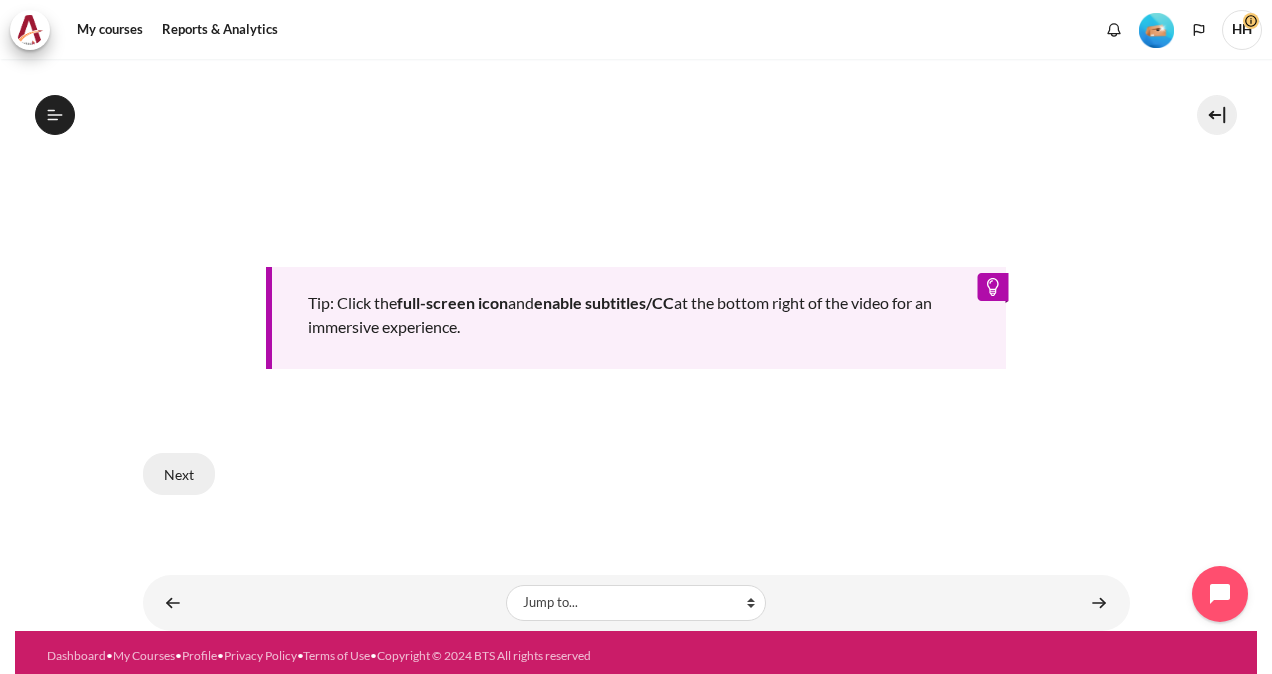 click on "Next" at bounding box center (179, 474) 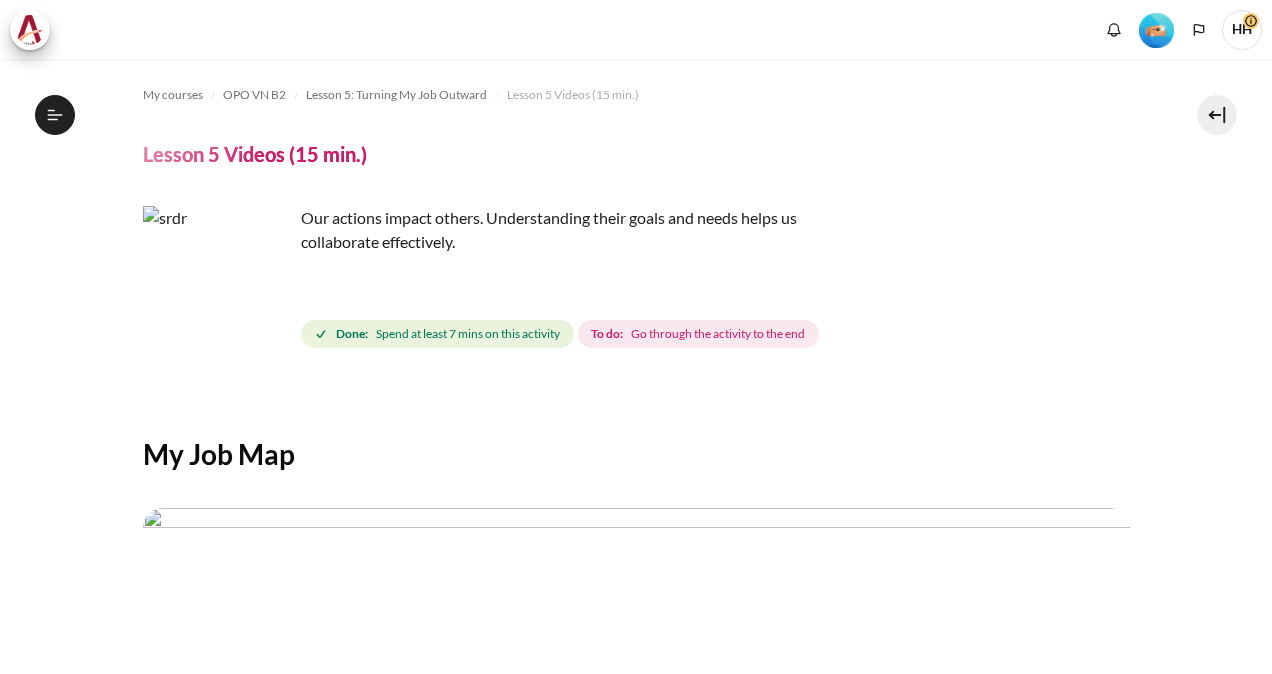 scroll, scrollTop: 0, scrollLeft: 0, axis: both 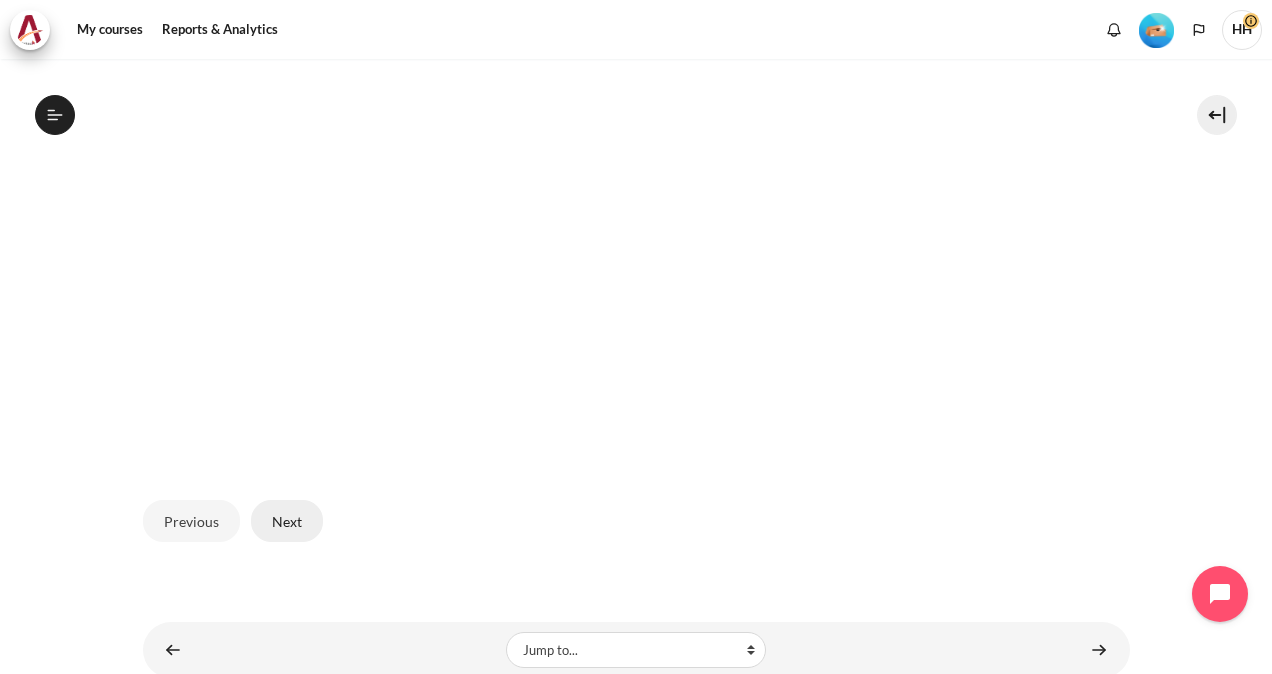 click on "Next" at bounding box center [287, 521] 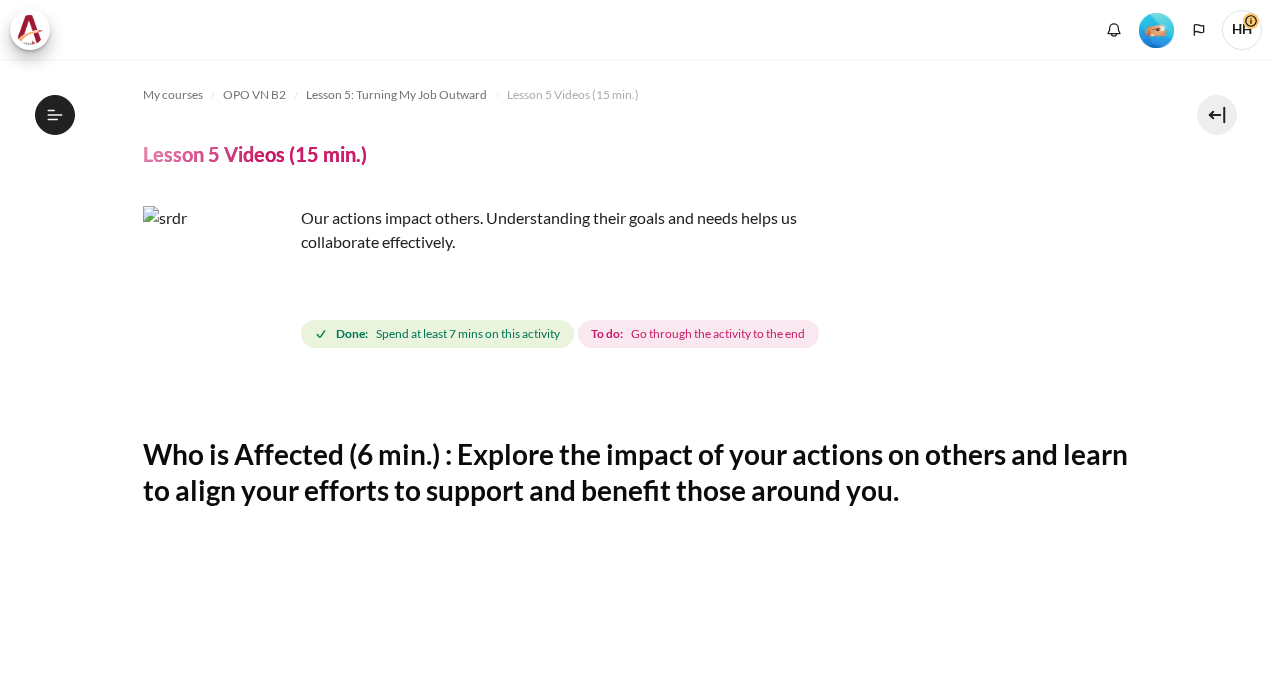scroll, scrollTop: 0, scrollLeft: 0, axis: both 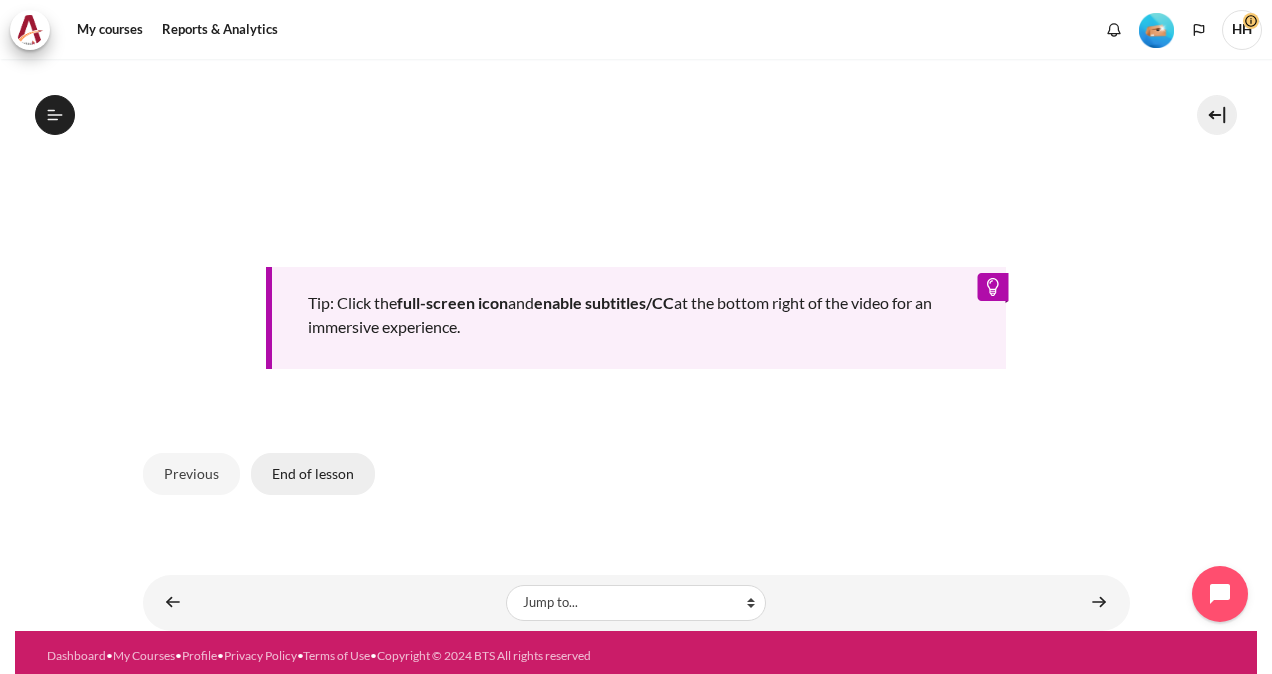 click on "End of lesson" at bounding box center [313, 474] 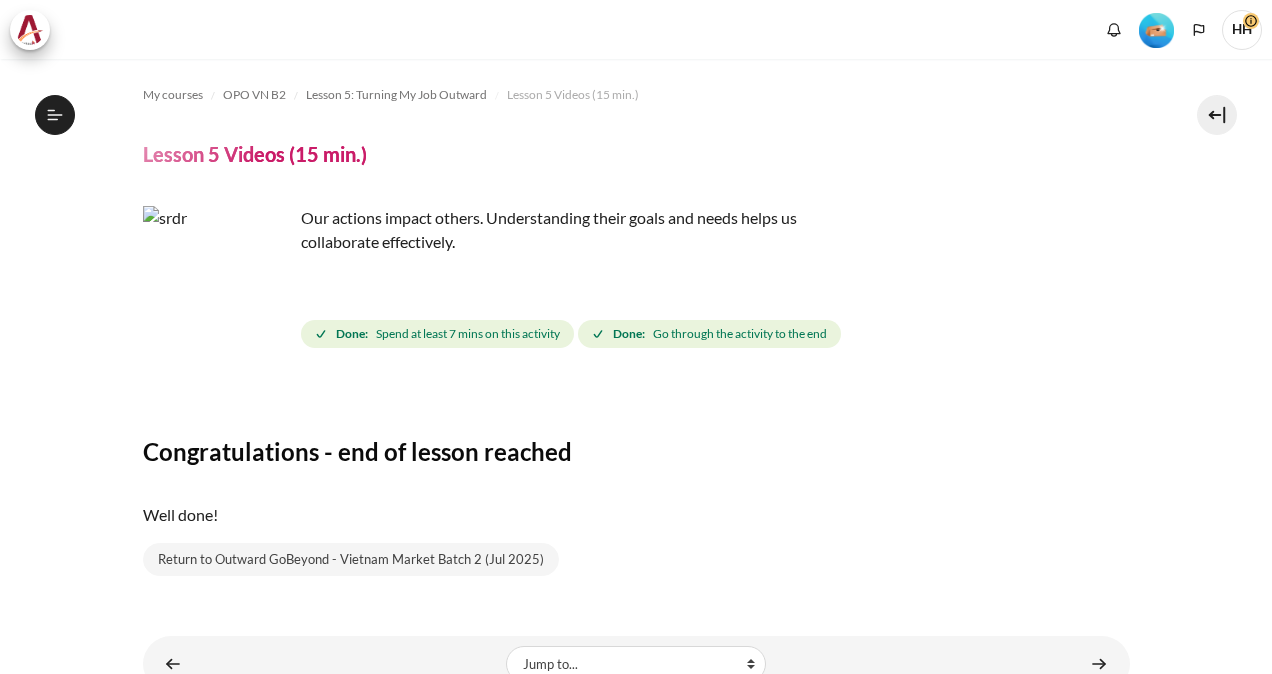 scroll, scrollTop: 0, scrollLeft: 0, axis: both 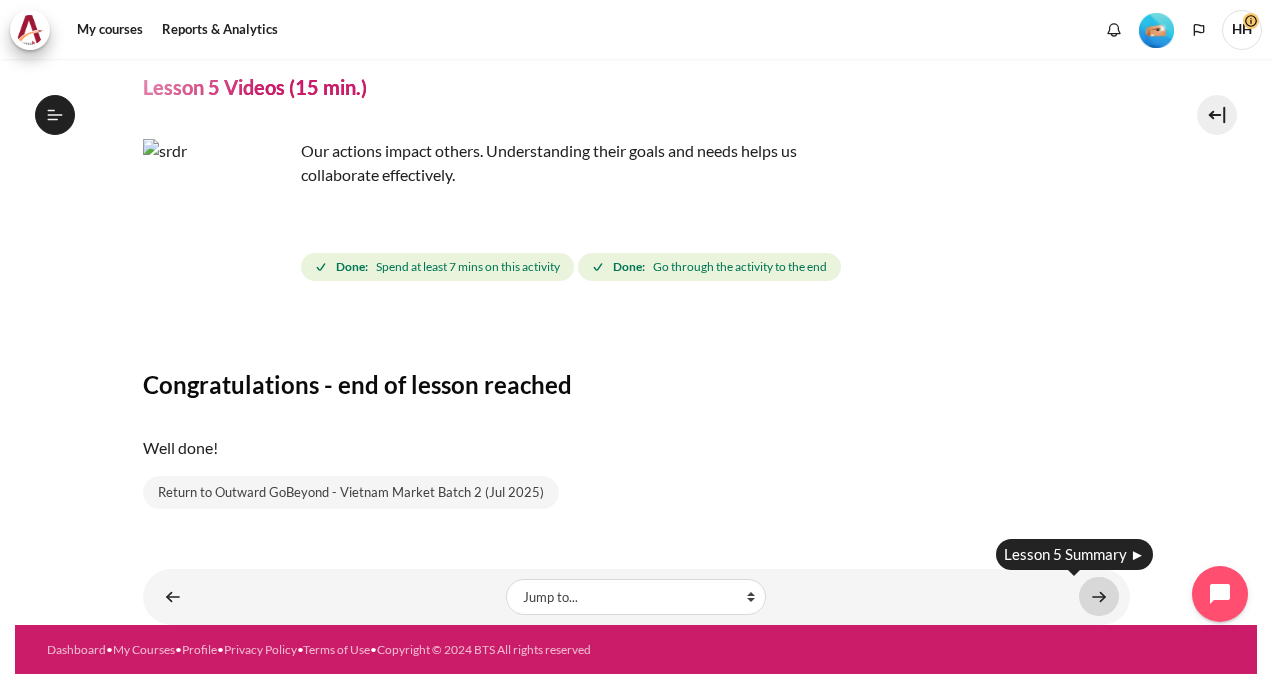 click at bounding box center (1099, 596) 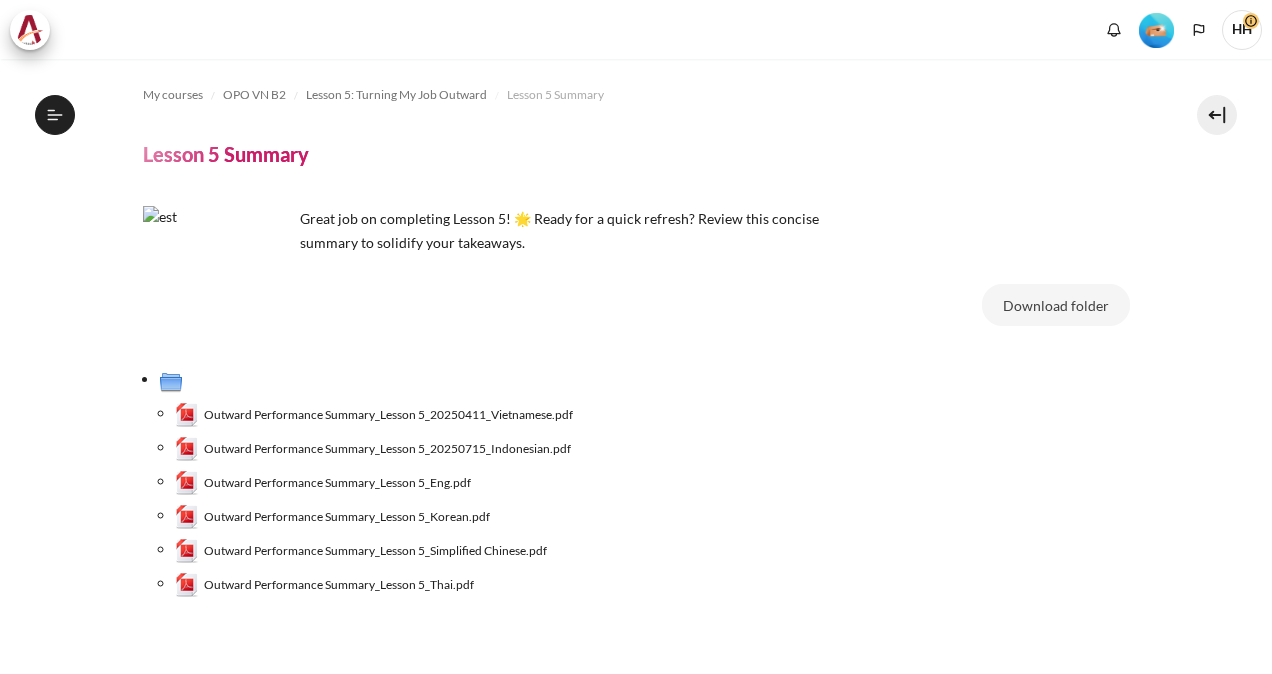 scroll, scrollTop: 0, scrollLeft: 0, axis: both 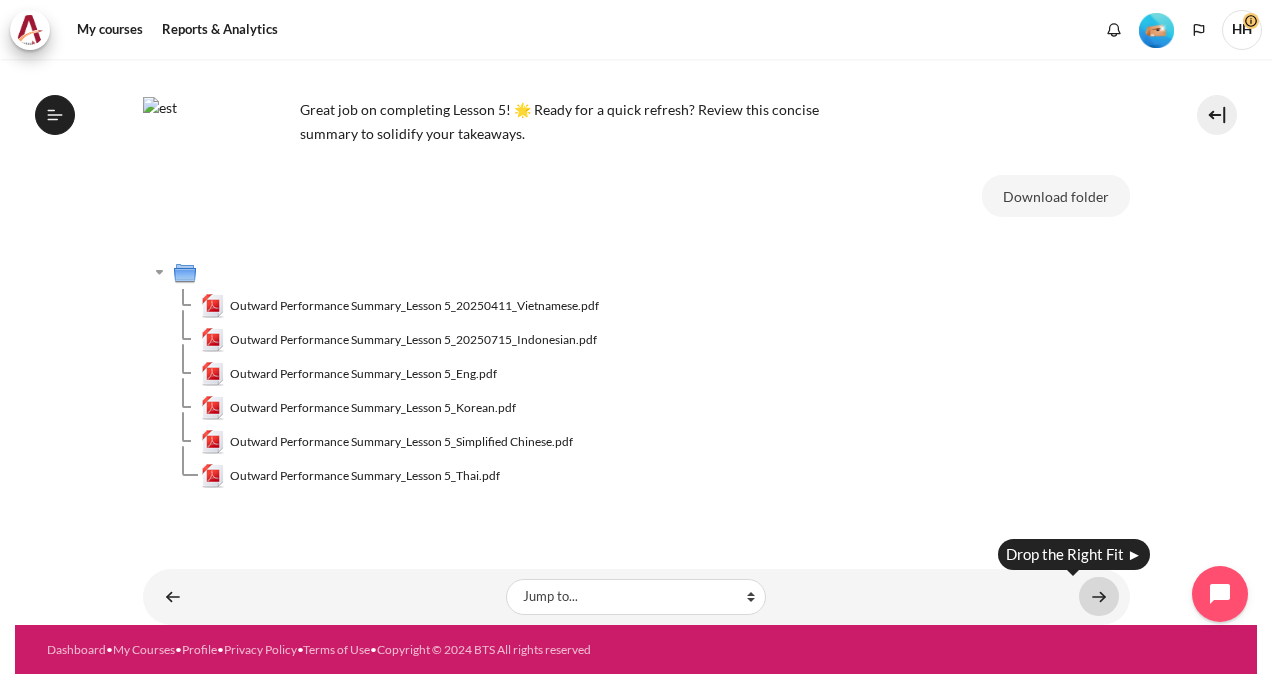click at bounding box center (1099, 596) 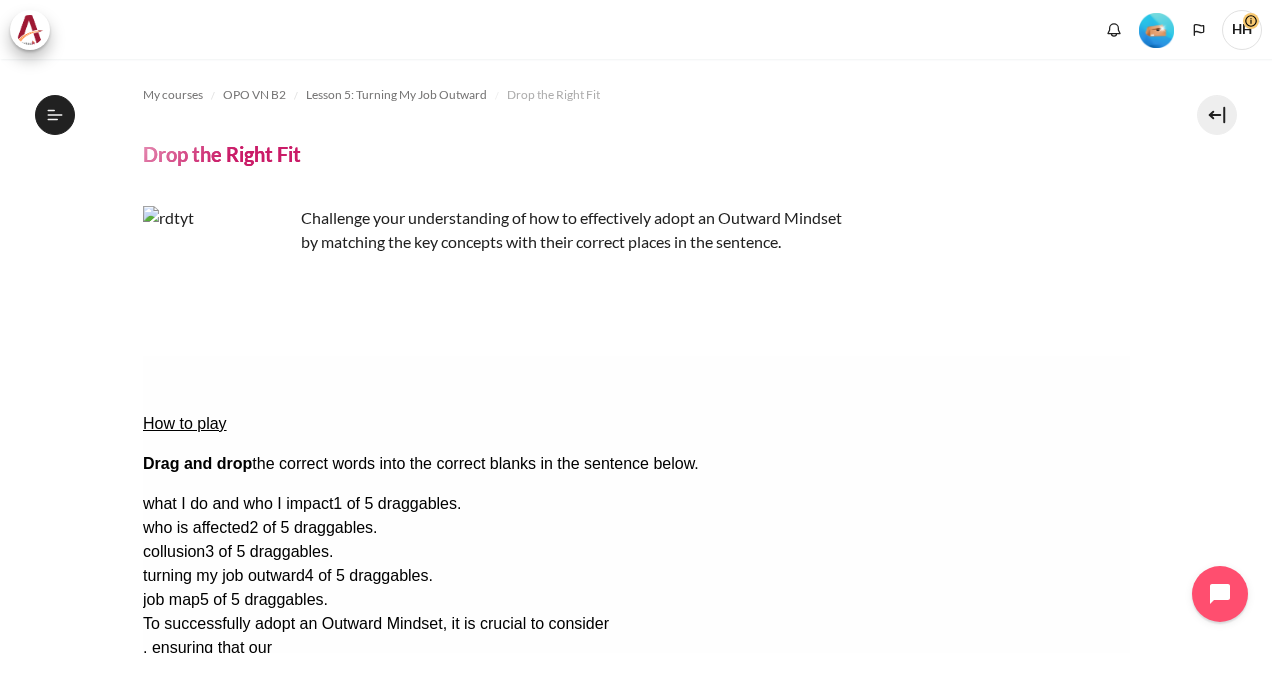 scroll, scrollTop: 0, scrollLeft: 0, axis: both 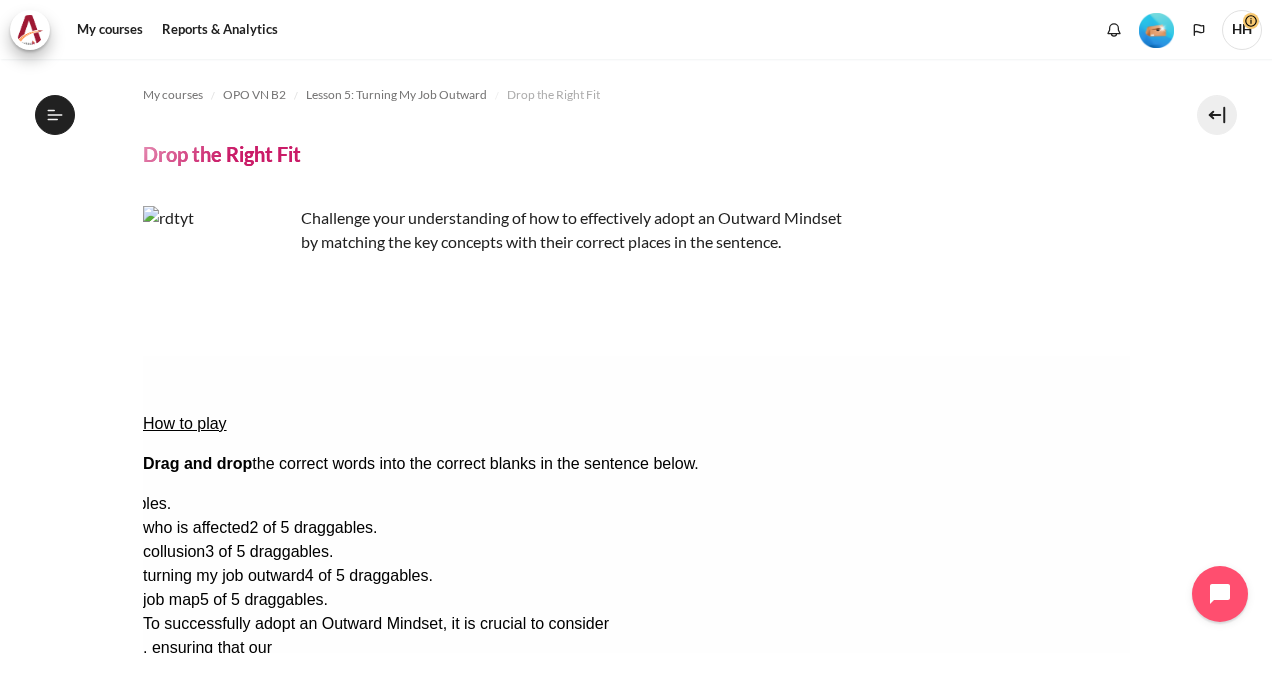 drag, startPoint x: 993, startPoint y: 445, endPoint x: 702, endPoint y: 438, distance: 291.08417 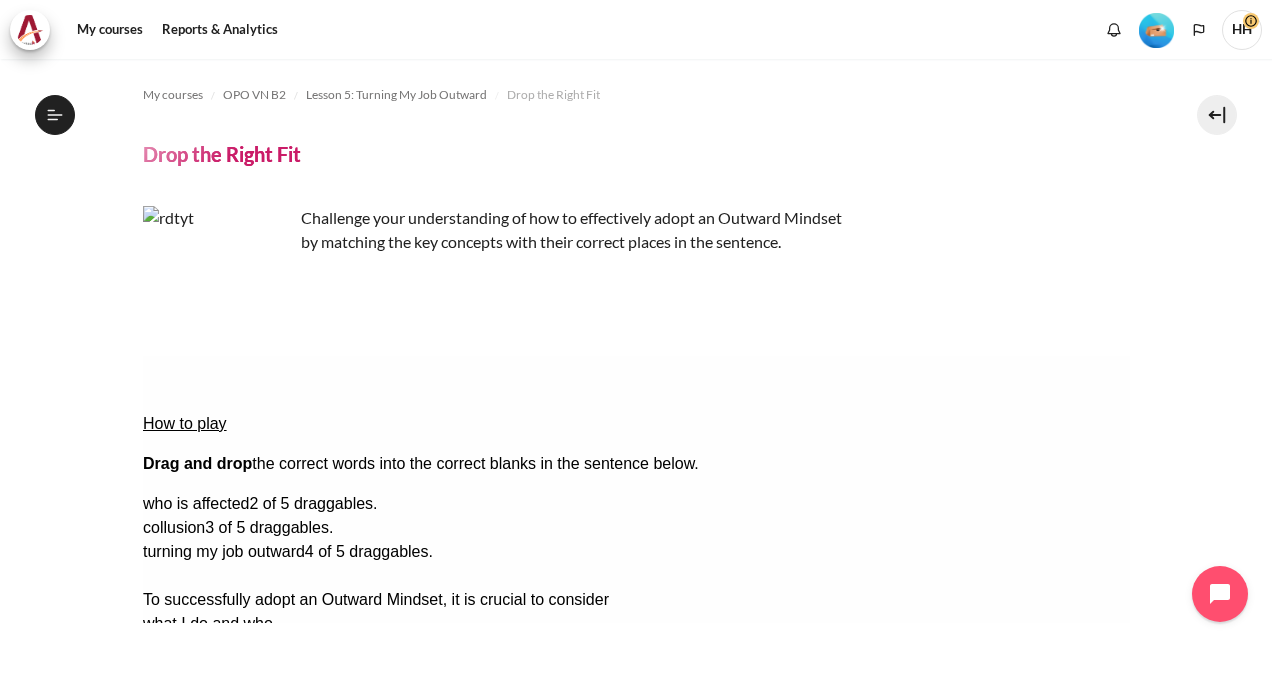 drag, startPoint x: 1030, startPoint y: 540, endPoint x: 300, endPoint y: 471, distance: 733.2537 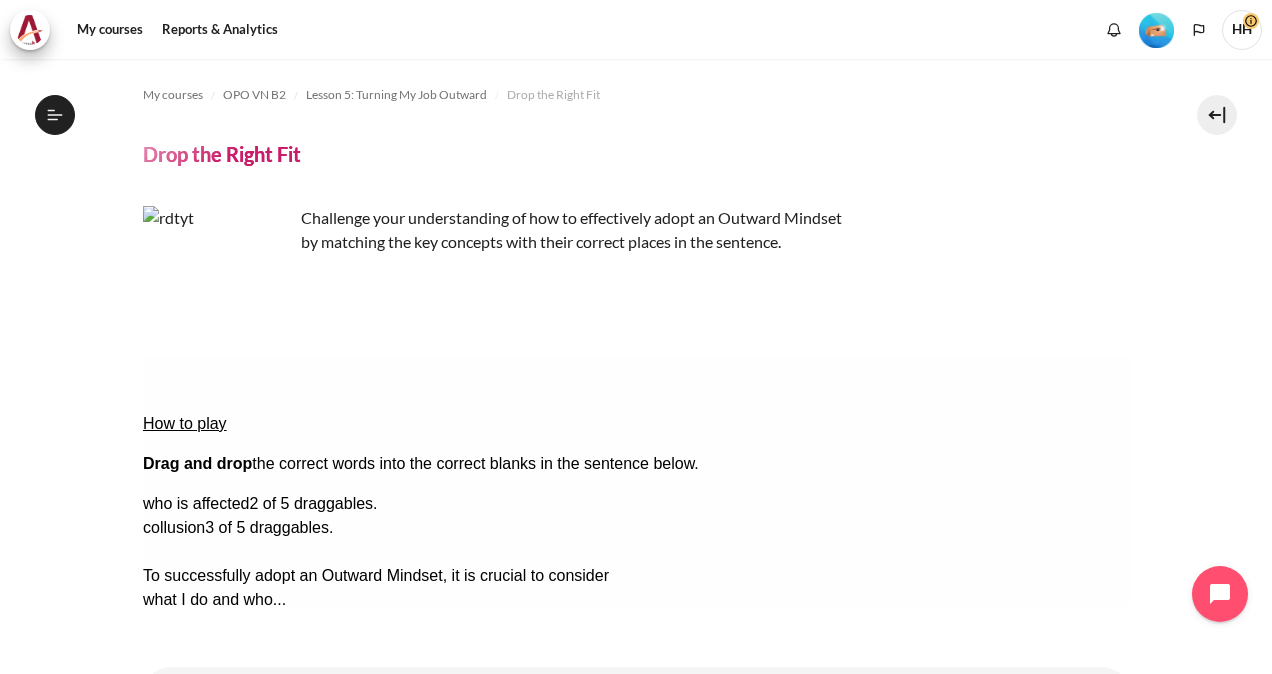 drag, startPoint x: 987, startPoint y: 517, endPoint x: 214, endPoint y: 503, distance: 773.1268 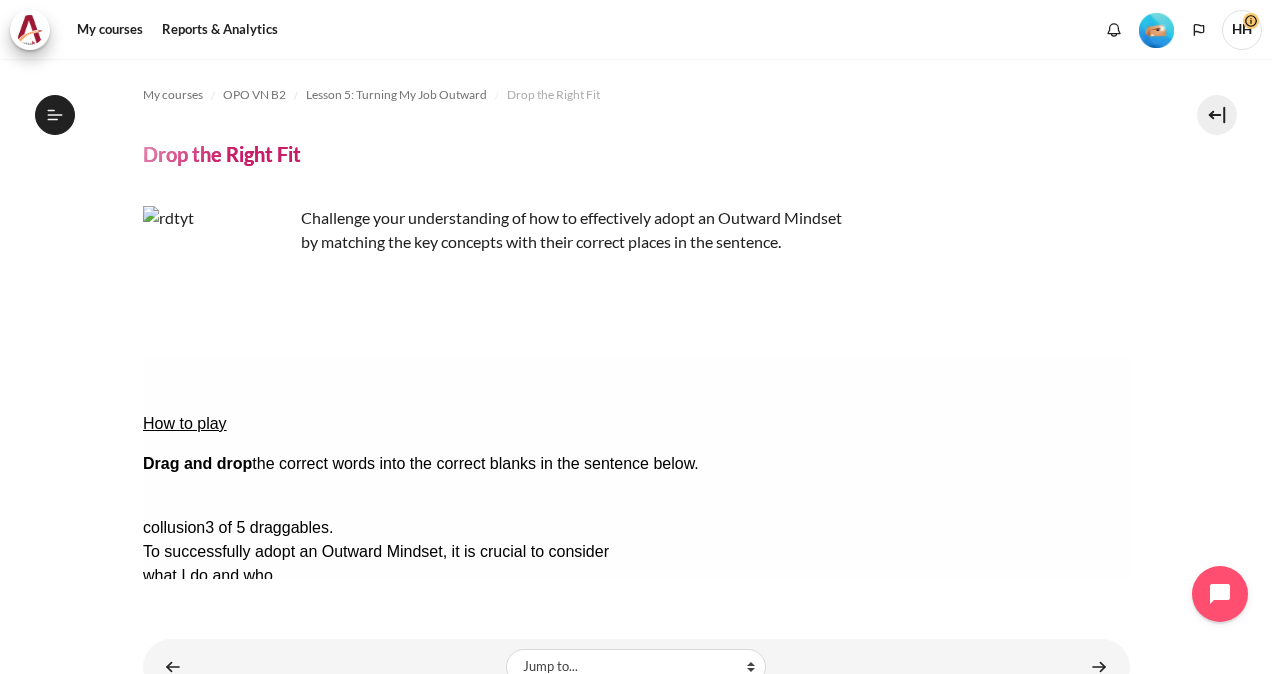drag, startPoint x: 1062, startPoint y: 439, endPoint x: 632, endPoint y: 548, distance: 443.60004 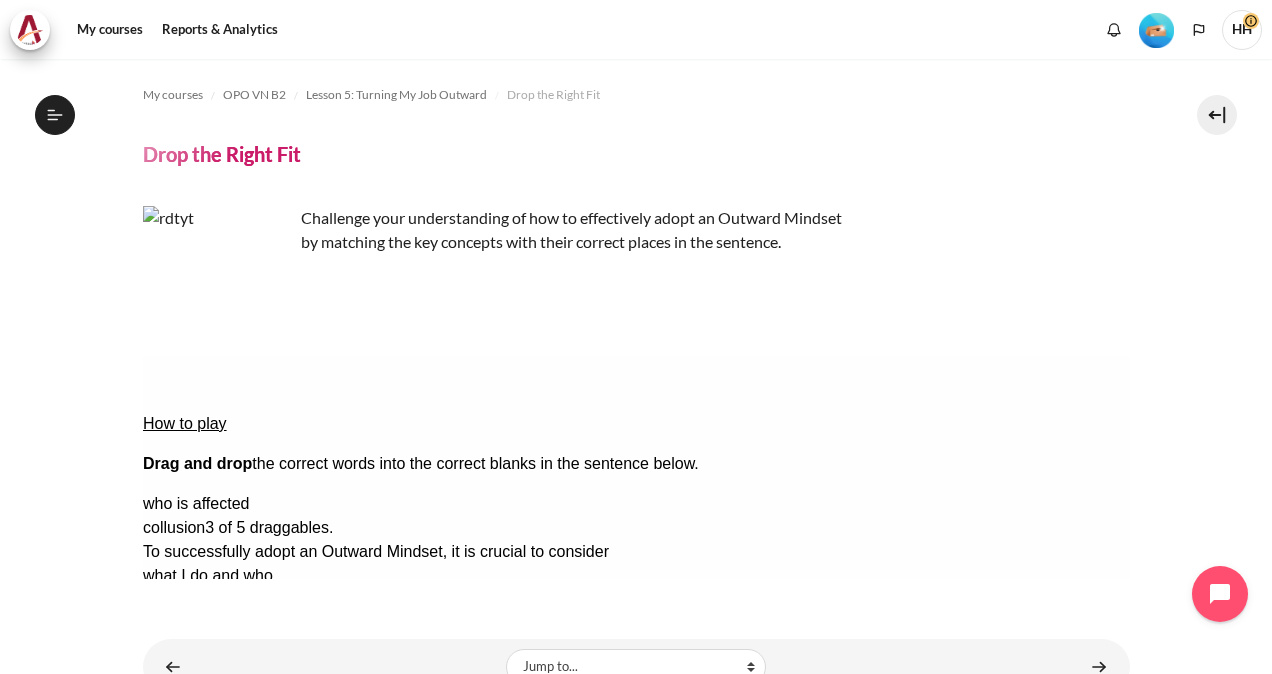 drag, startPoint x: 632, startPoint y: 548, endPoint x: 518, endPoint y: 558, distance: 114.43776 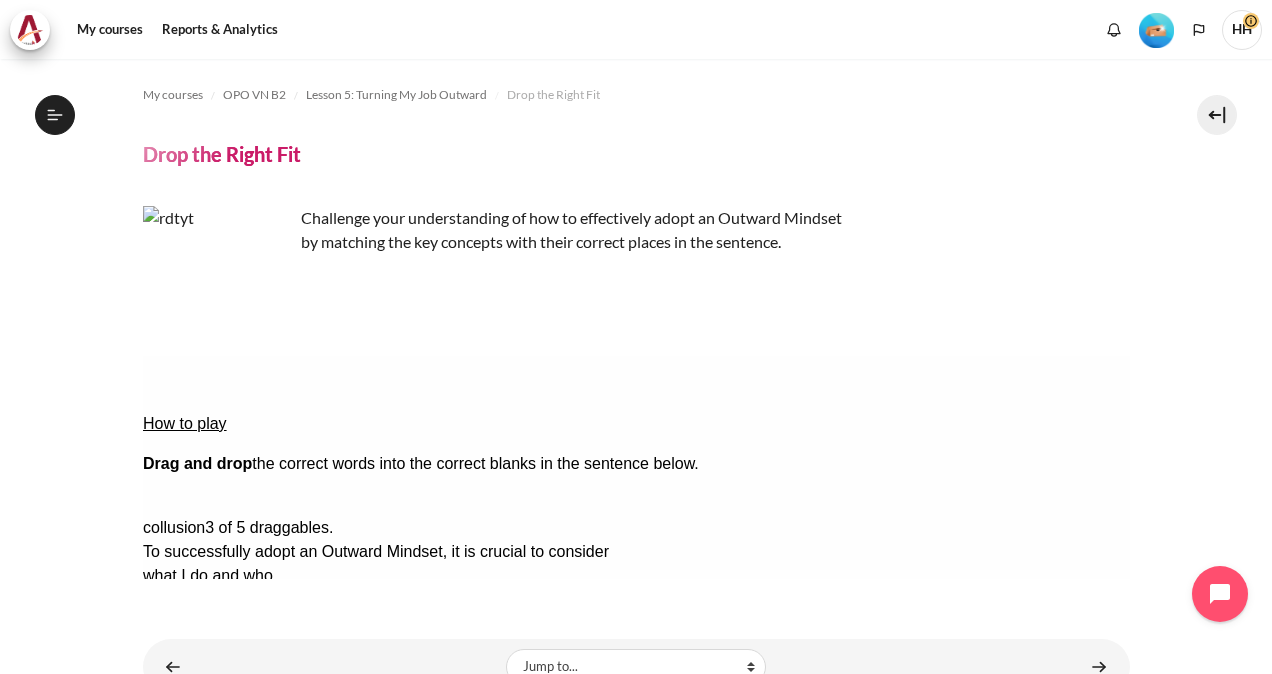drag, startPoint x: 1058, startPoint y: 444, endPoint x: 497, endPoint y: 543, distance: 569.66833 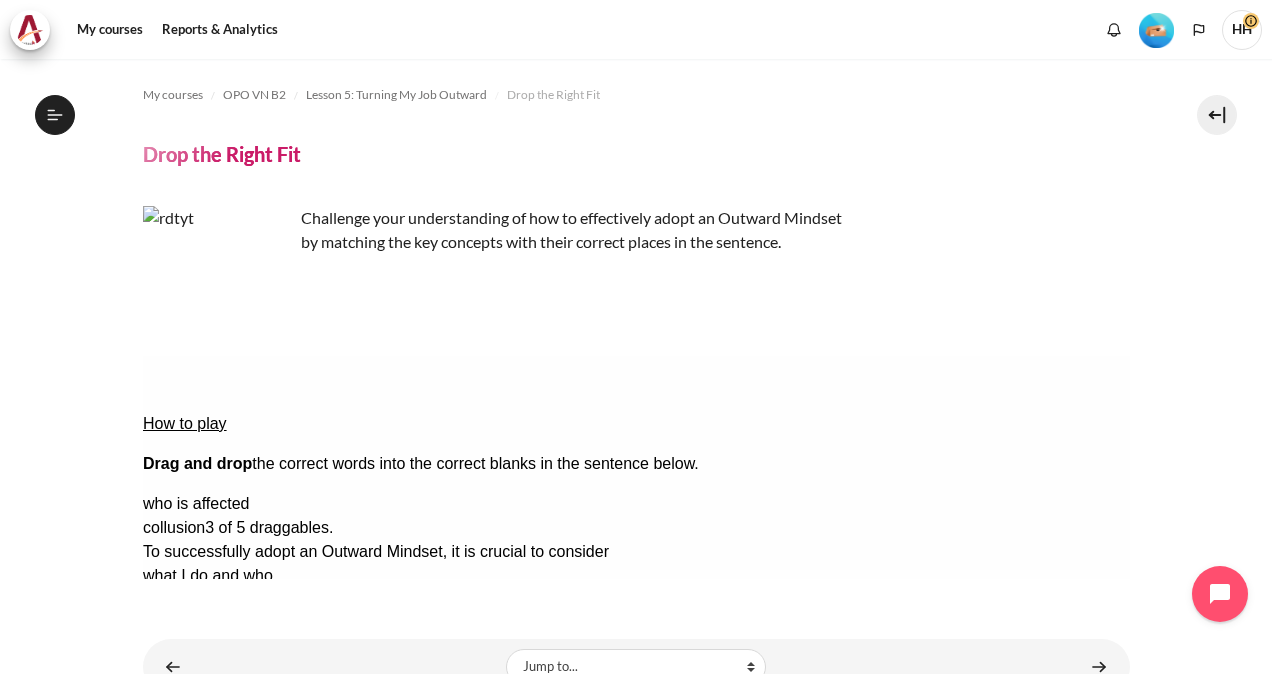 click at bounding box center [221, 708] 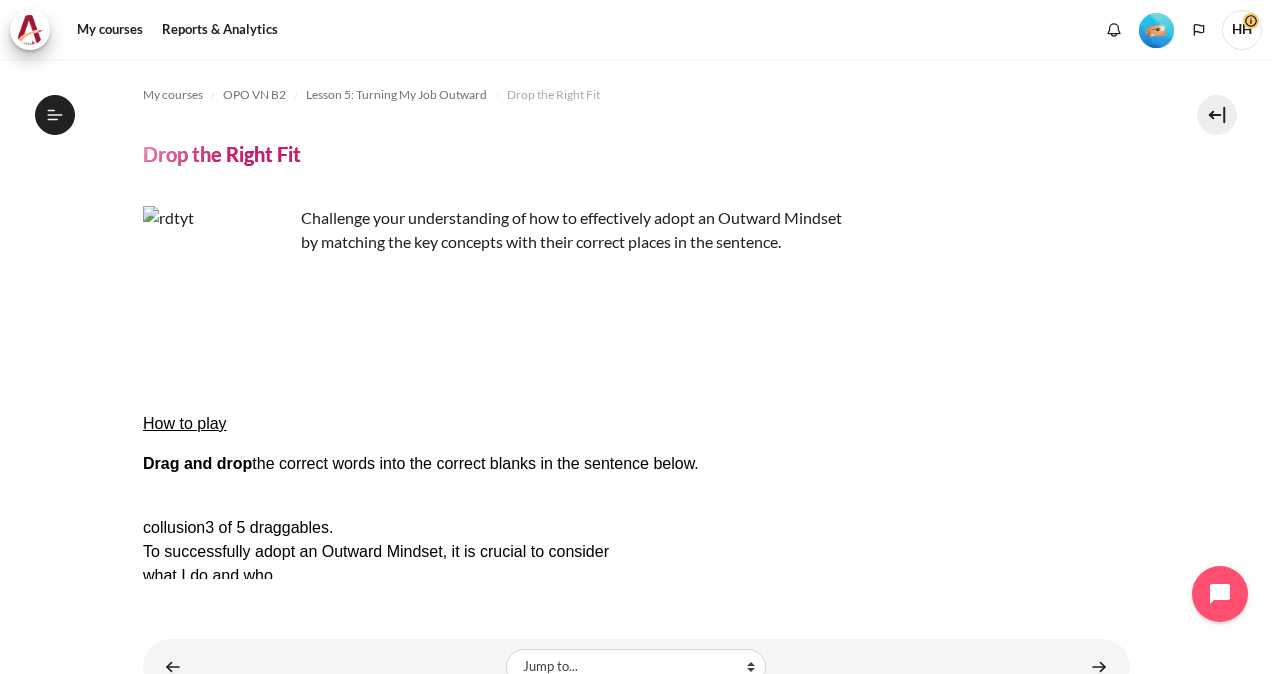 drag, startPoint x: 1048, startPoint y: 442, endPoint x: 432, endPoint y: 504, distance: 619.11224 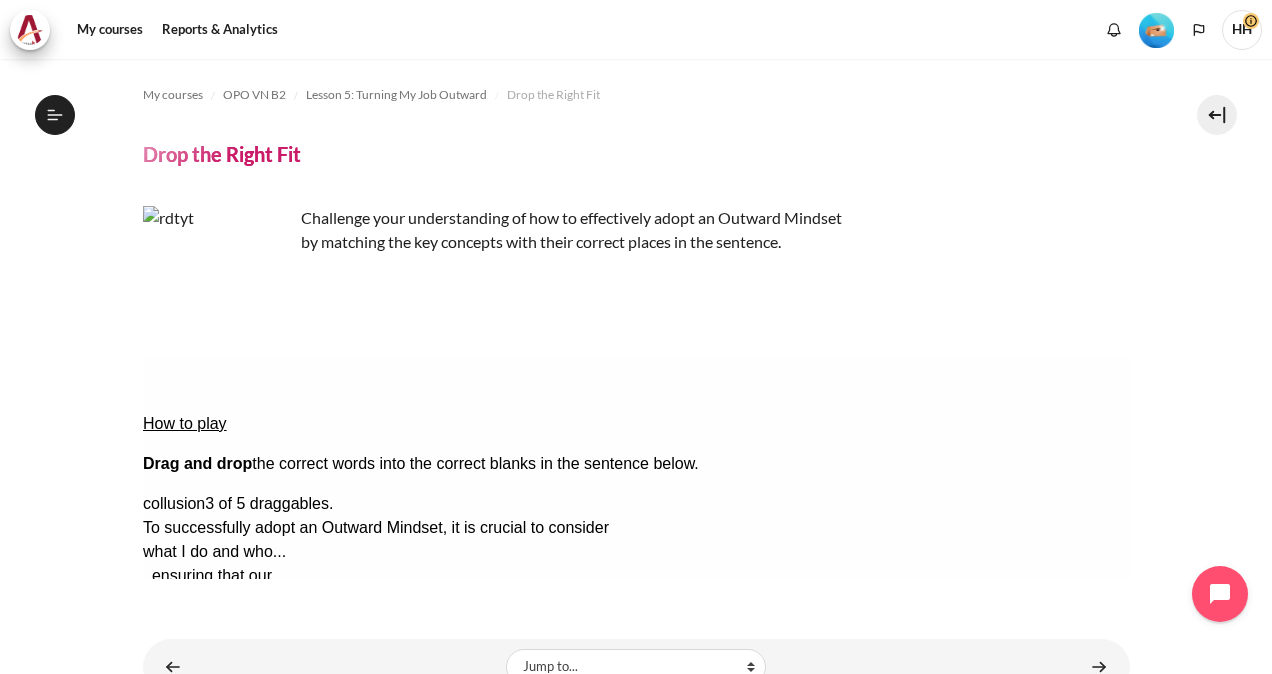 click on "Check Check the answers. The responses will be marked as correct, incorrect, or unanswered." at bounding box center (169, 744) 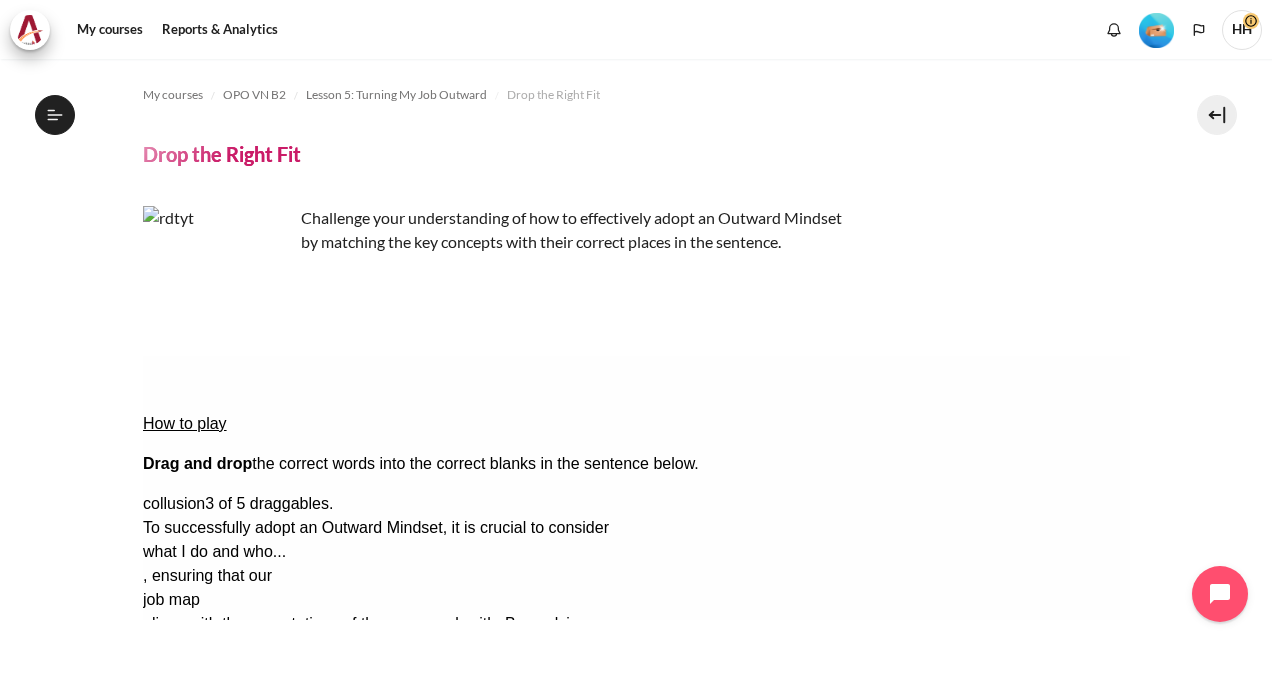 scroll, scrollTop: 112, scrollLeft: 0, axis: vertical 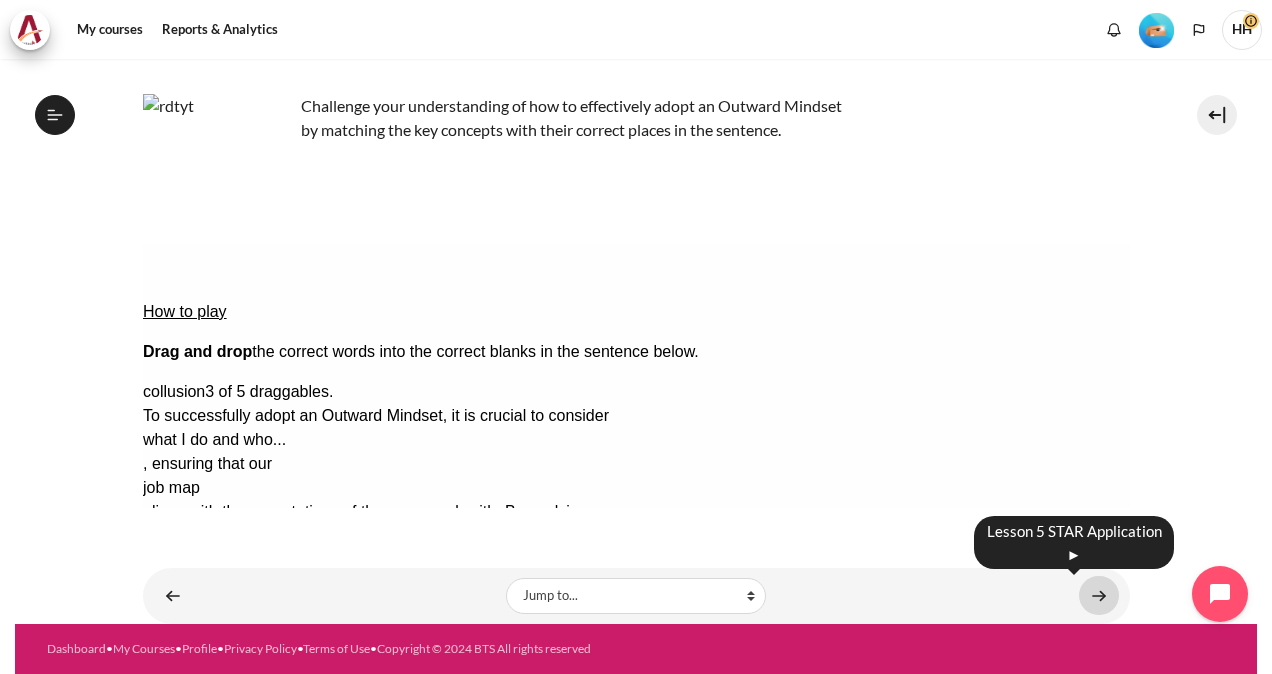 click at bounding box center (1099, 595) 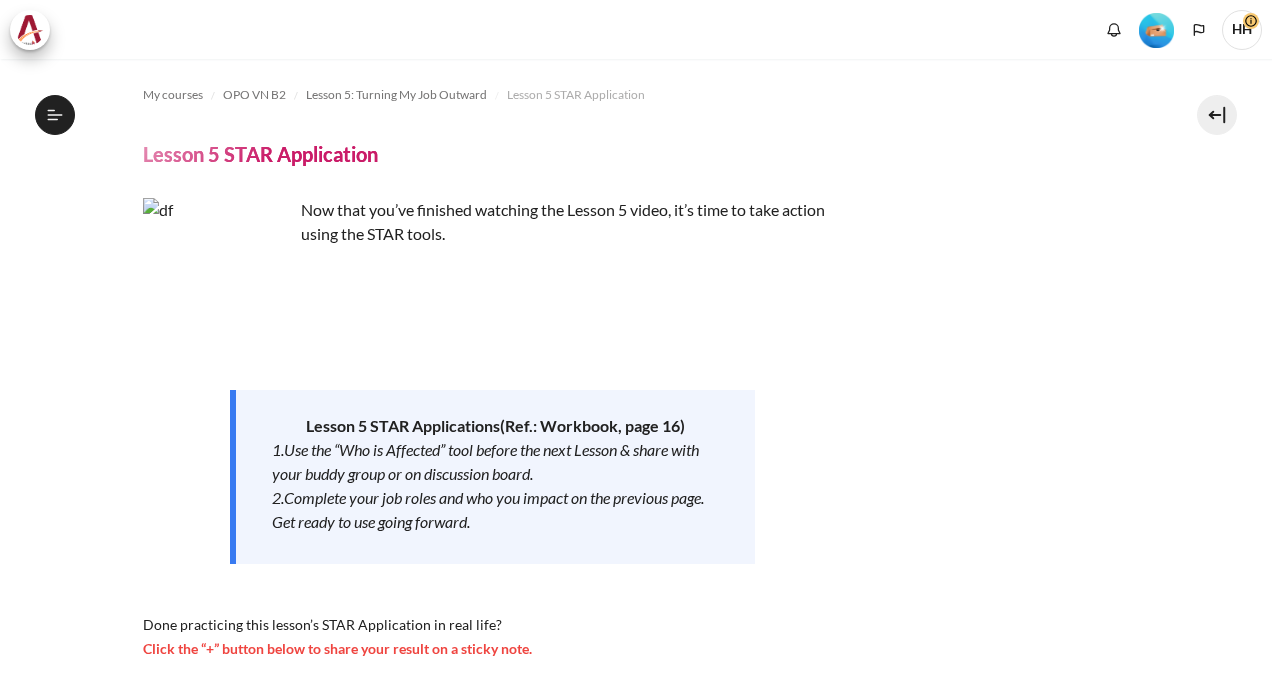 scroll, scrollTop: 0, scrollLeft: 0, axis: both 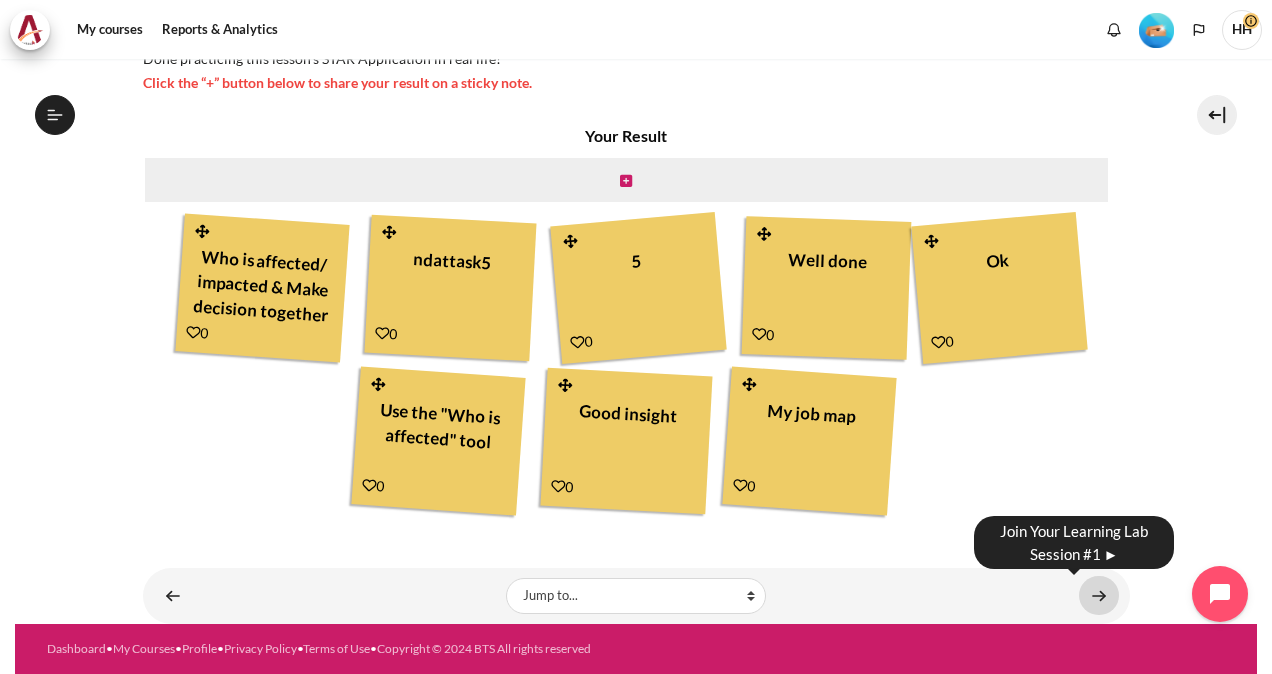 click at bounding box center [1099, 595] 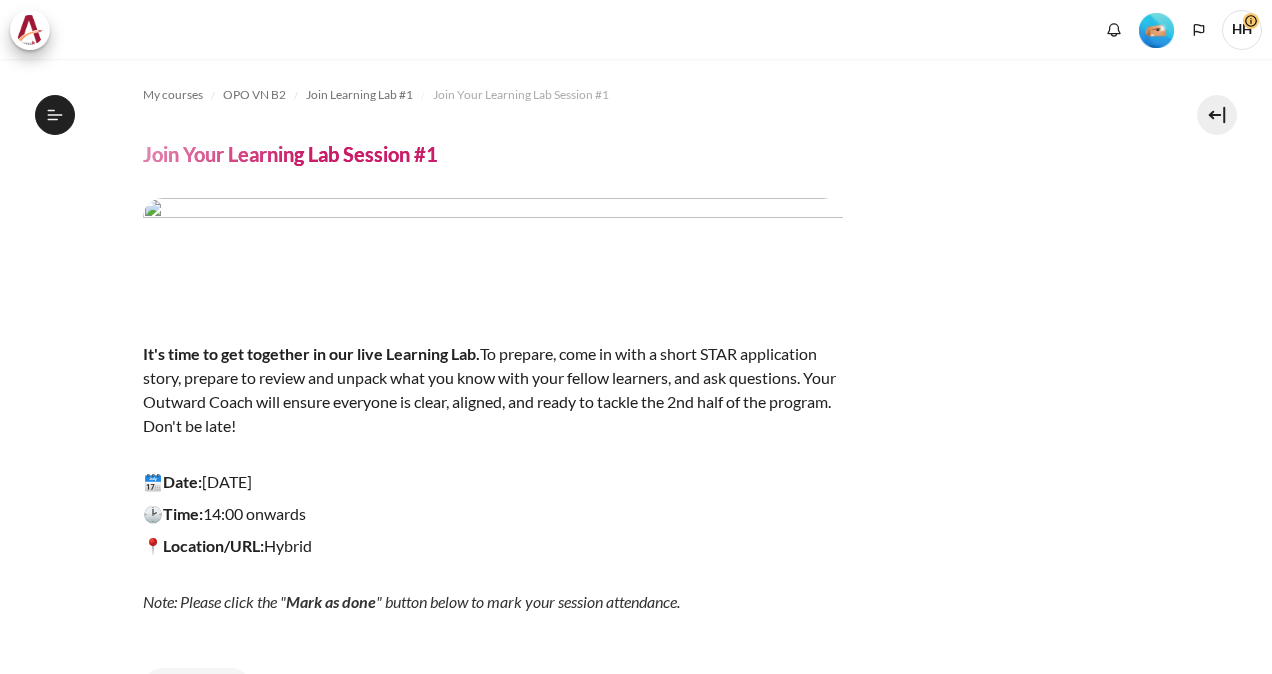 scroll, scrollTop: 0, scrollLeft: 0, axis: both 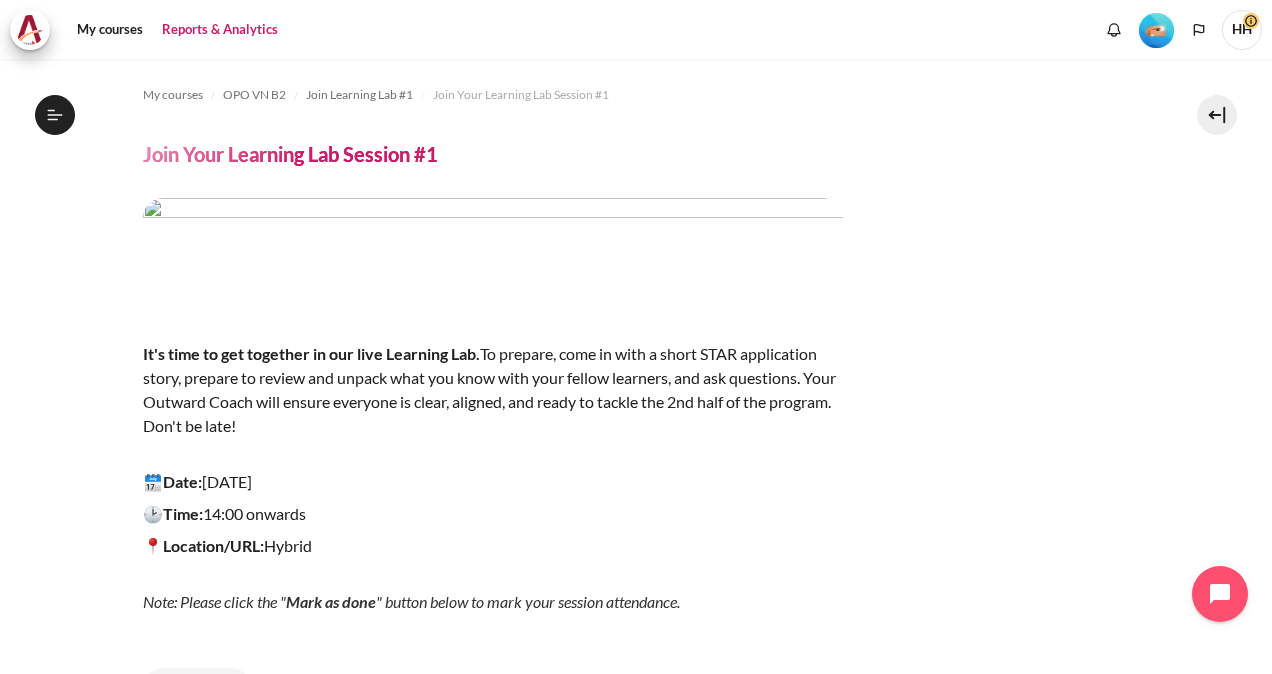 click on "Reports & Analytics" at bounding box center (220, 30) 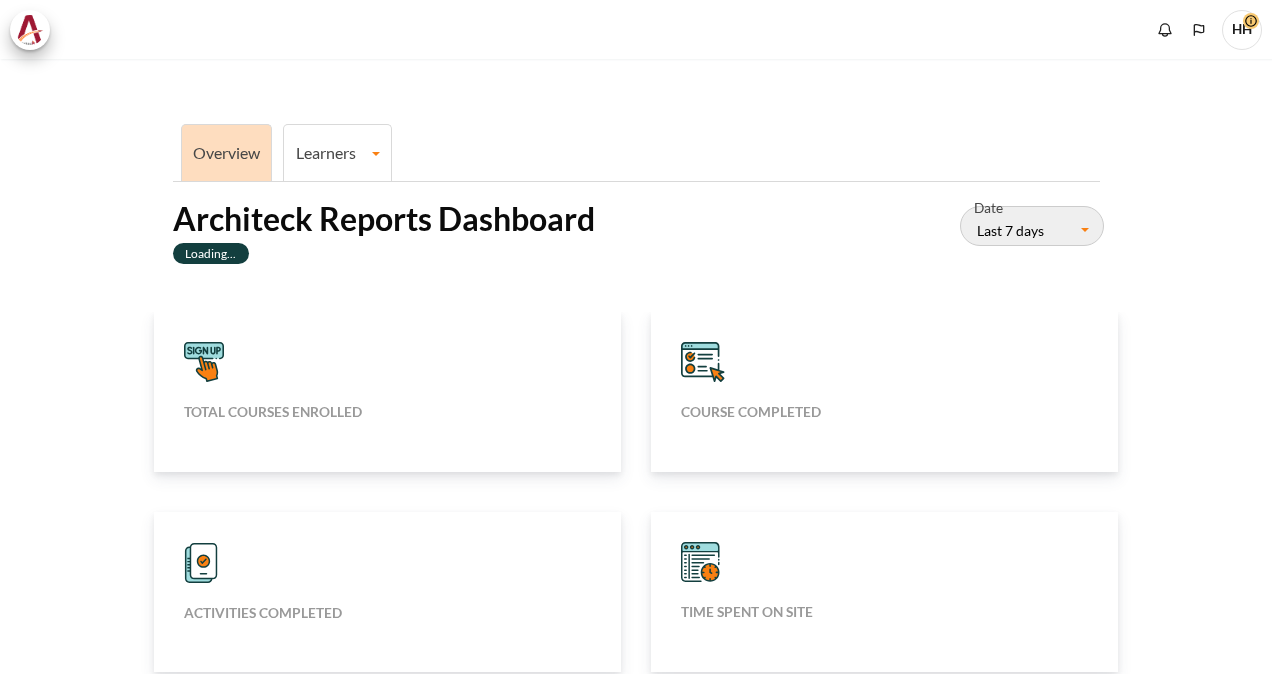 scroll, scrollTop: 0, scrollLeft: 0, axis: both 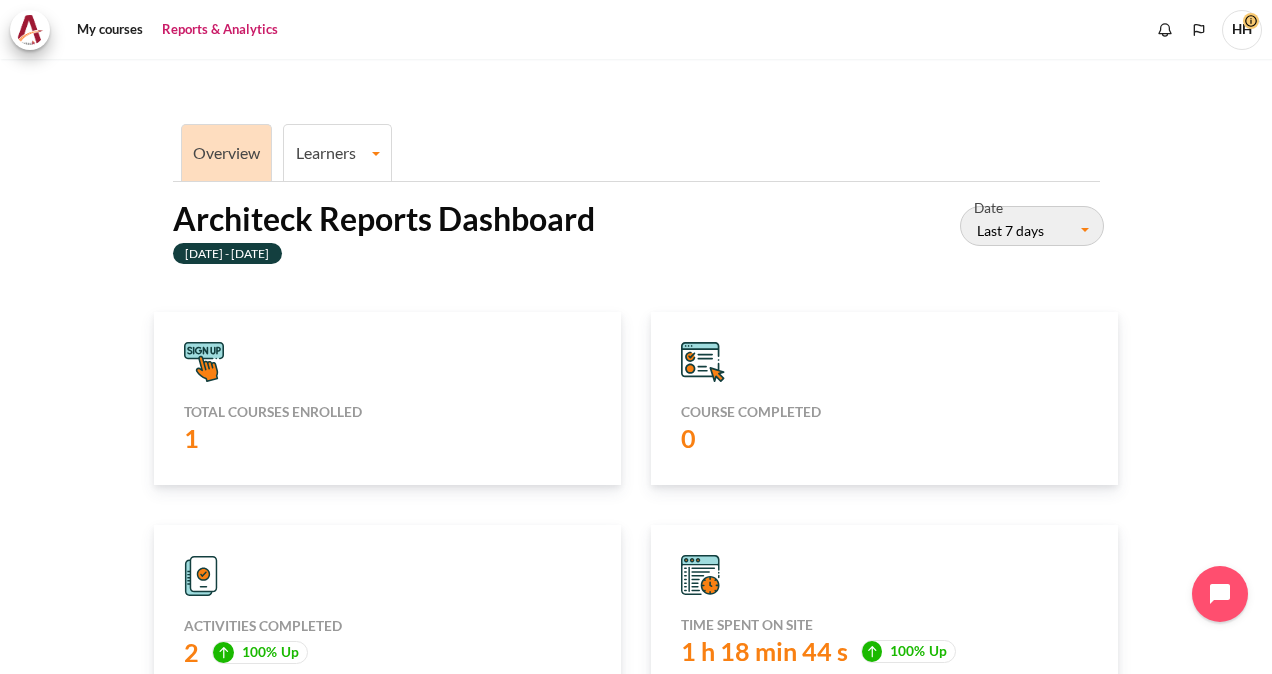 click on "Overview" at bounding box center (226, 152) 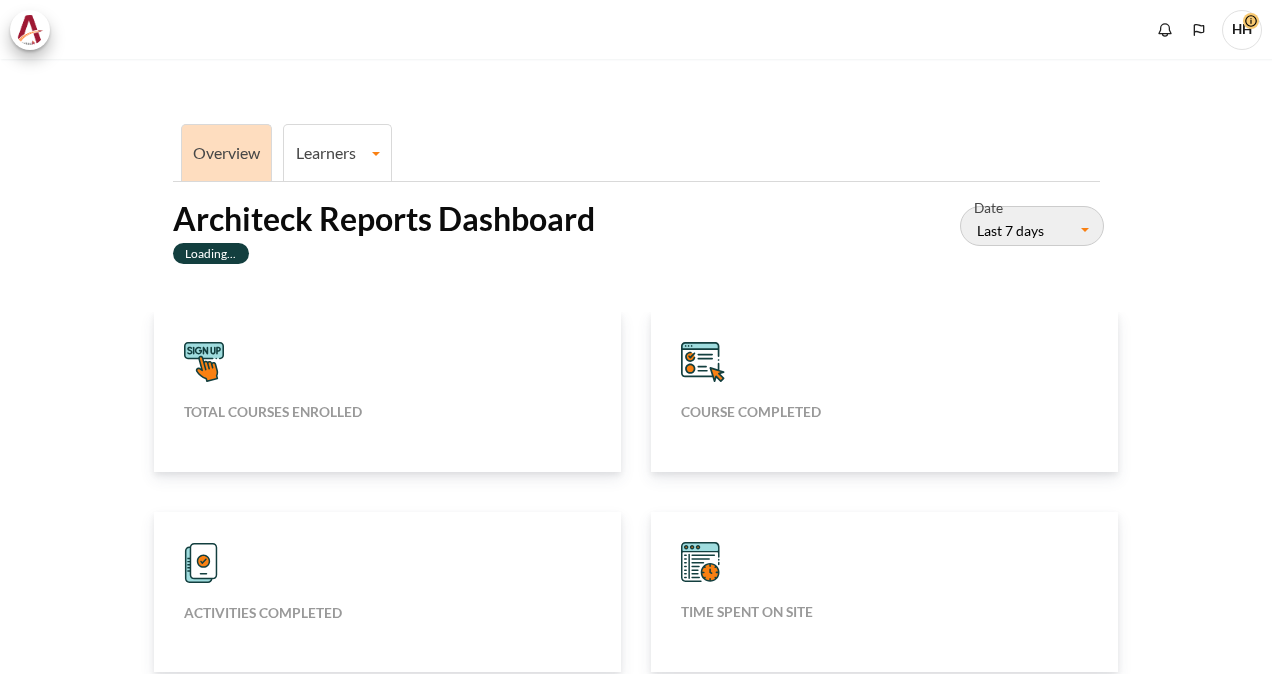 scroll, scrollTop: 0, scrollLeft: 0, axis: both 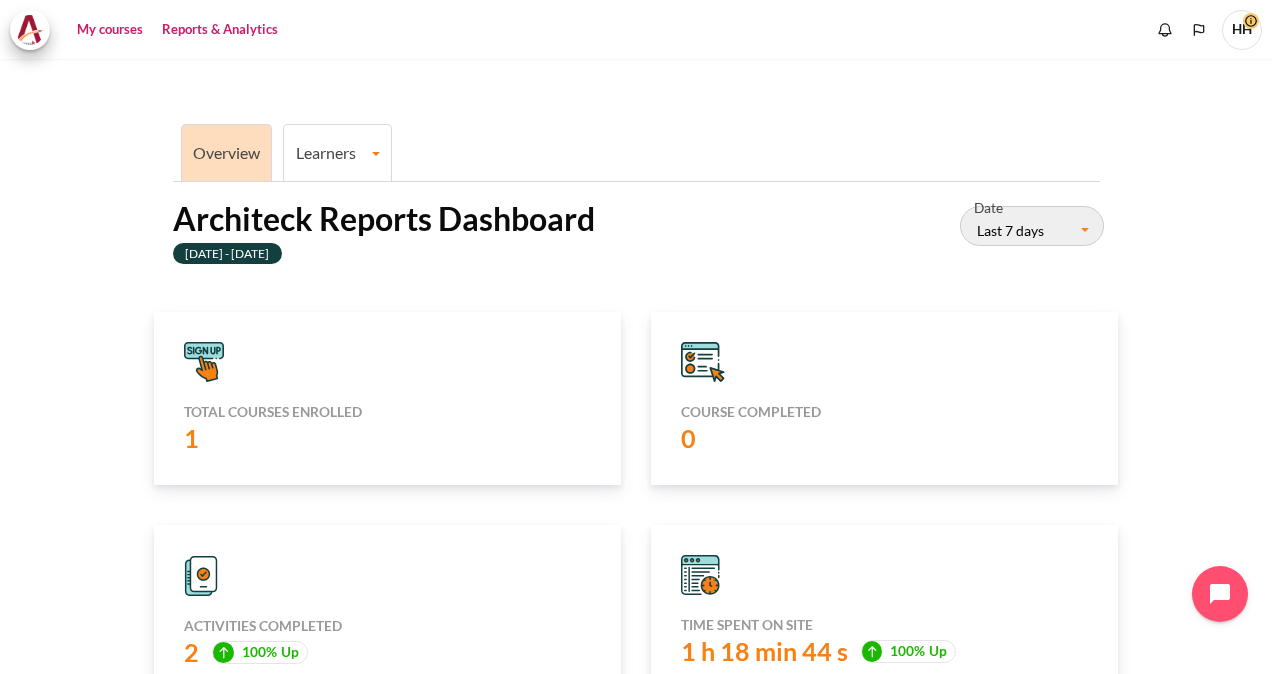 click on "My courses" at bounding box center (110, 30) 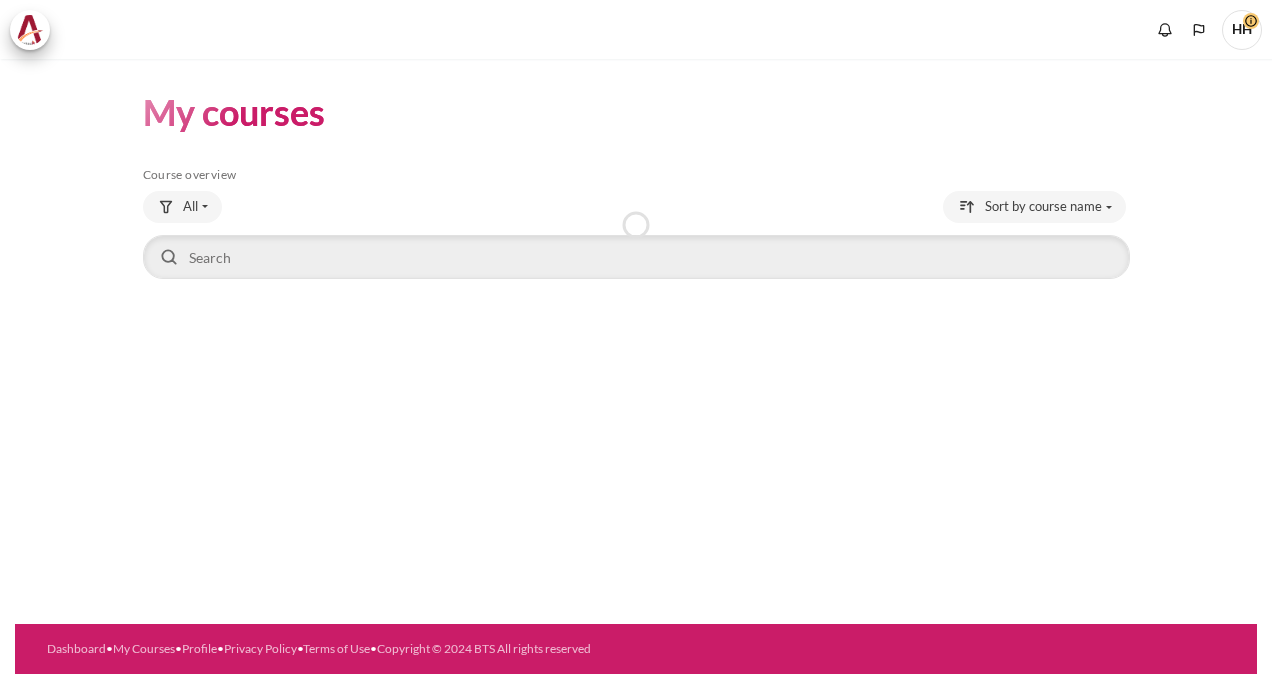 scroll, scrollTop: 0, scrollLeft: 0, axis: both 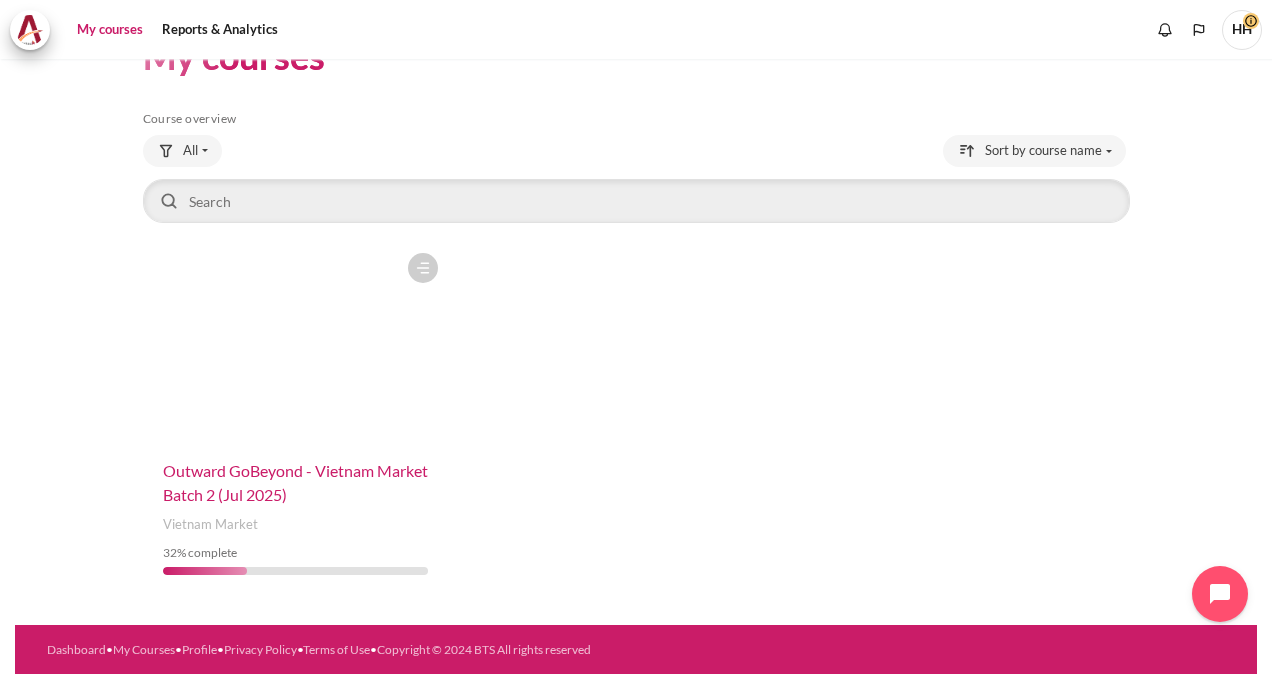 click on "Outward GoBeyond - Vietnam Market Batch 2 (Jul 2025)" at bounding box center (295, 482) 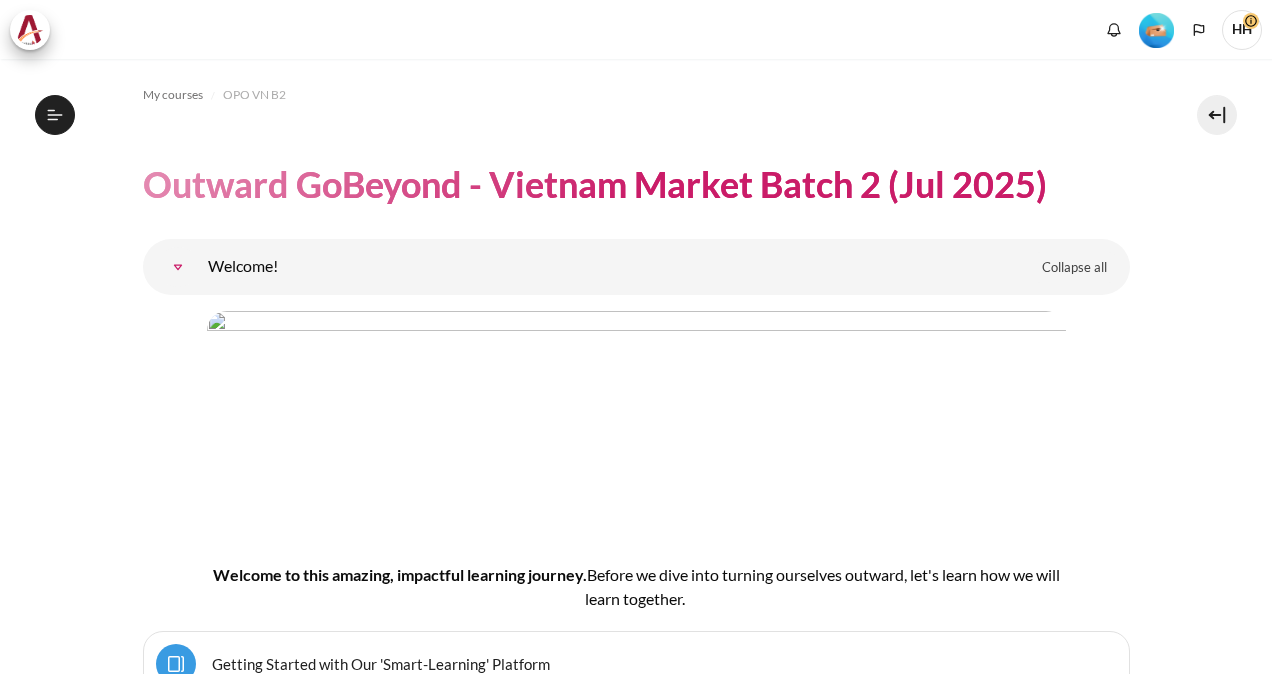 scroll, scrollTop: 0, scrollLeft: 0, axis: both 